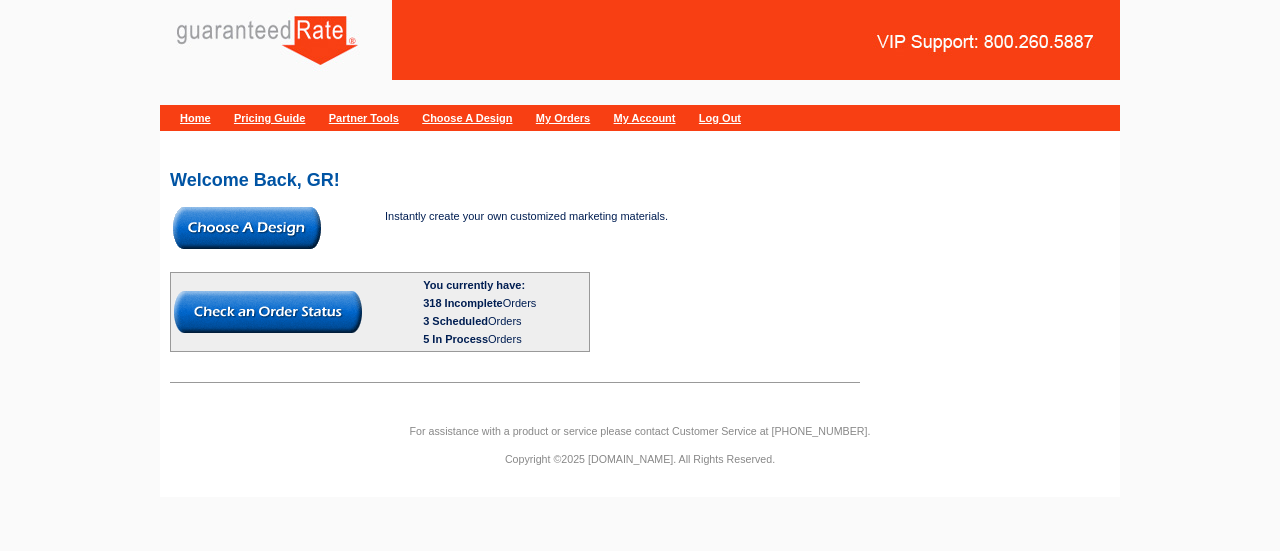 scroll, scrollTop: 0, scrollLeft: 0, axis: both 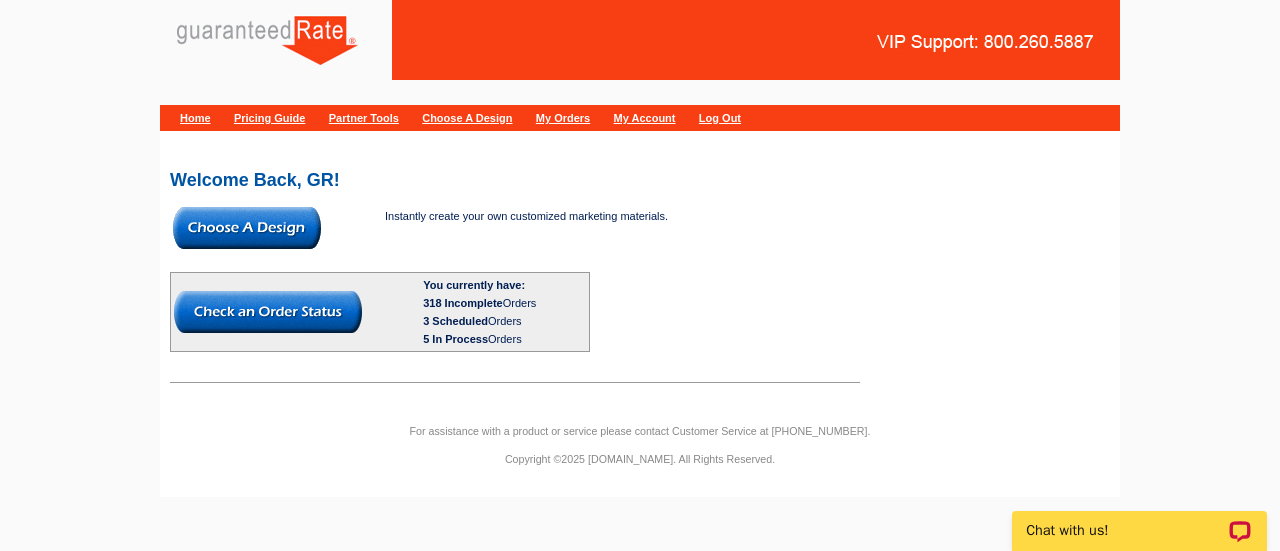 click at bounding box center (247, 228) 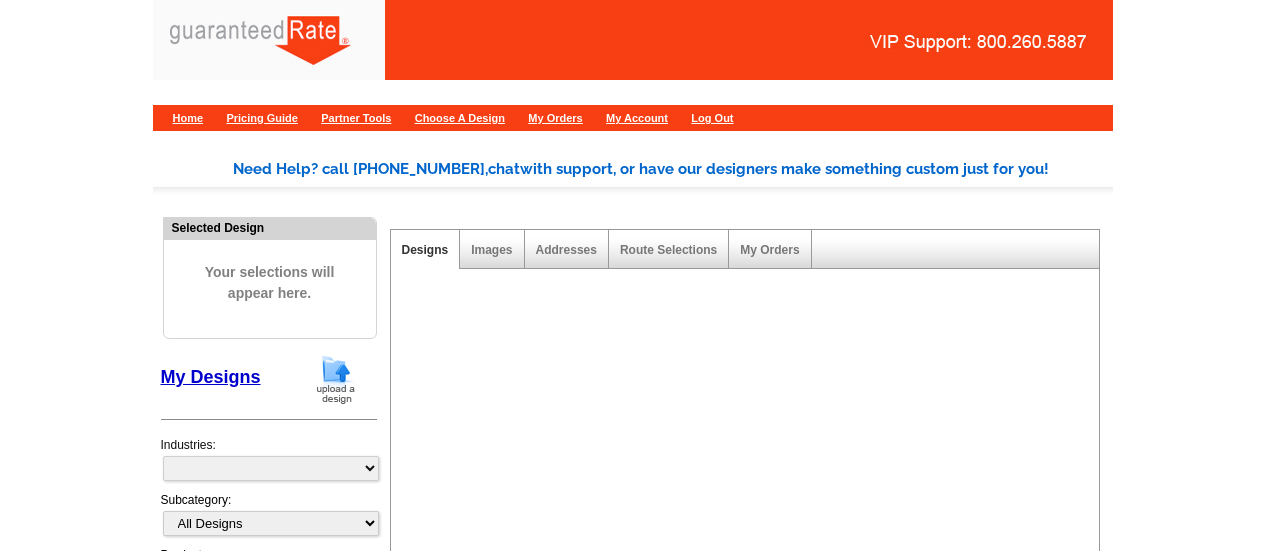 scroll, scrollTop: 0, scrollLeft: 0, axis: both 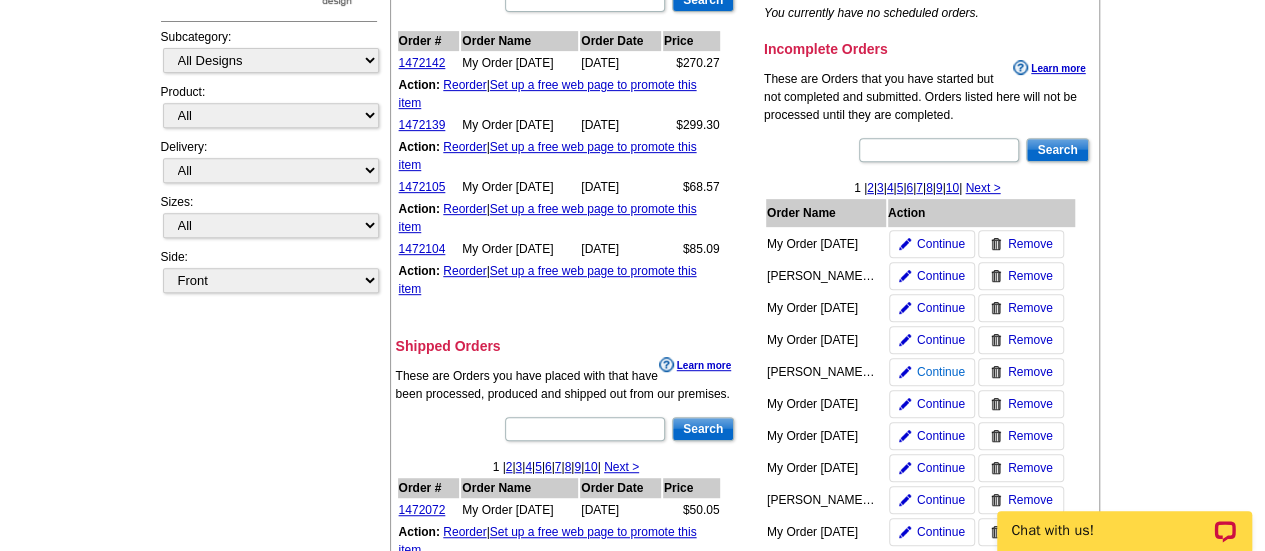 click at bounding box center [905, 372] 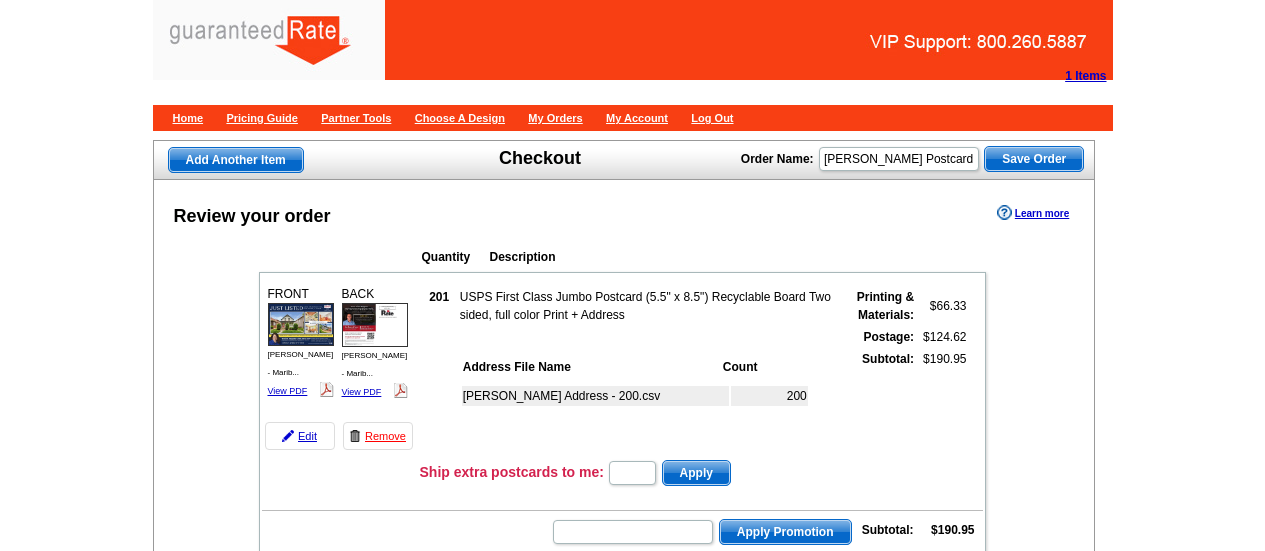 scroll, scrollTop: 0, scrollLeft: 0, axis: both 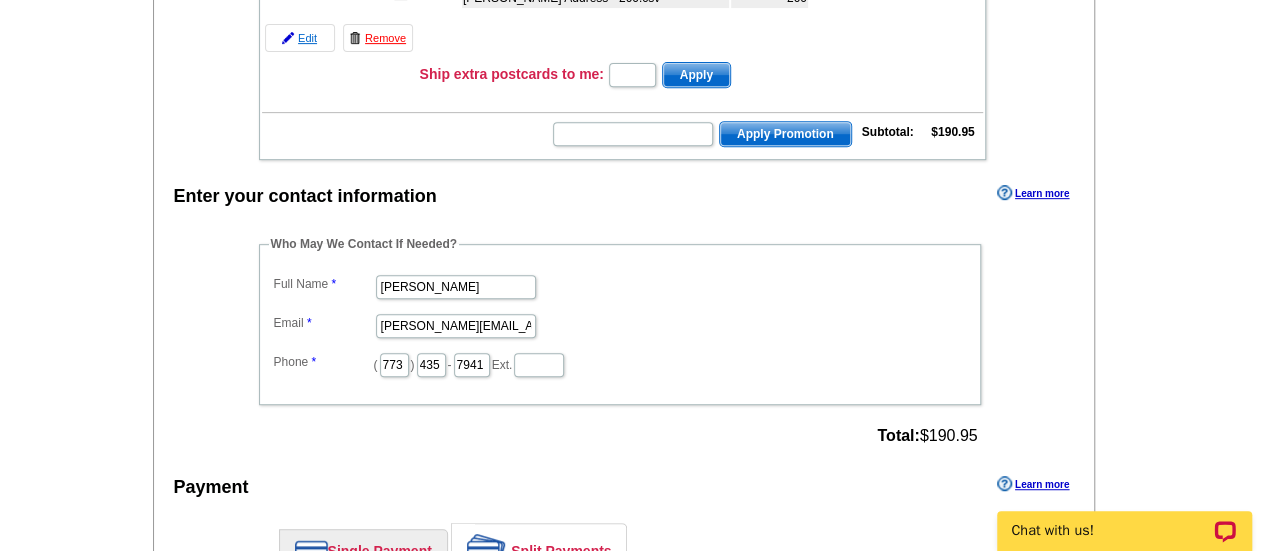 click at bounding box center (288, 38) 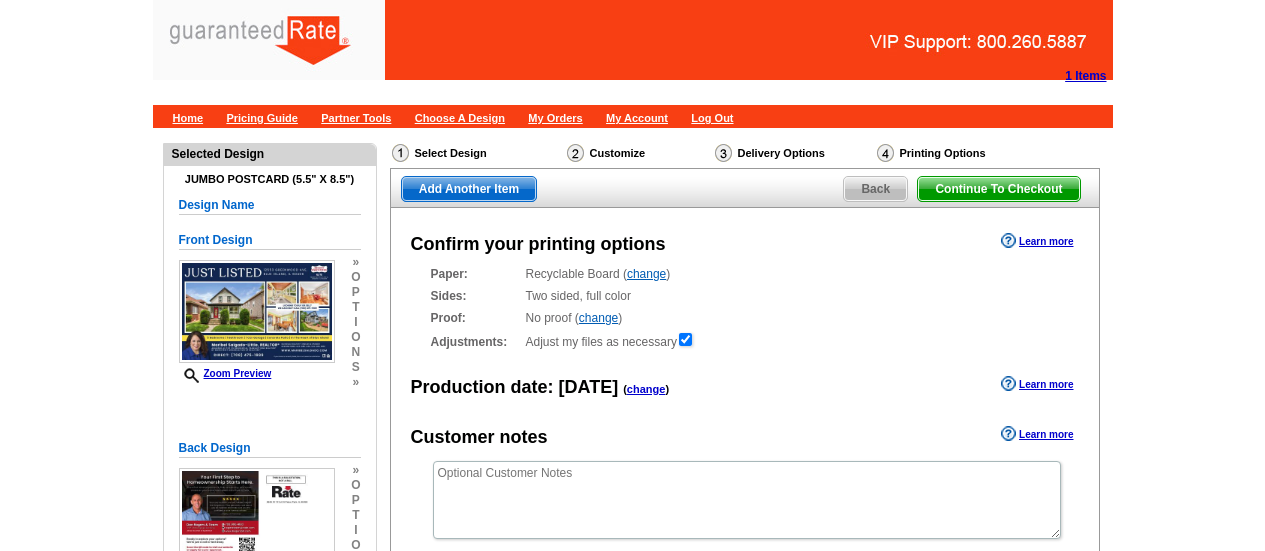 scroll, scrollTop: 0, scrollLeft: 0, axis: both 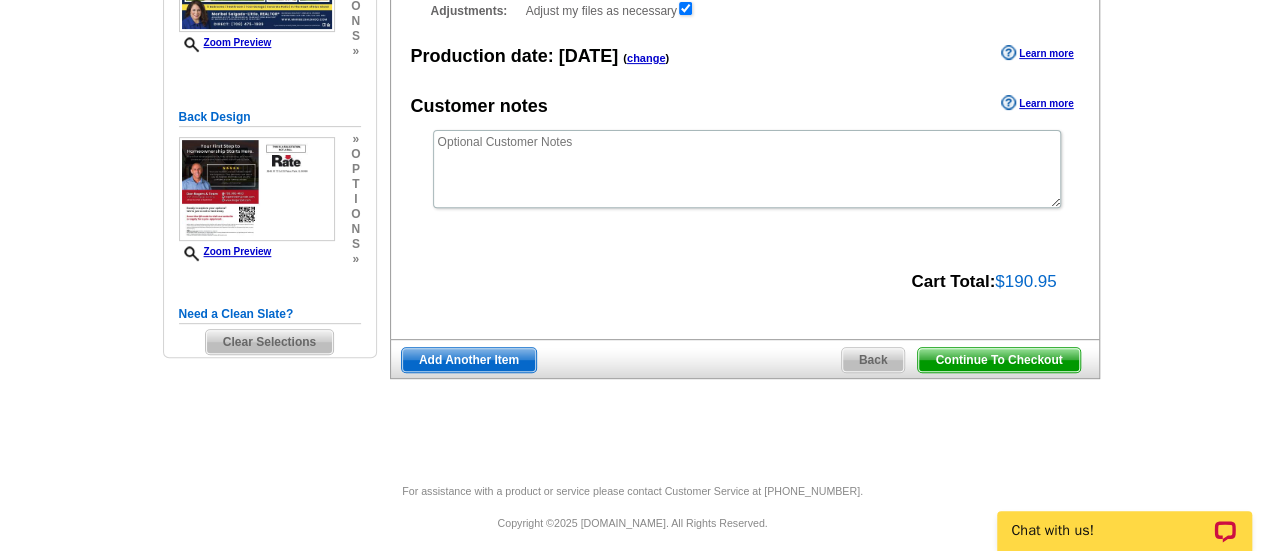 click on "Continue To Checkout
Back
Add Another Item" at bounding box center [745, 359] 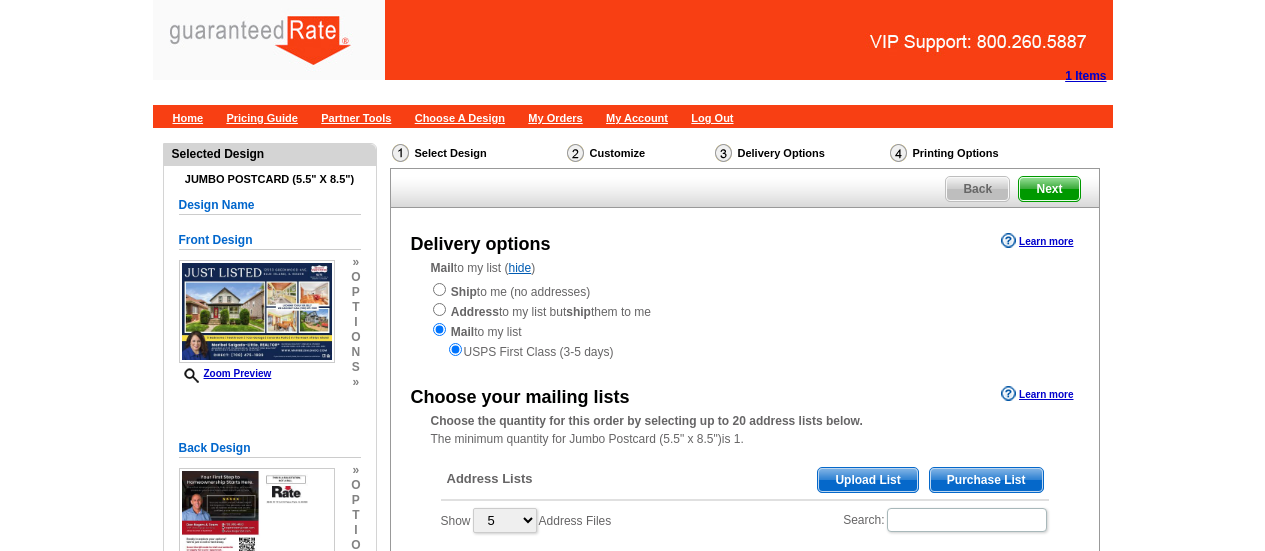 scroll, scrollTop: 0, scrollLeft: 0, axis: both 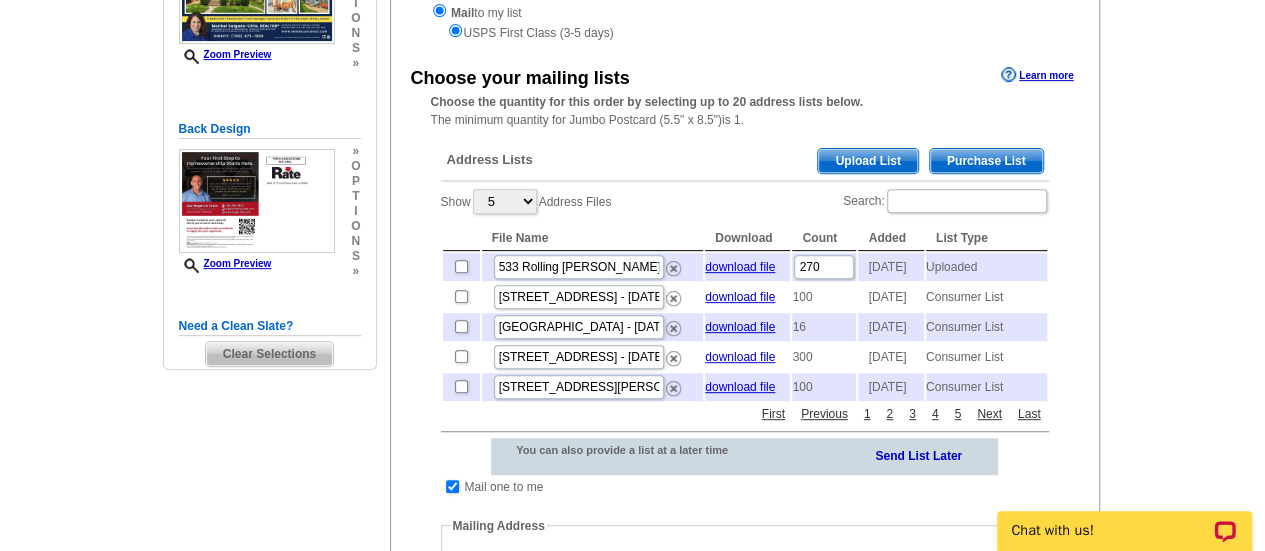 click on "Purchase List" at bounding box center [986, 161] 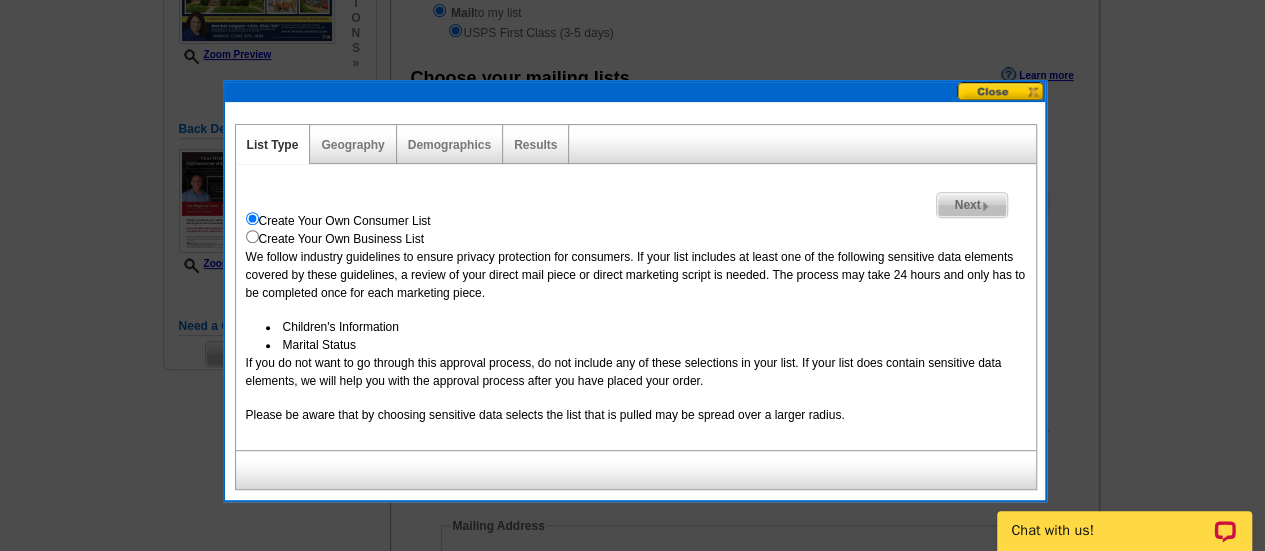 click on "Next" at bounding box center [971, 205] 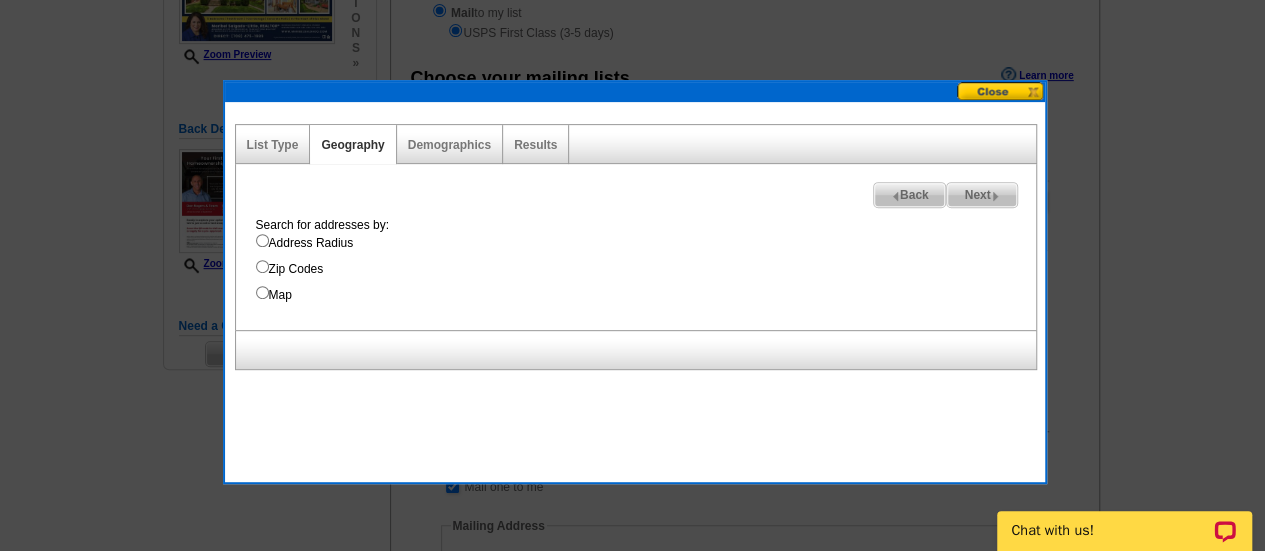 click on "Address Radius" at bounding box center [646, 243] 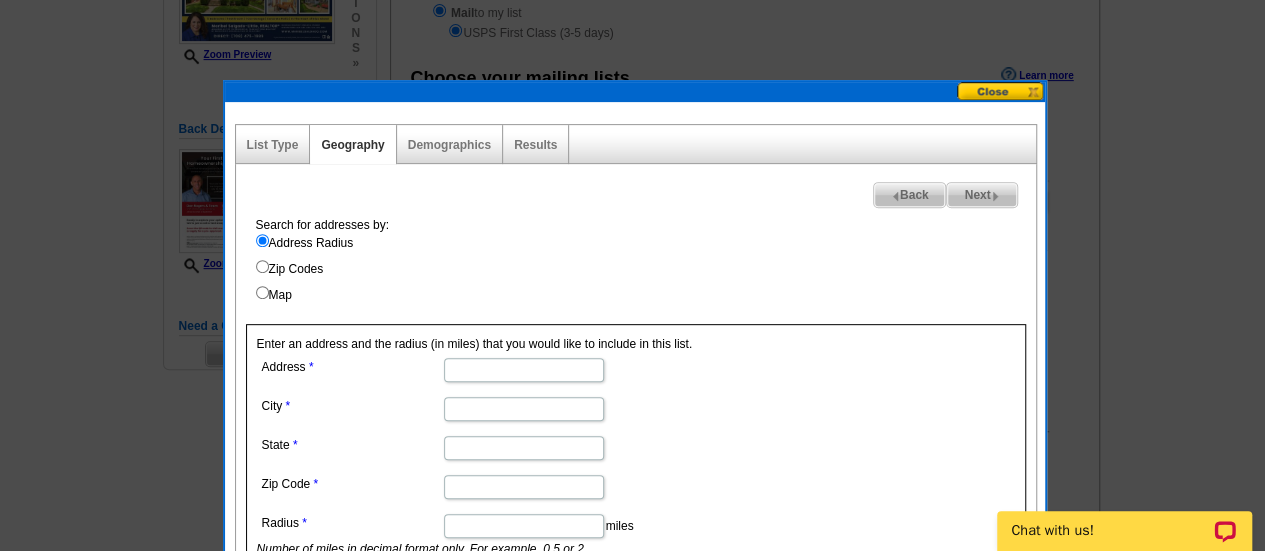click on "Address" at bounding box center (524, 370) 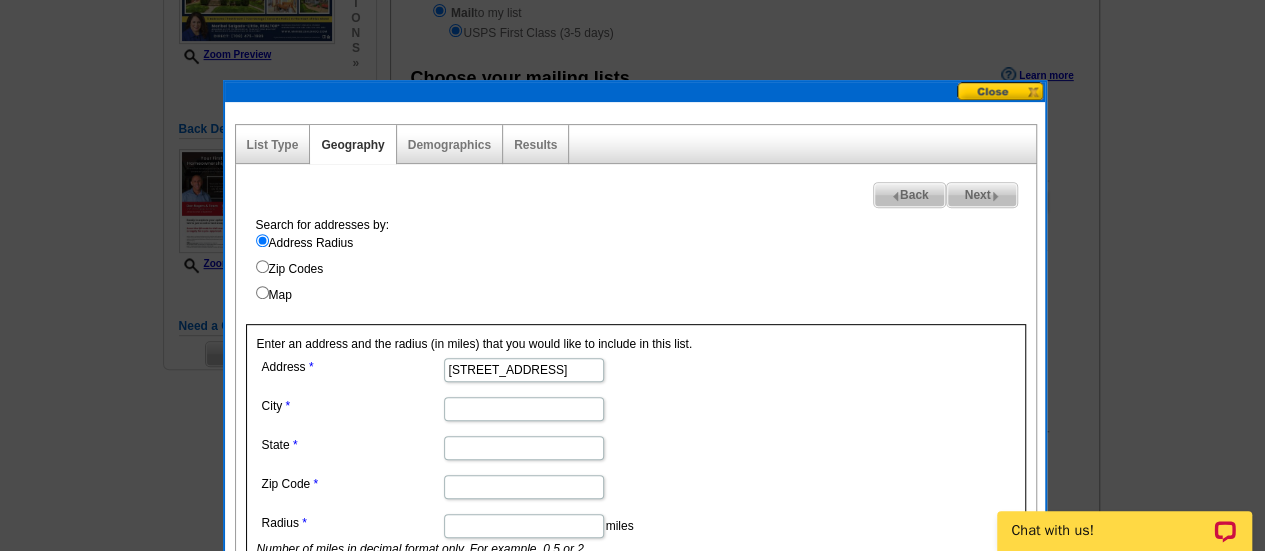scroll, scrollTop: 0, scrollLeft: 62, axis: horizontal 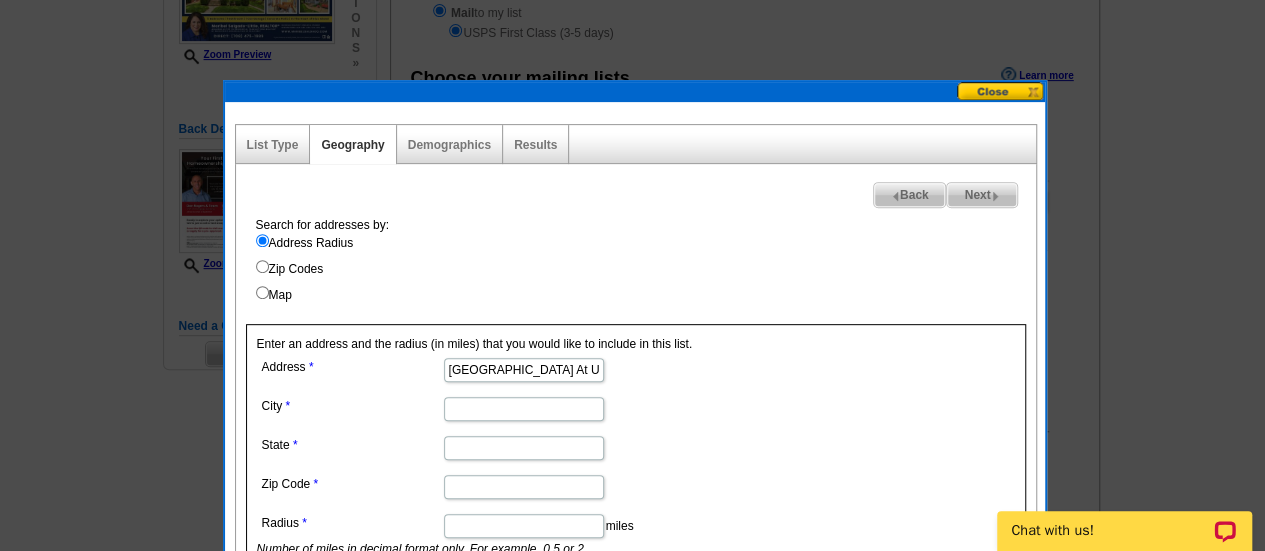 type on "5017 Grove At Unit A" 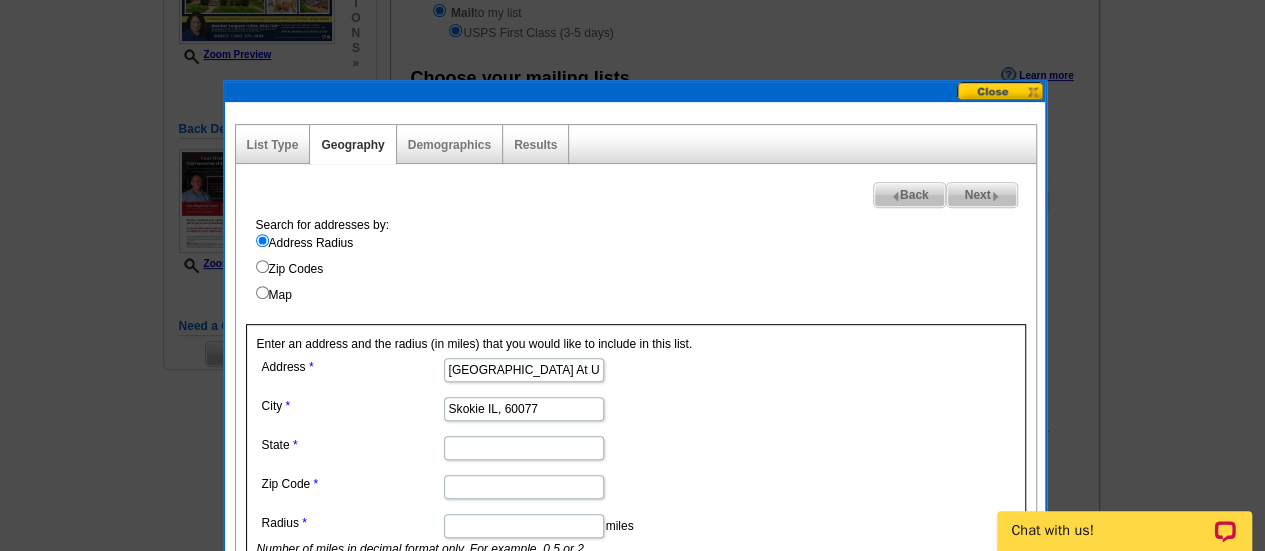 type on "Skokie IL, 60077" 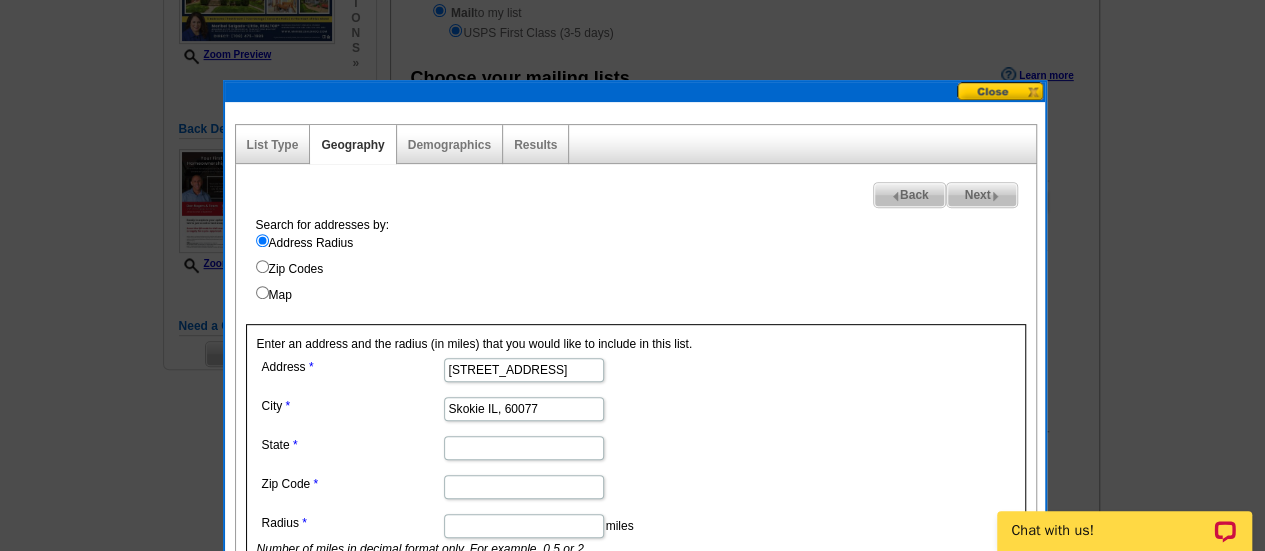 type on "5017 Grove St Unit A" 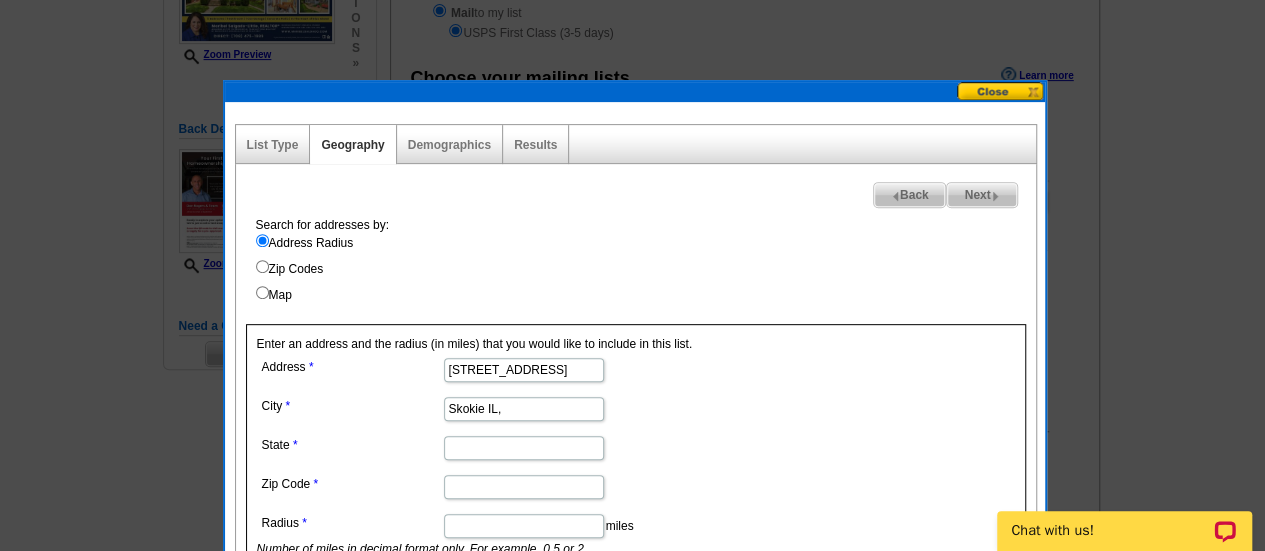 type on "Skokie IL," 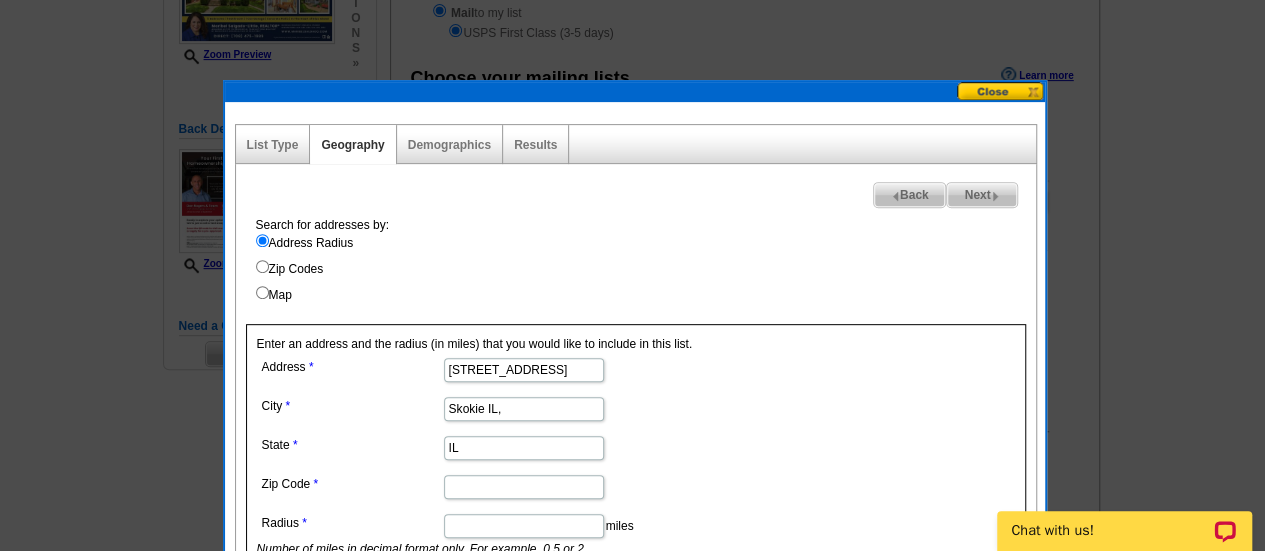 type on "IL" 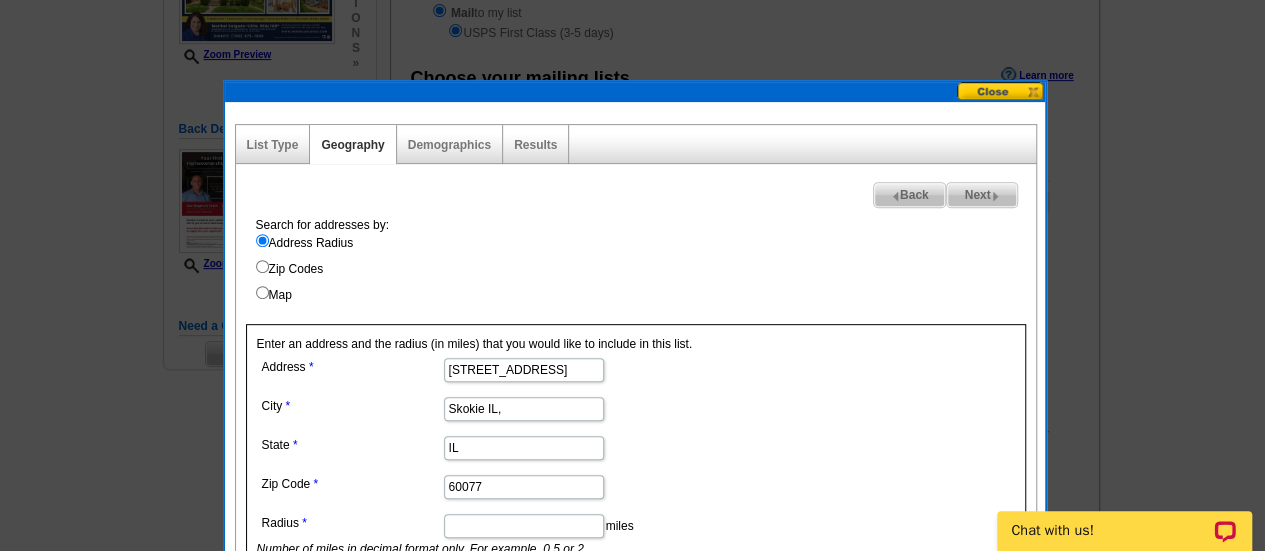 type on "60077" 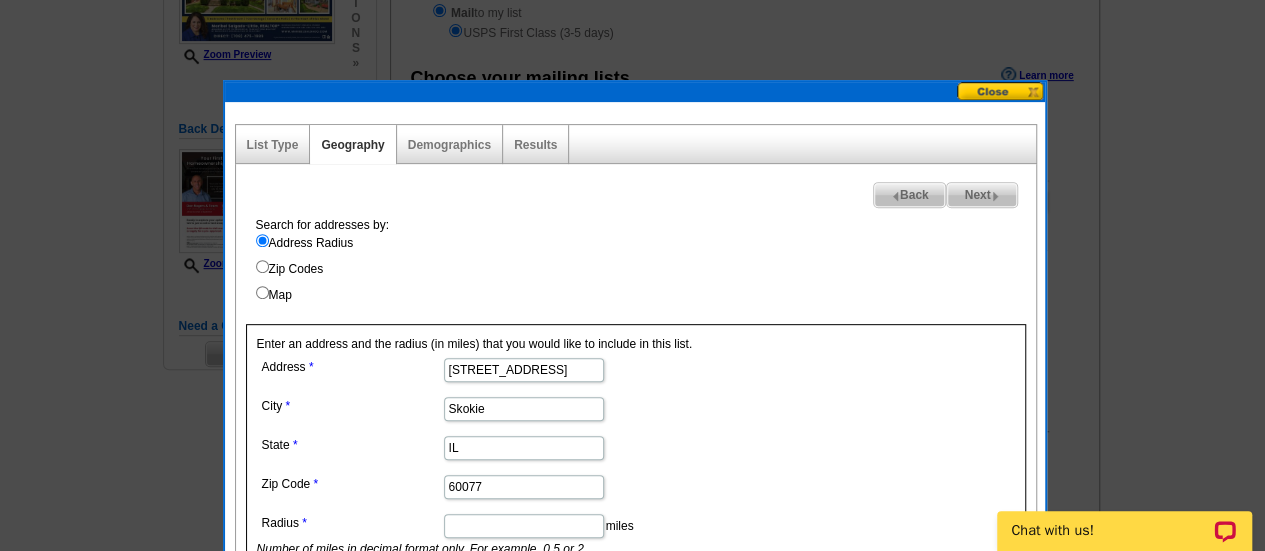 type on "Skokie" 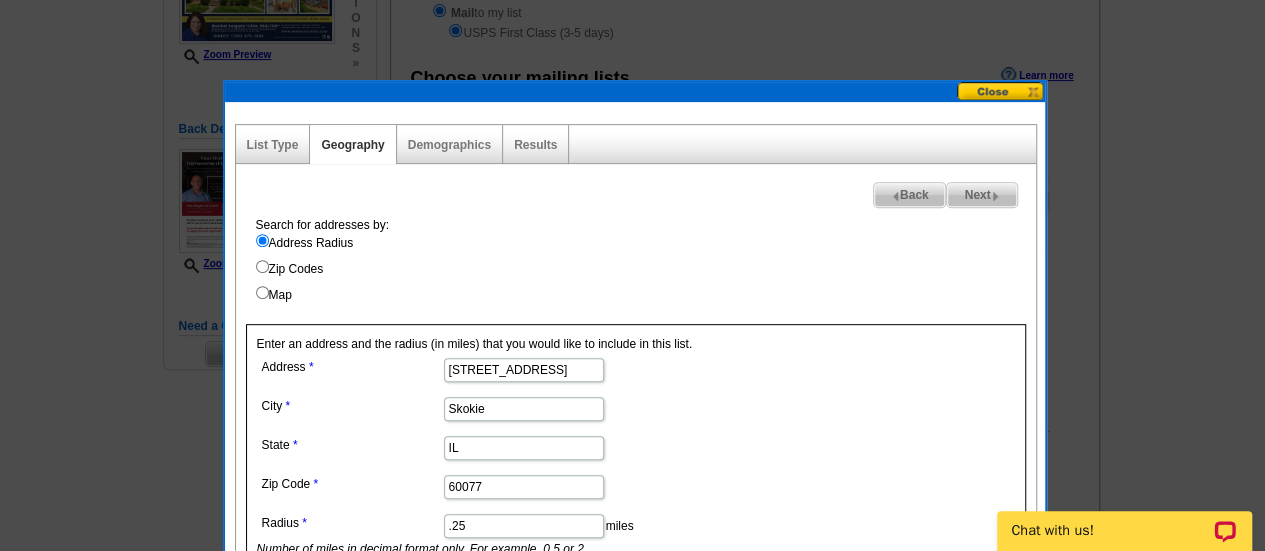 type on ".25" 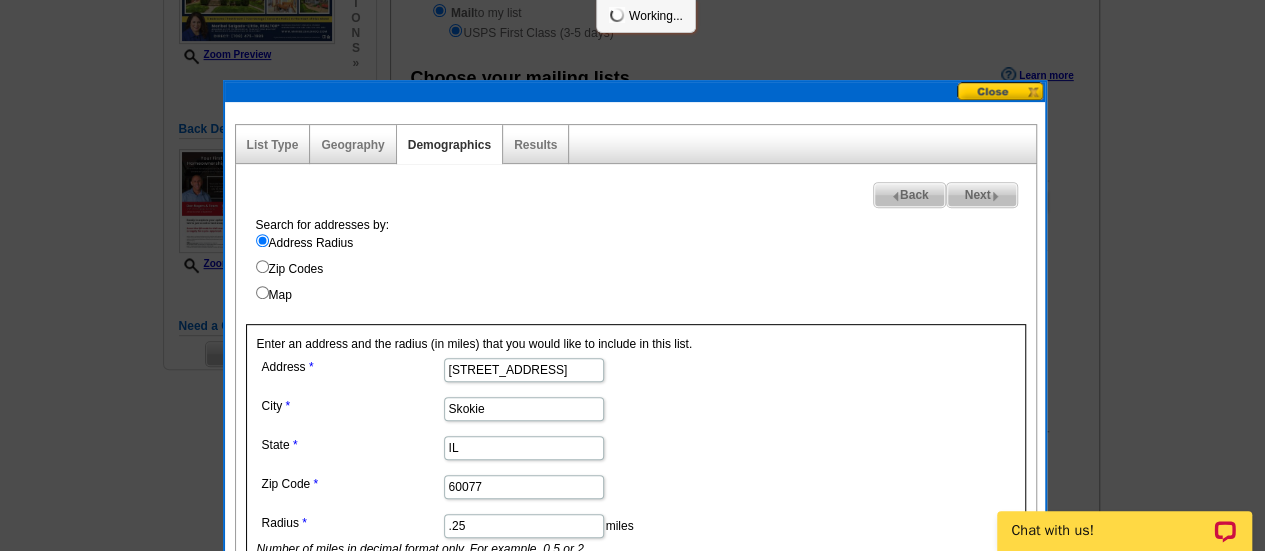 select 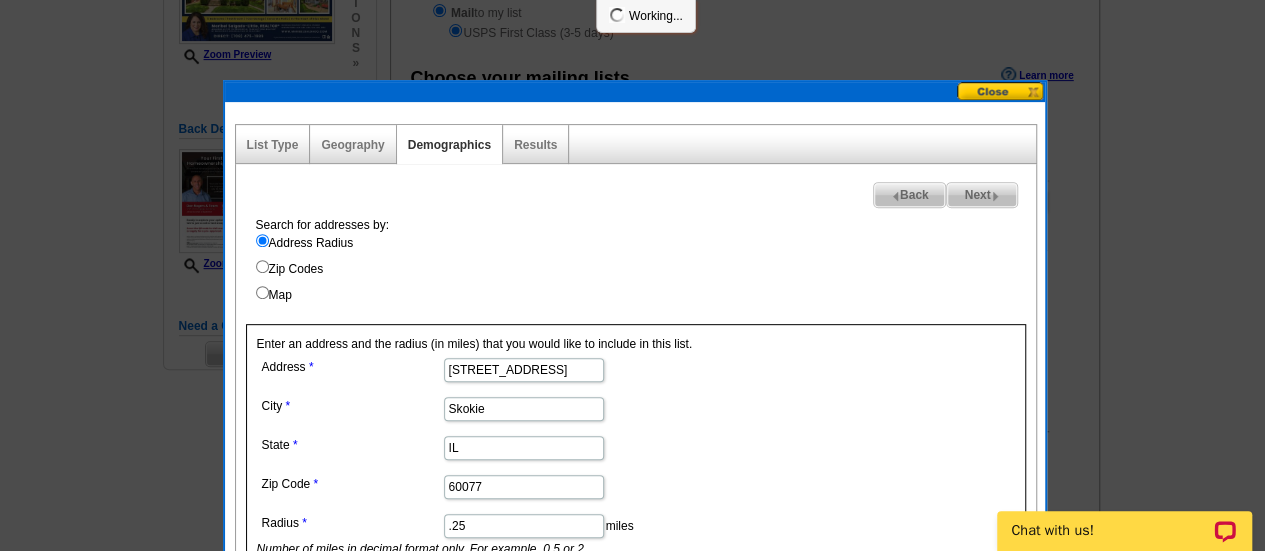 select 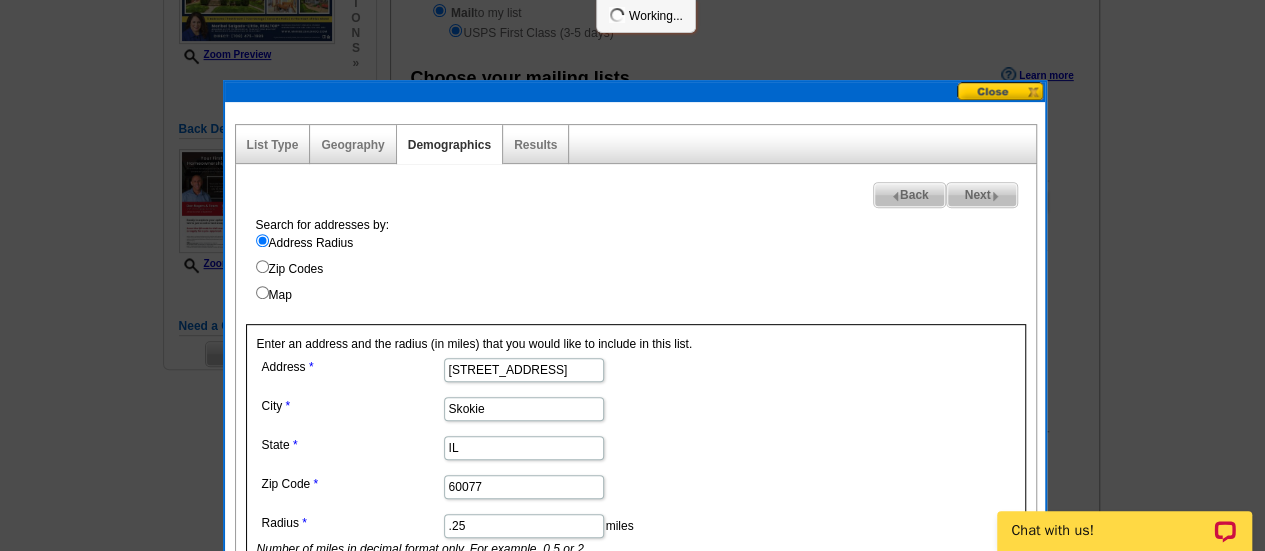 select 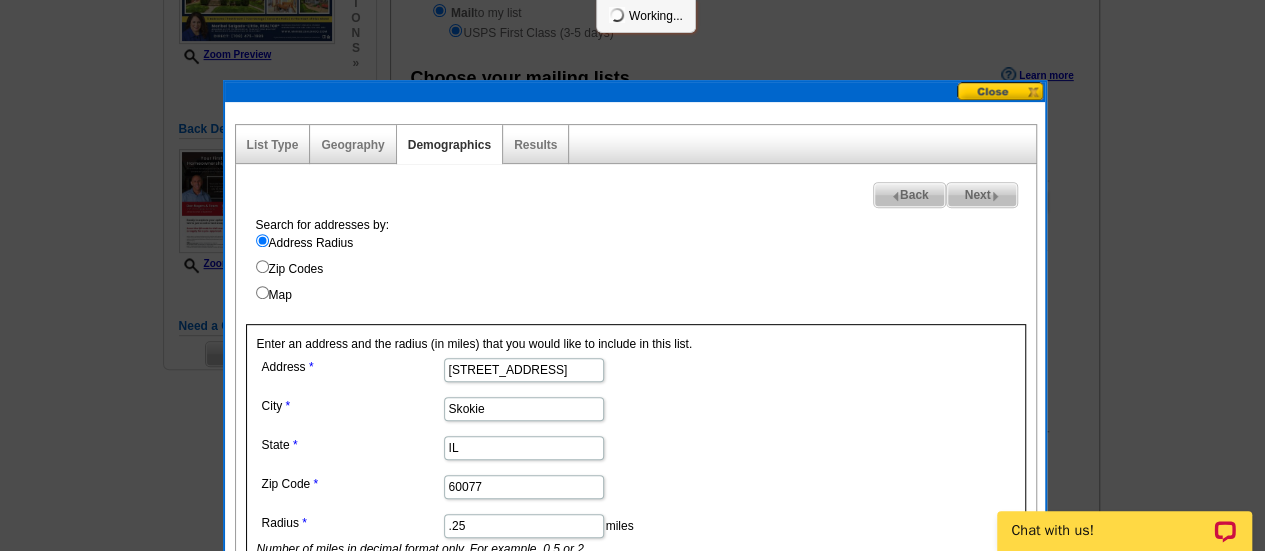 select 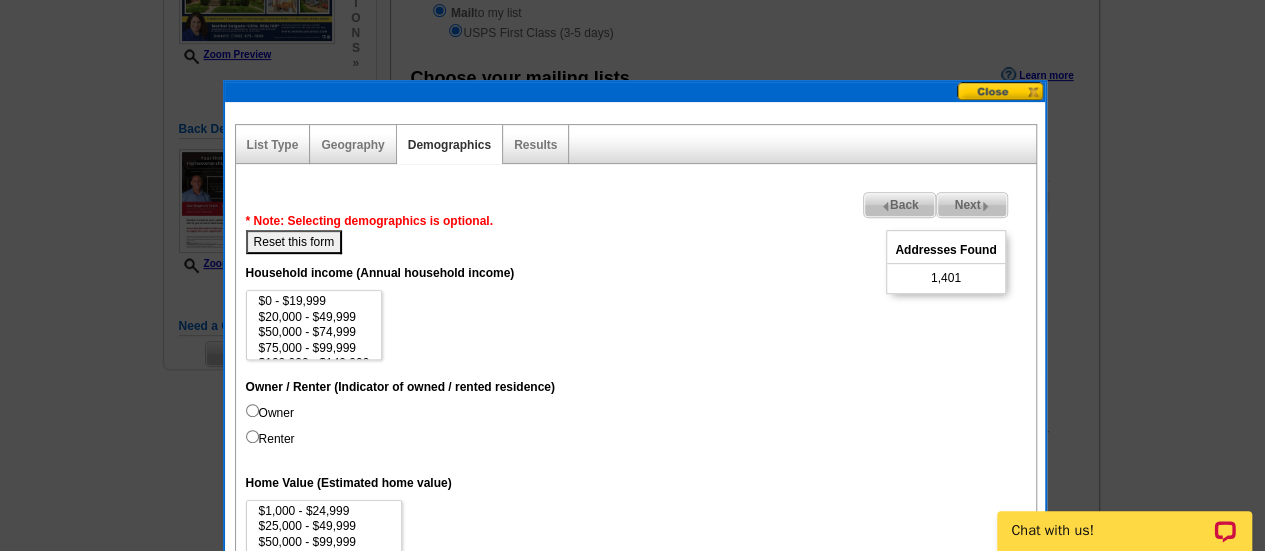 click on "Back" at bounding box center (900, 205) 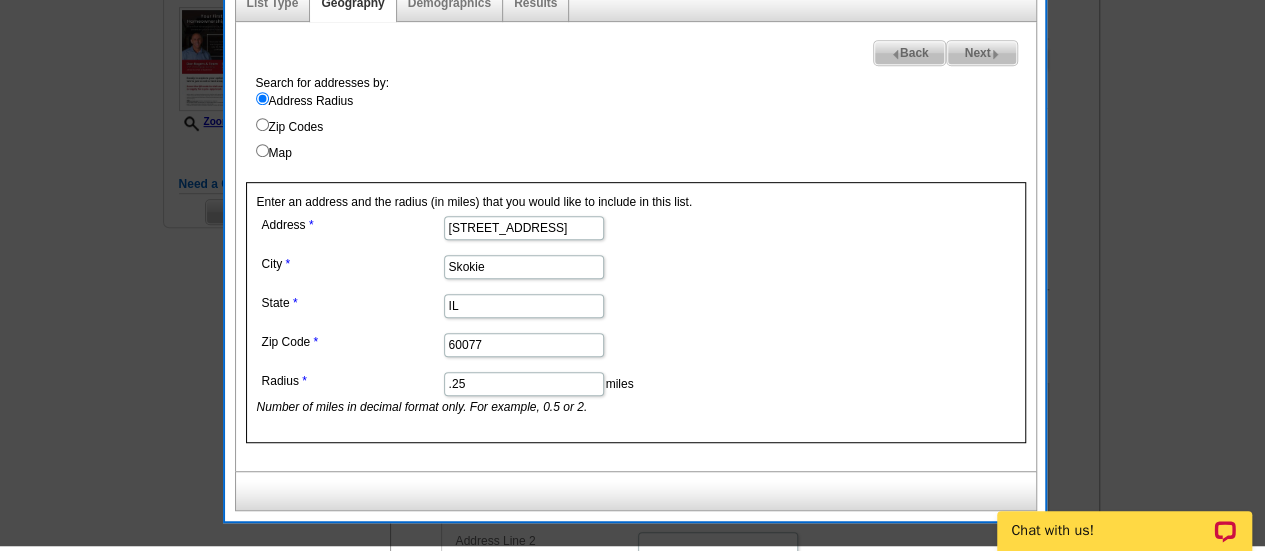 scroll, scrollTop: 455, scrollLeft: 0, axis: vertical 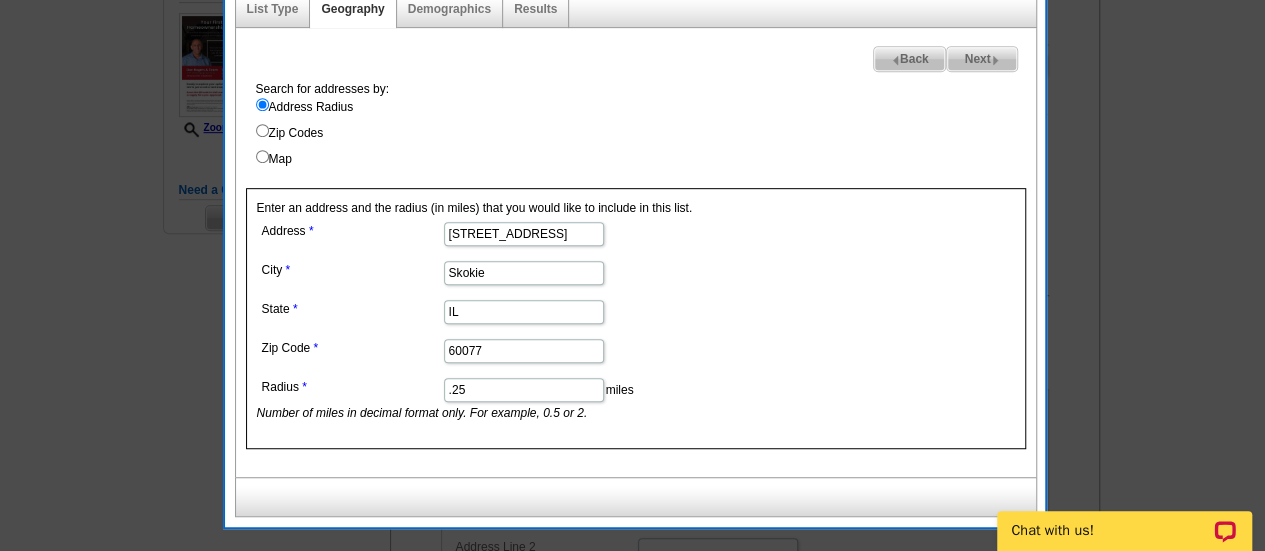 click on ".25" at bounding box center [524, 390] 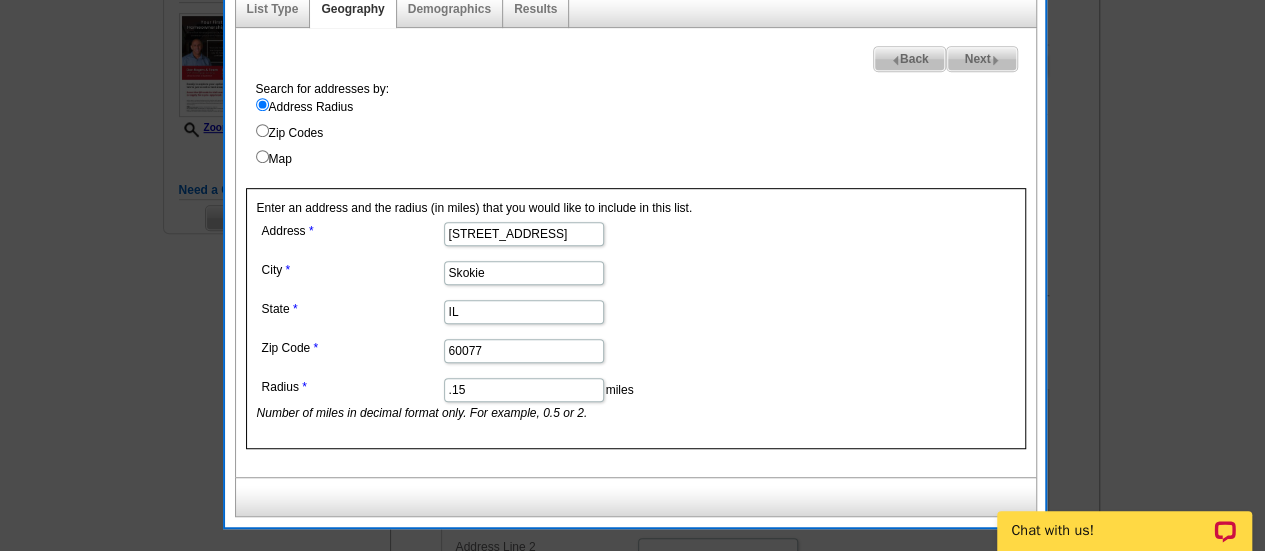 type on ".15" 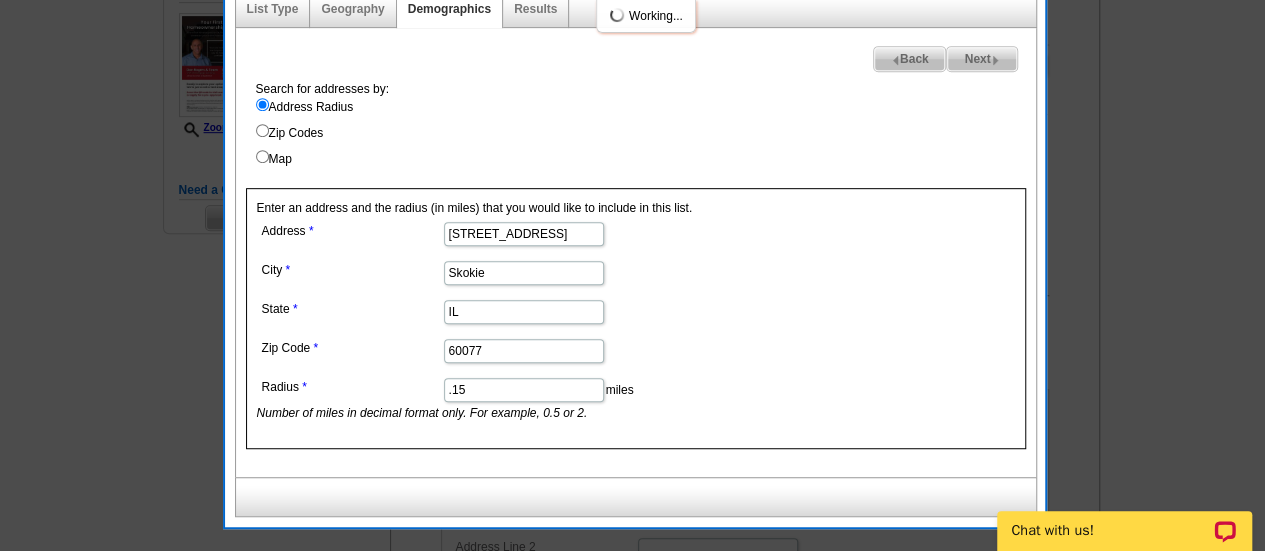 select 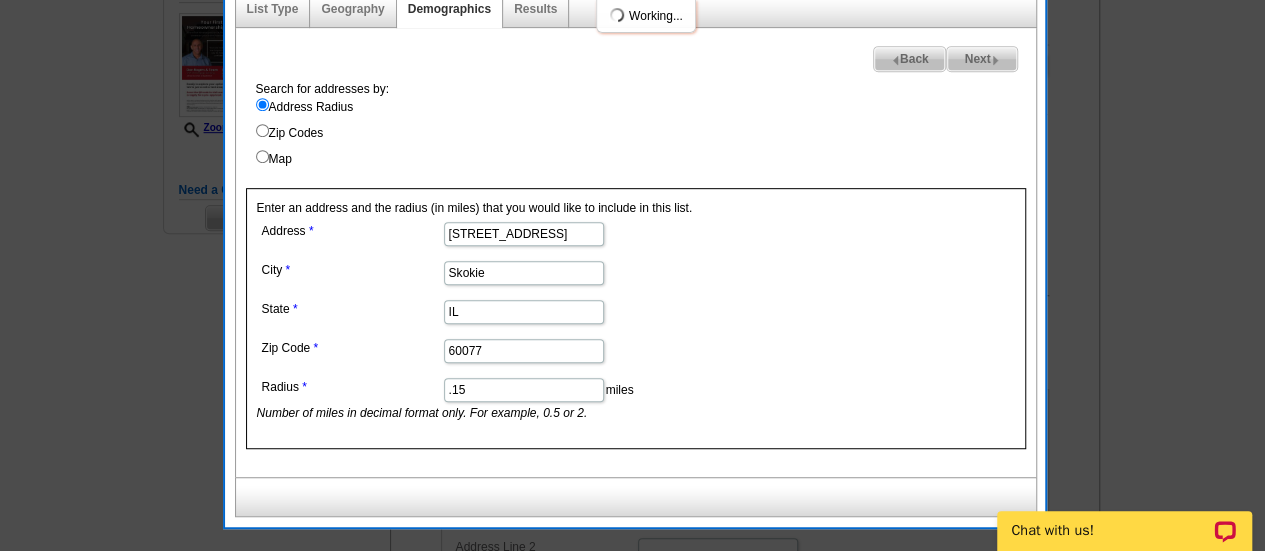 select 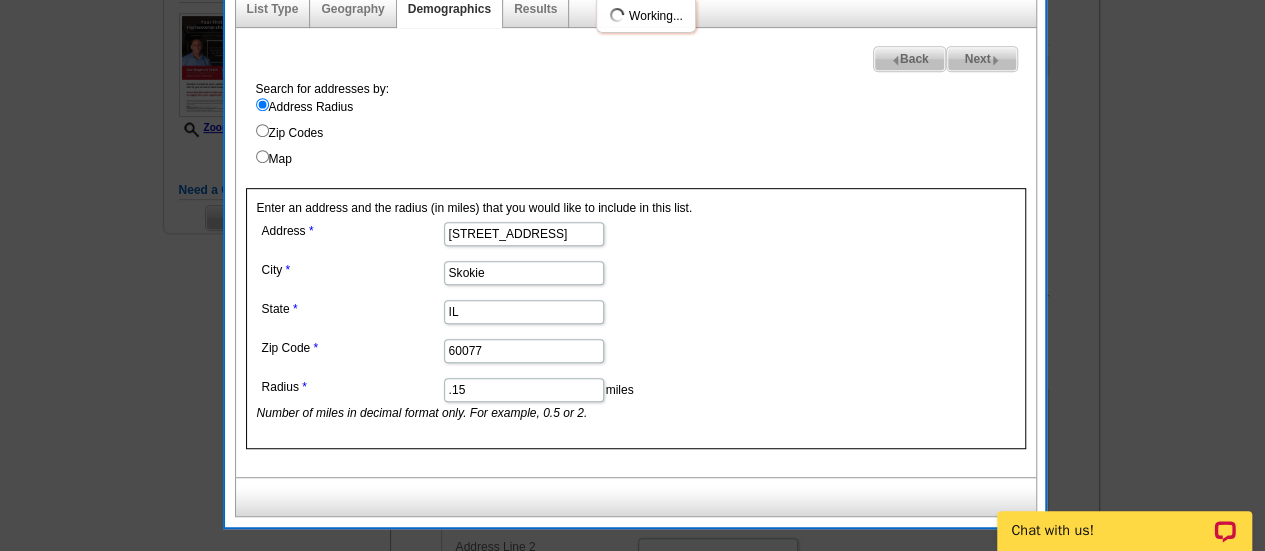 select 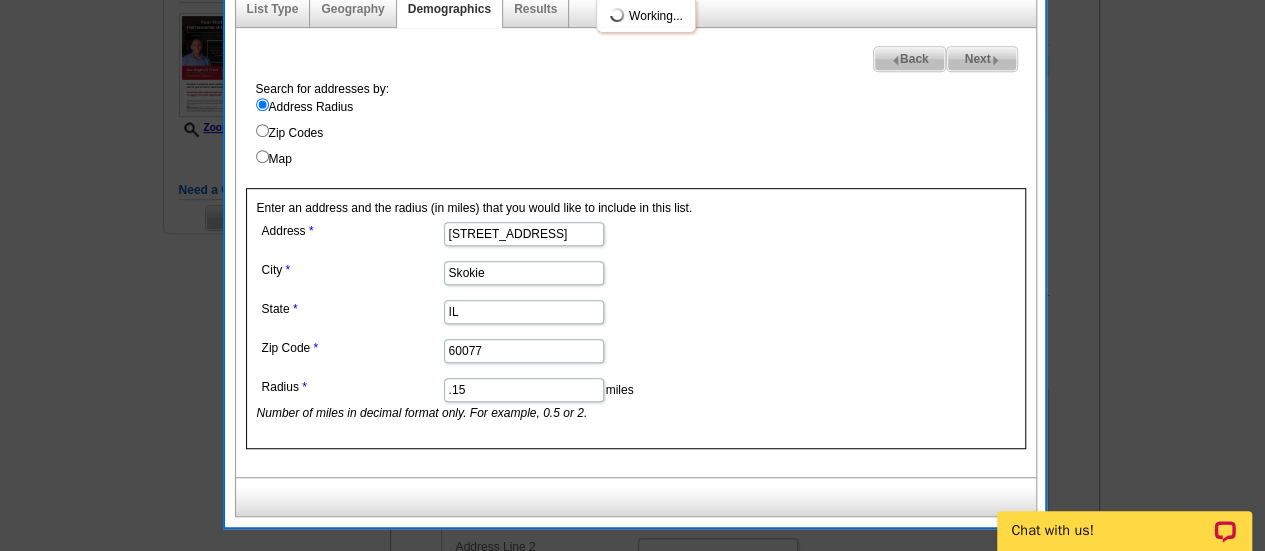 select 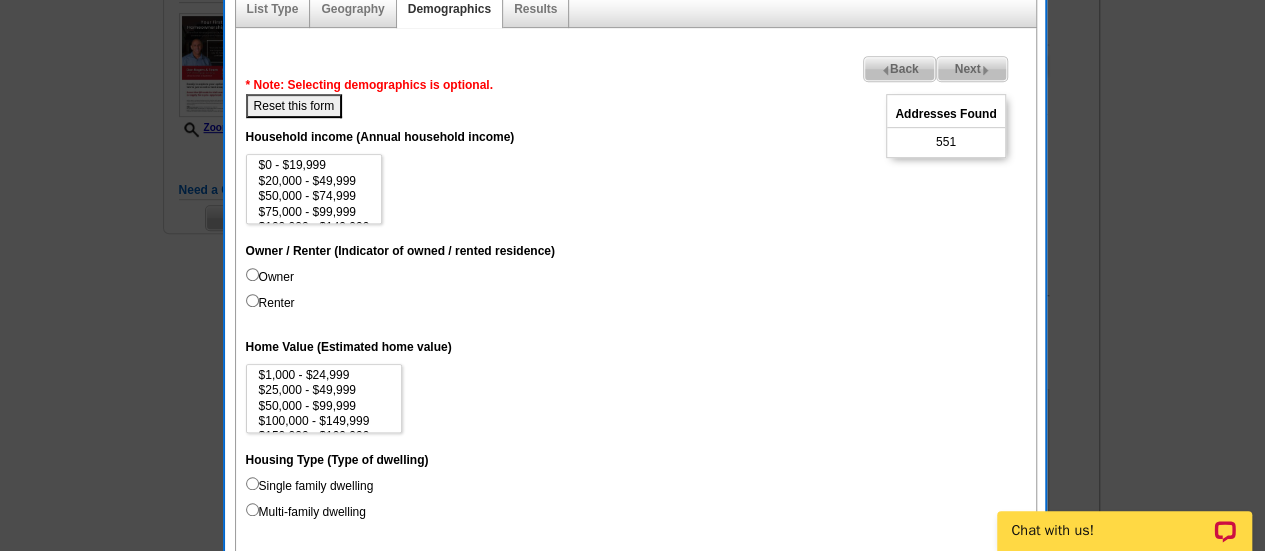 click on "Next" at bounding box center [971, 69] 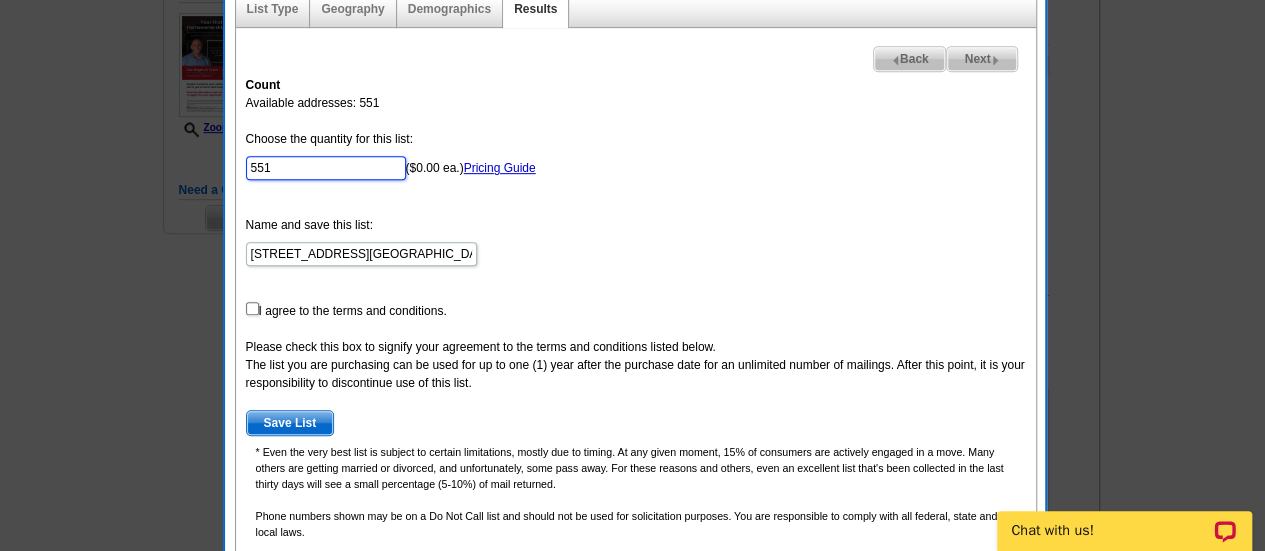 click on "551" at bounding box center (326, 168) 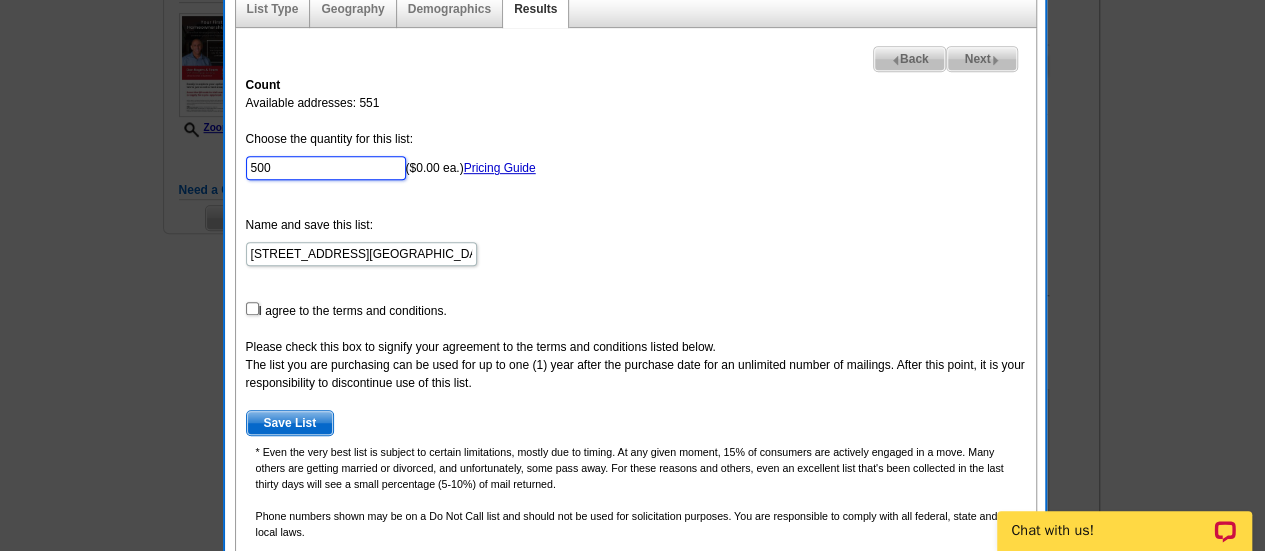 type on "500" 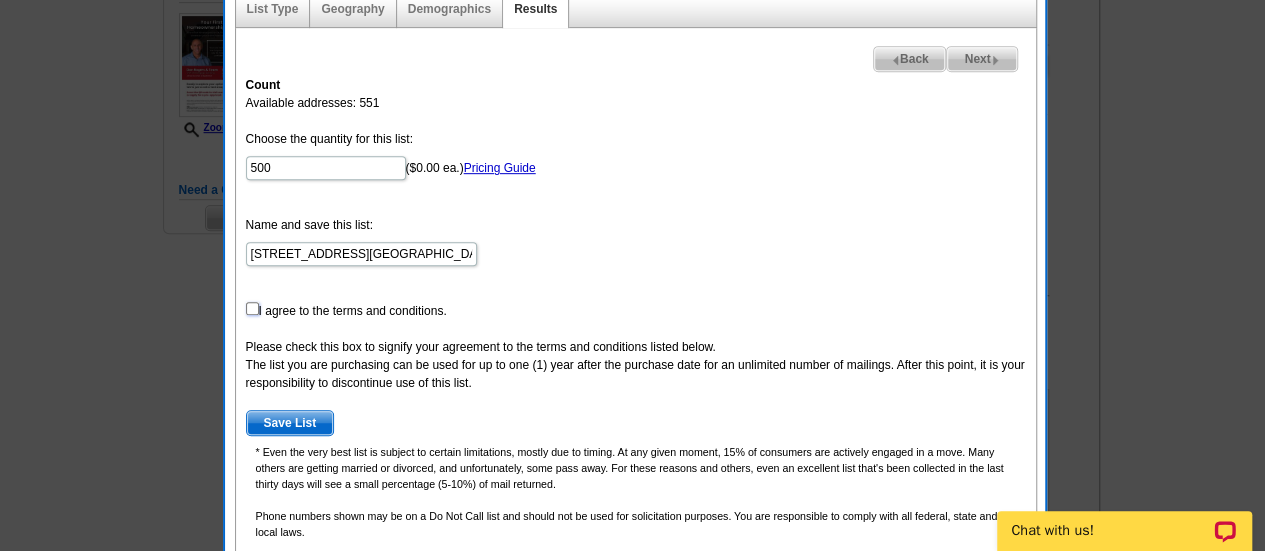 click at bounding box center [252, 308] 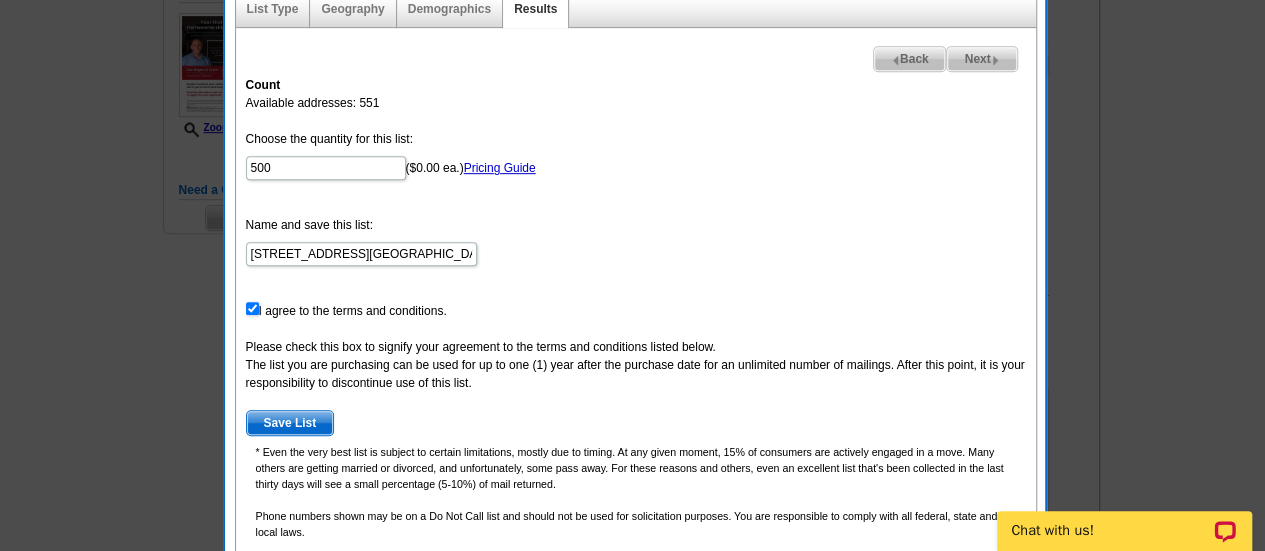 click on "Save List" at bounding box center (290, 423) 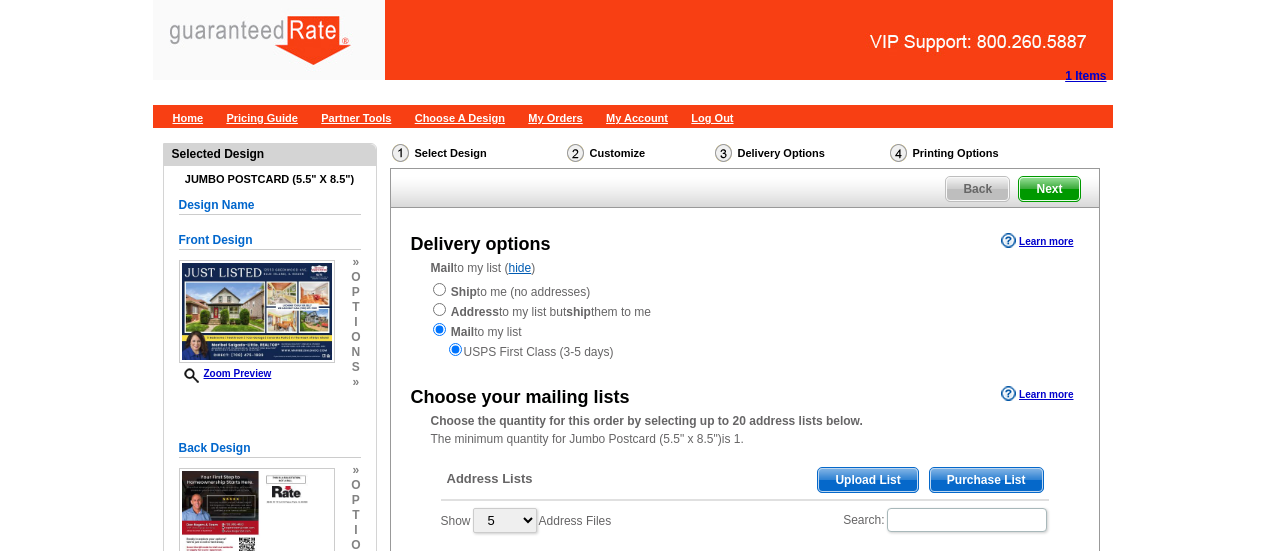scroll, scrollTop: 455, scrollLeft: 0, axis: vertical 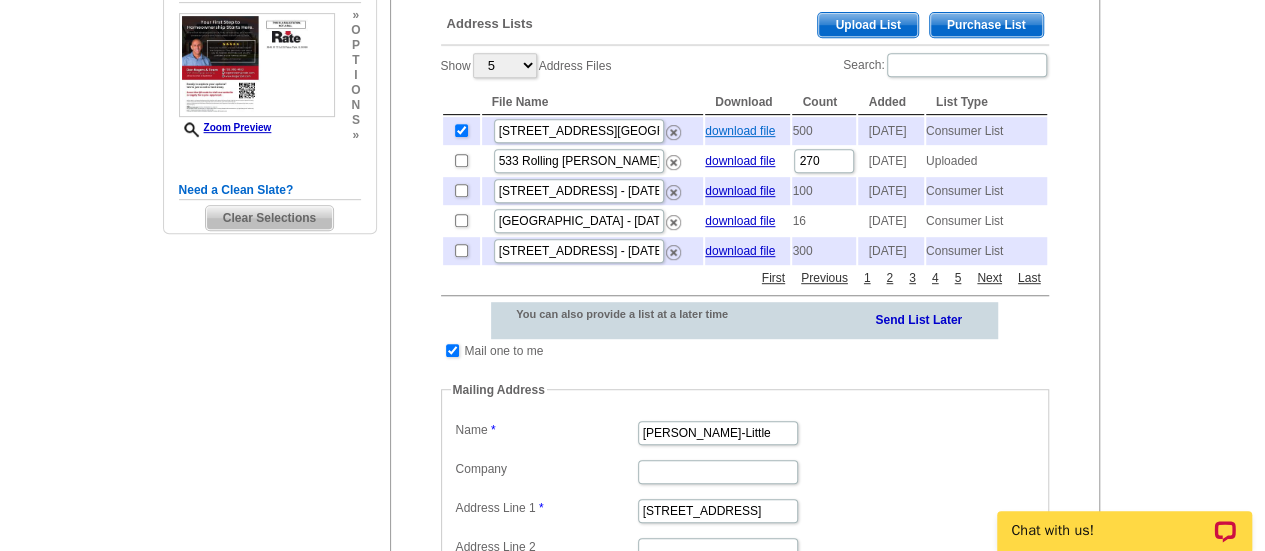 click on "download file" at bounding box center [740, 131] 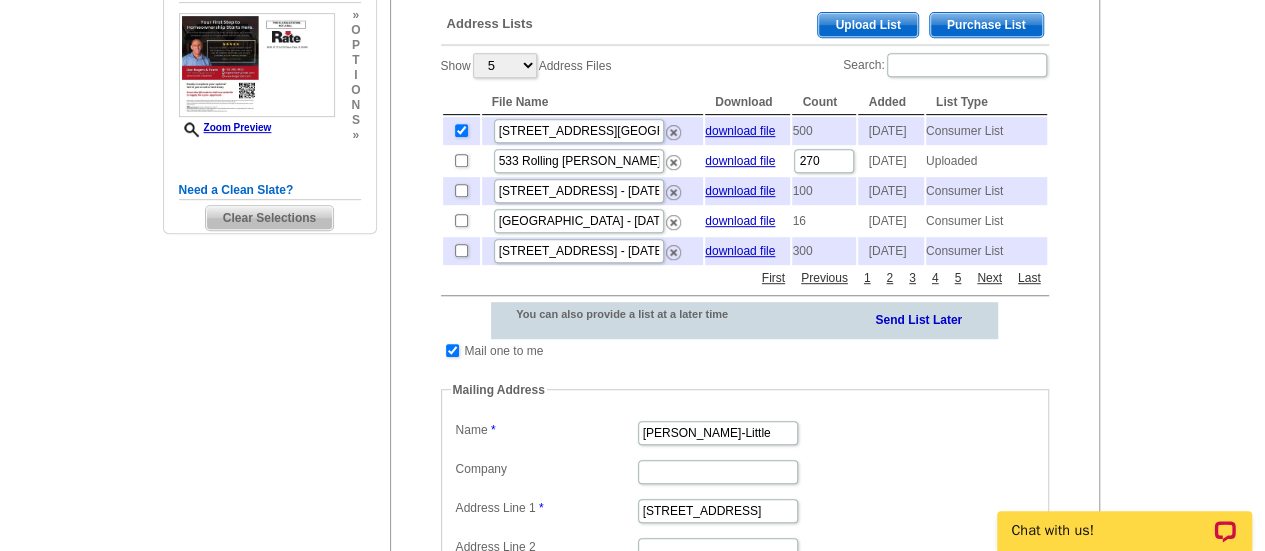 click on "Clear Selections" at bounding box center [269, 218] 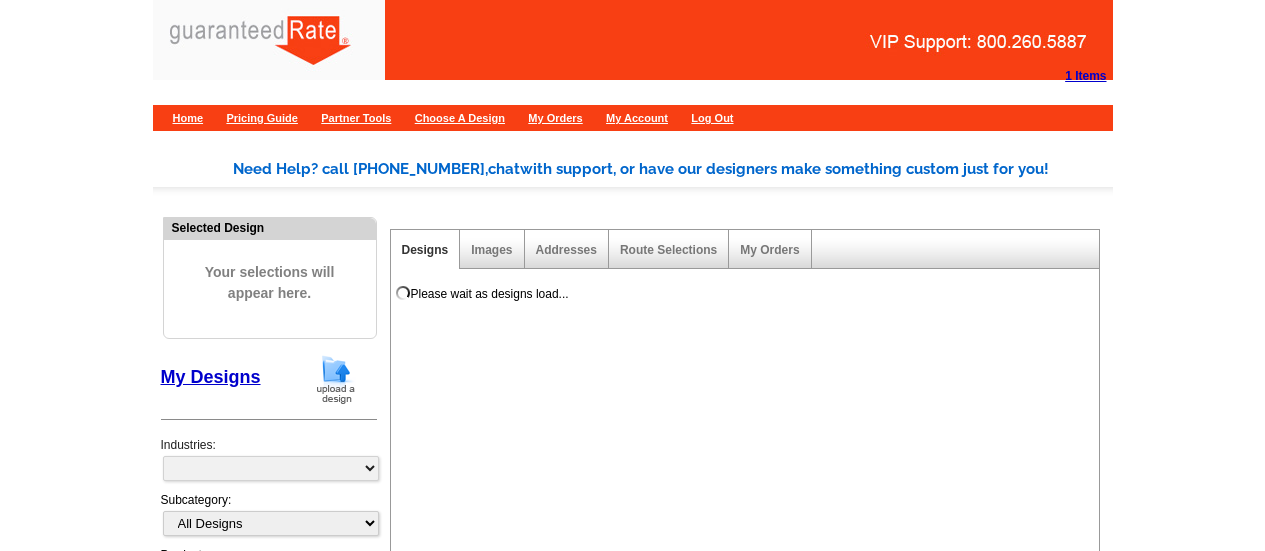 scroll, scrollTop: 0, scrollLeft: 0, axis: both 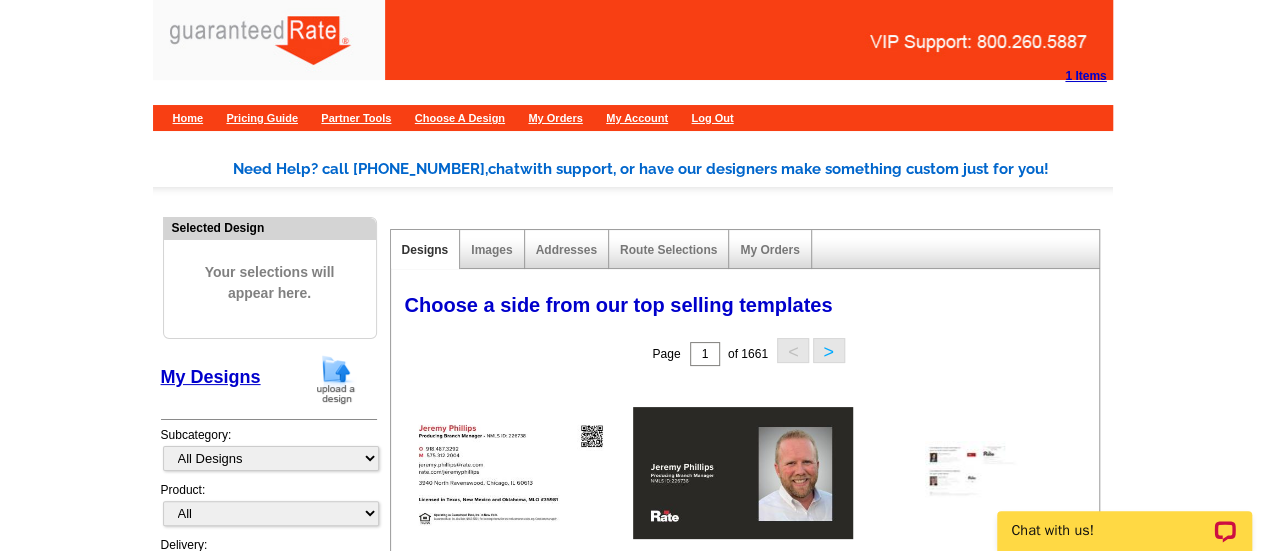 click at bounding box center [336, 379] 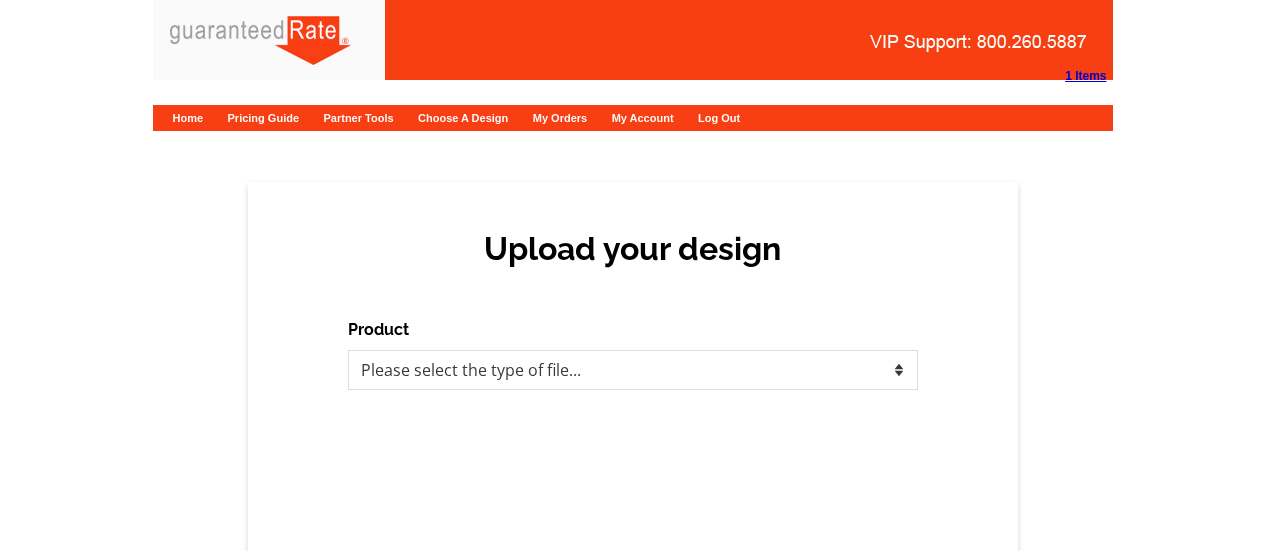 scroll, scrollTop: 0, scrollLeft: 0, axis: both 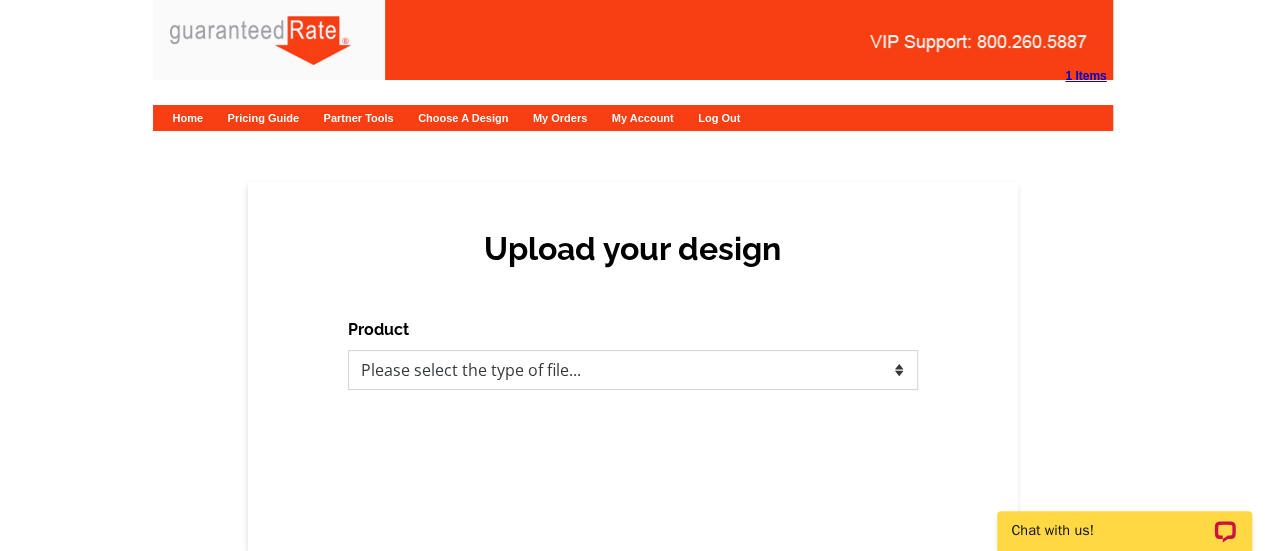 click on "Please select the type of file...
Postcards
Calendars
Business Cards
Letters and flyers
Greeting Cards" at bounding box center [633, 370] 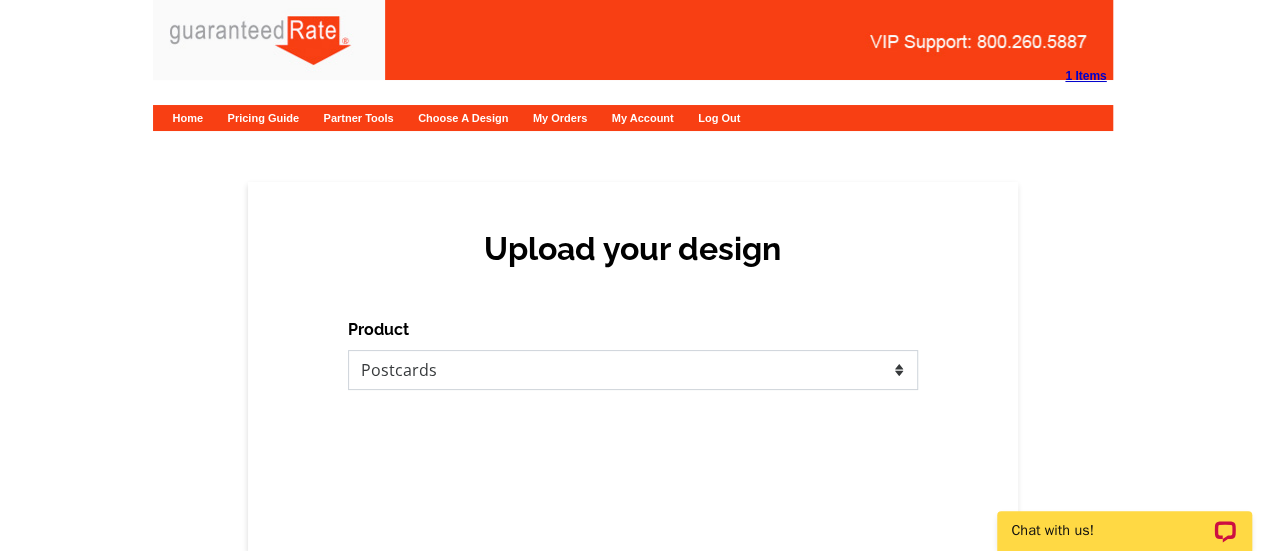 click on "Please select the type of file...
Postcards
Calendars
Business Cards
Letters and flyers
Greeting Cards" at bounding box center [633, 370] 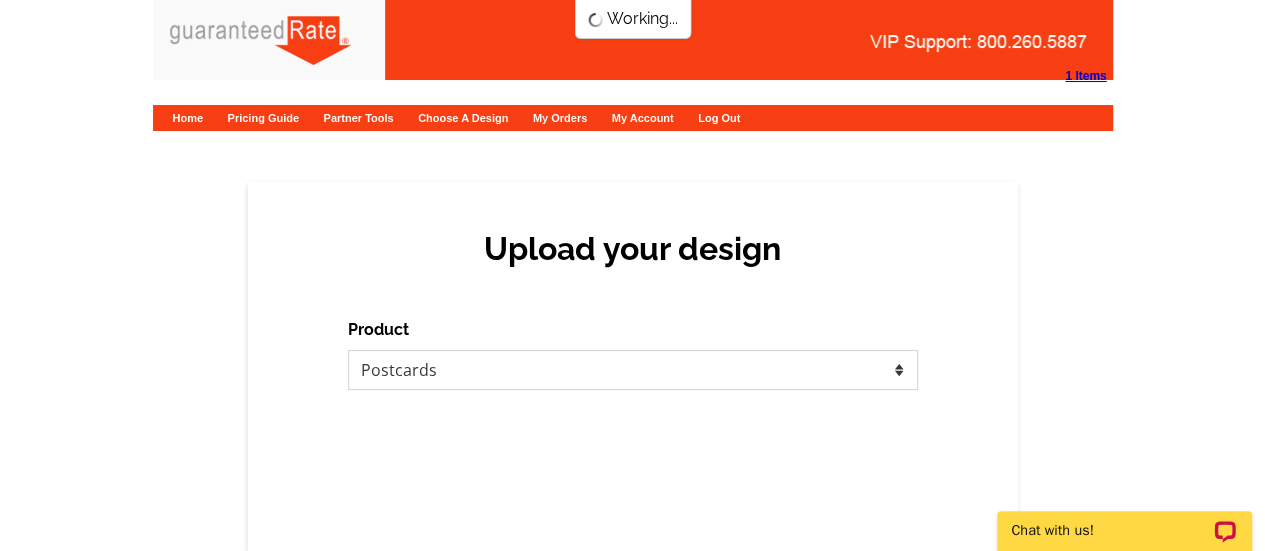 scroll, scrollTop: 0, scrollLeft: 0, axis: both 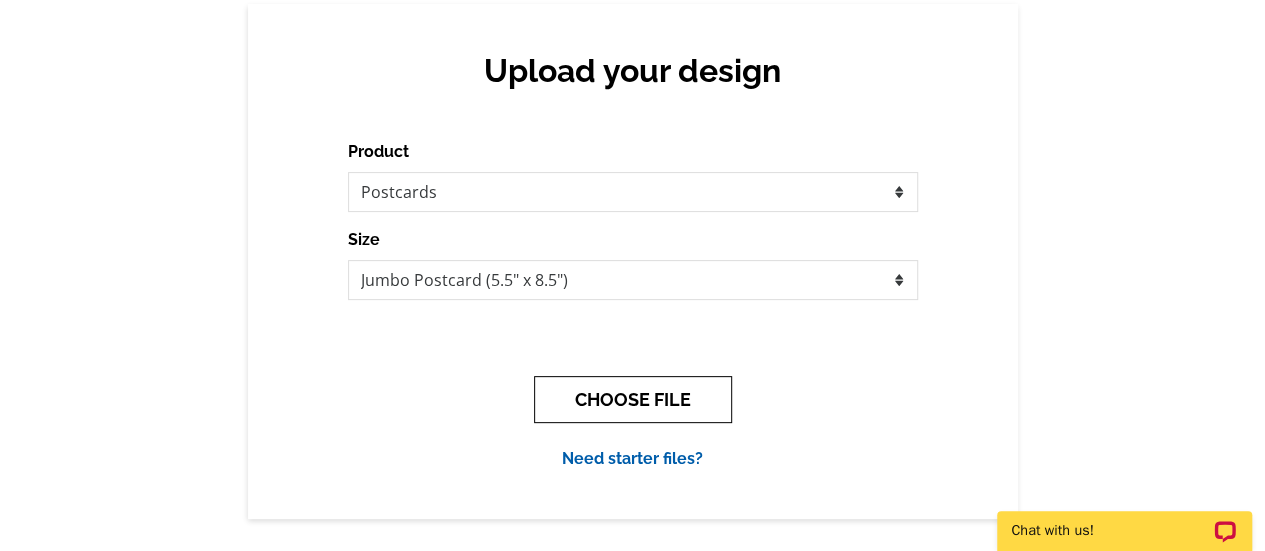 click on "CHOOSE FILE" at bounding box center [633, 399] 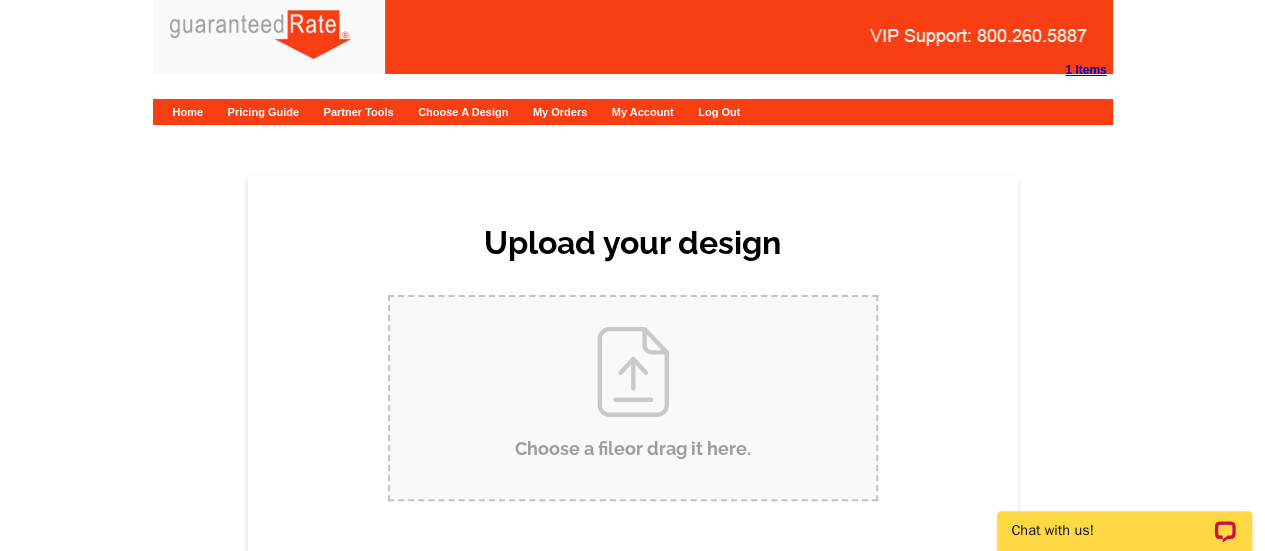 scroll, scrollTop: 0, scrollLeft: 0, axis: both 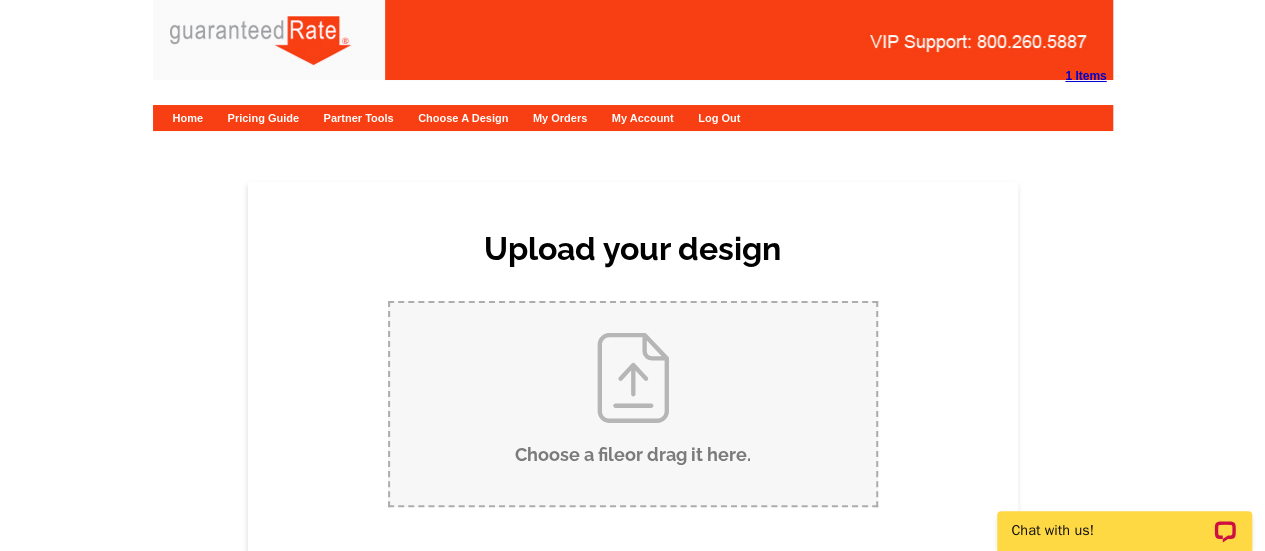 click on "Choose a file  or drag it here ." at bounding box center (633, 404) 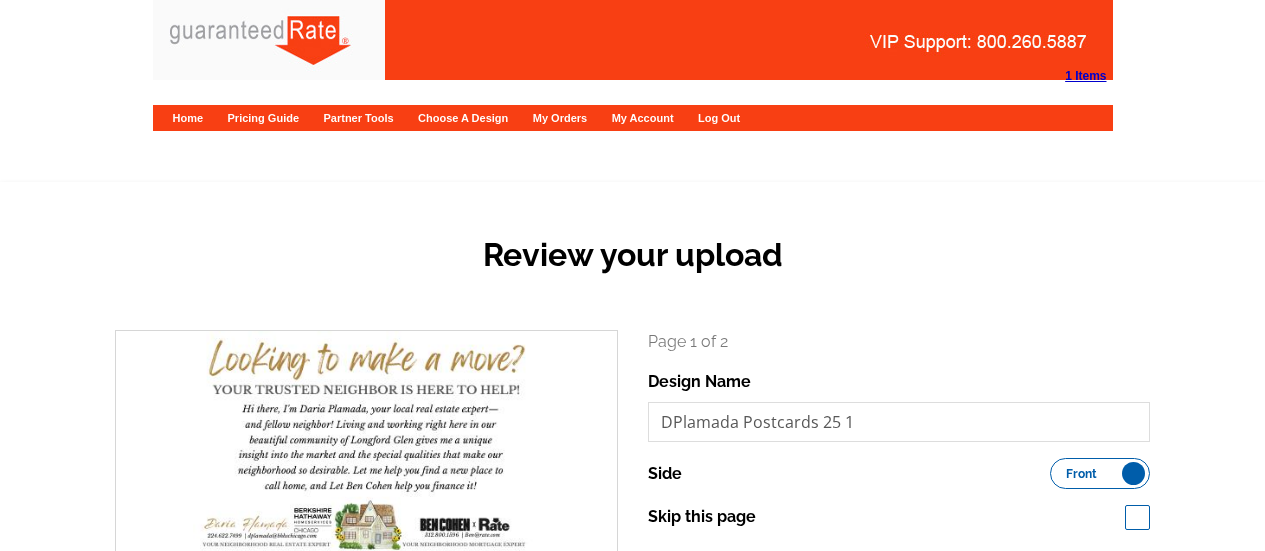 scroll, scrollTop: 0, scrollLeft: 0, axis: both 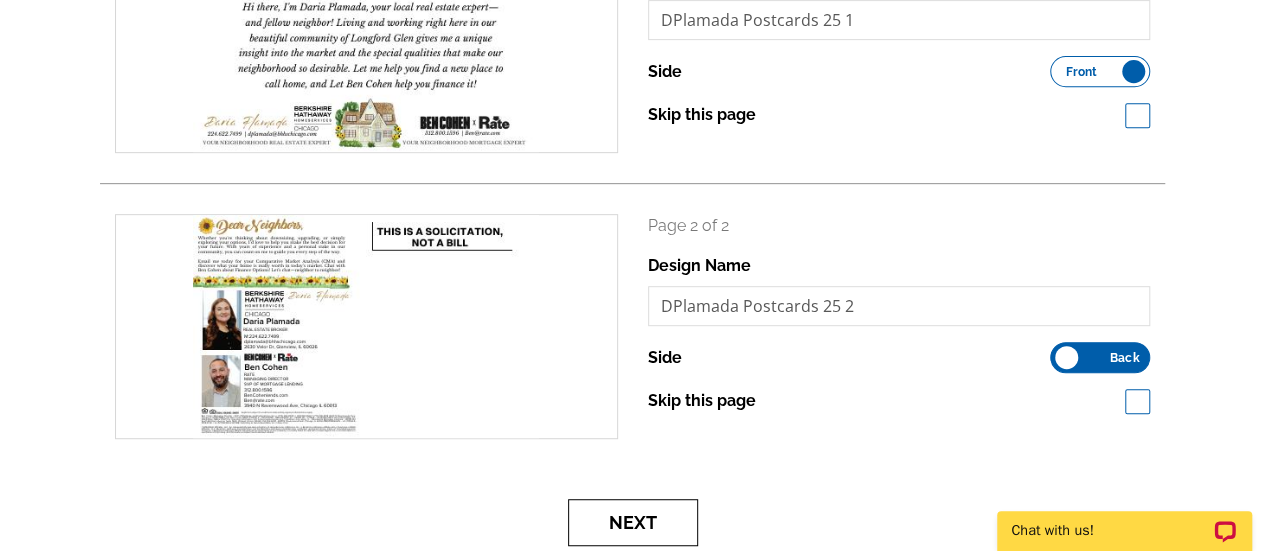 click on "Next" at bounding box center [633, 522] 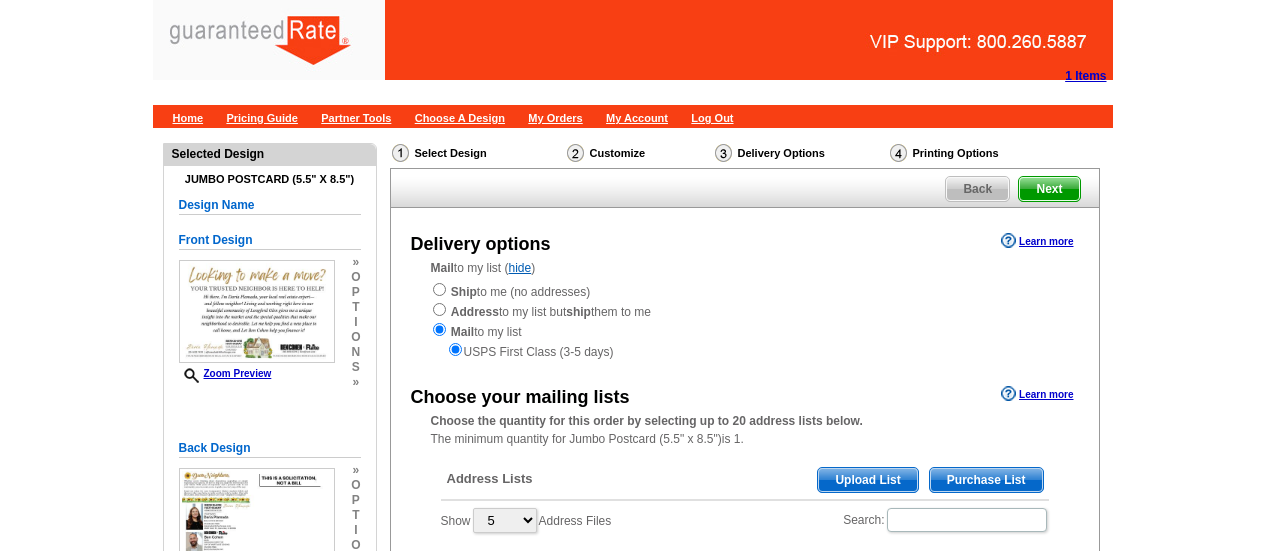 scroll, scrollTop: 0, scrollLeft: 0, axis: both 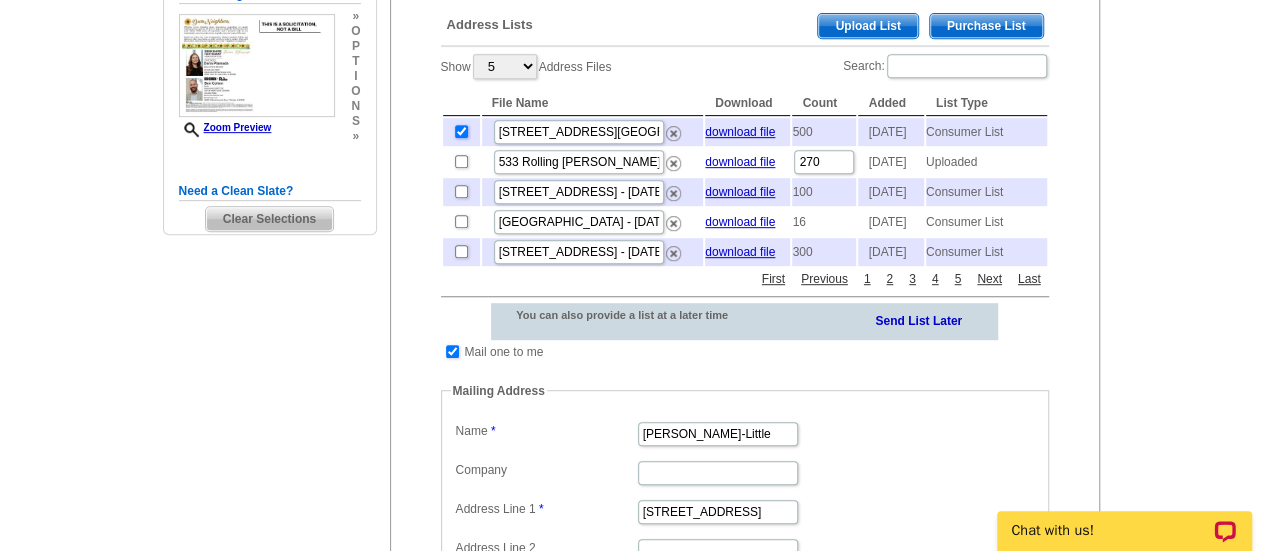 click at bounding box center (461, 131) 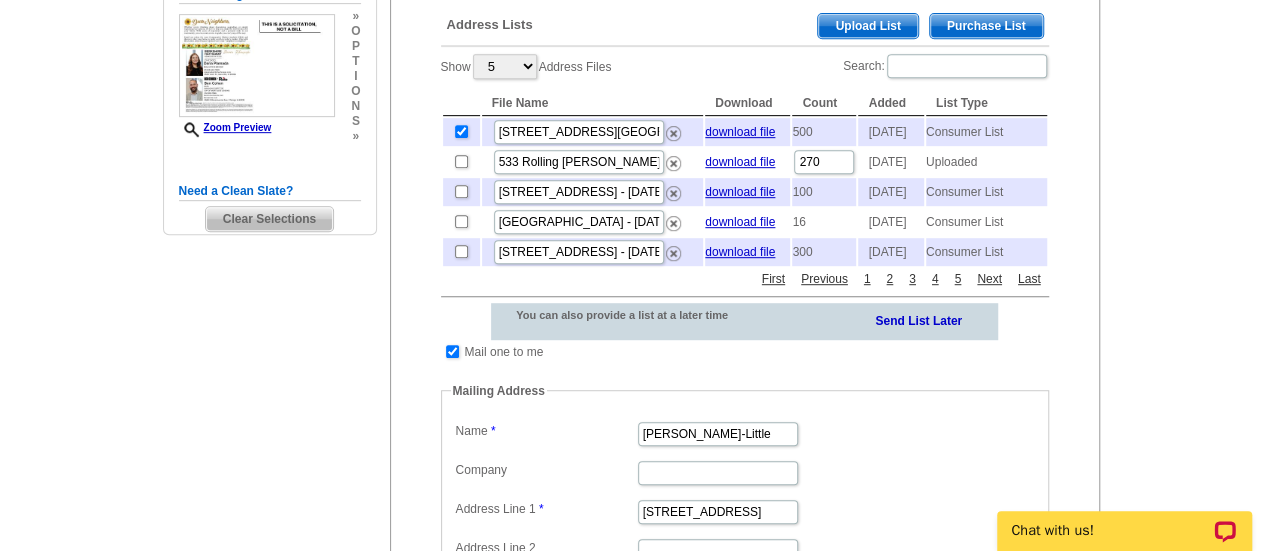 checkbox on "false" 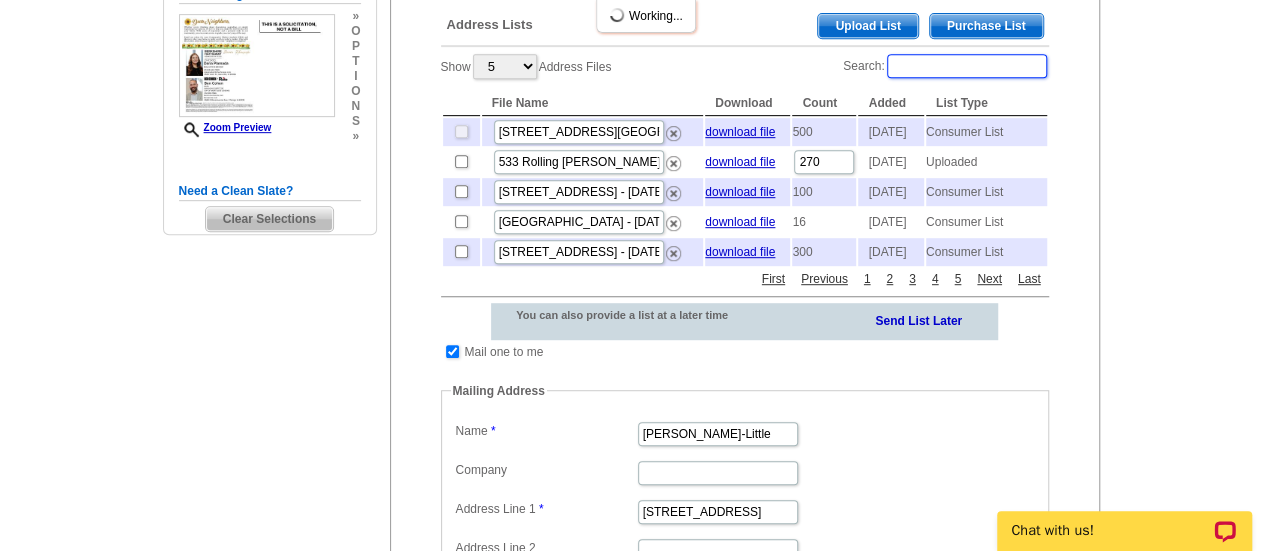 click on "Search:" at bounding box center [967, 66] 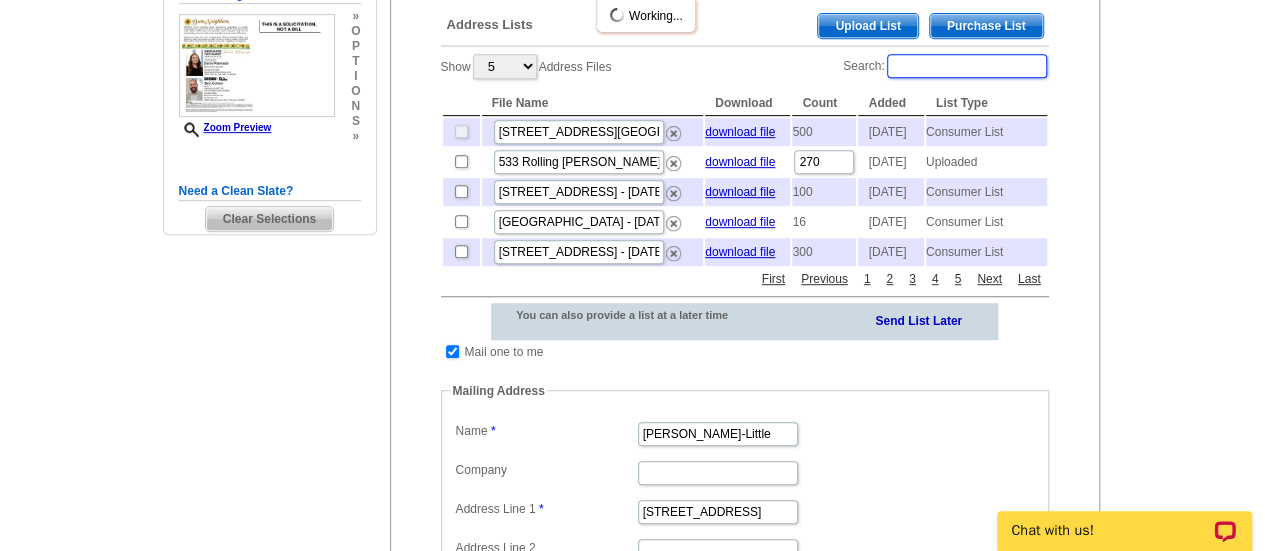 paste on "675 Dursey Ln, Des Plaines, IL 60016" 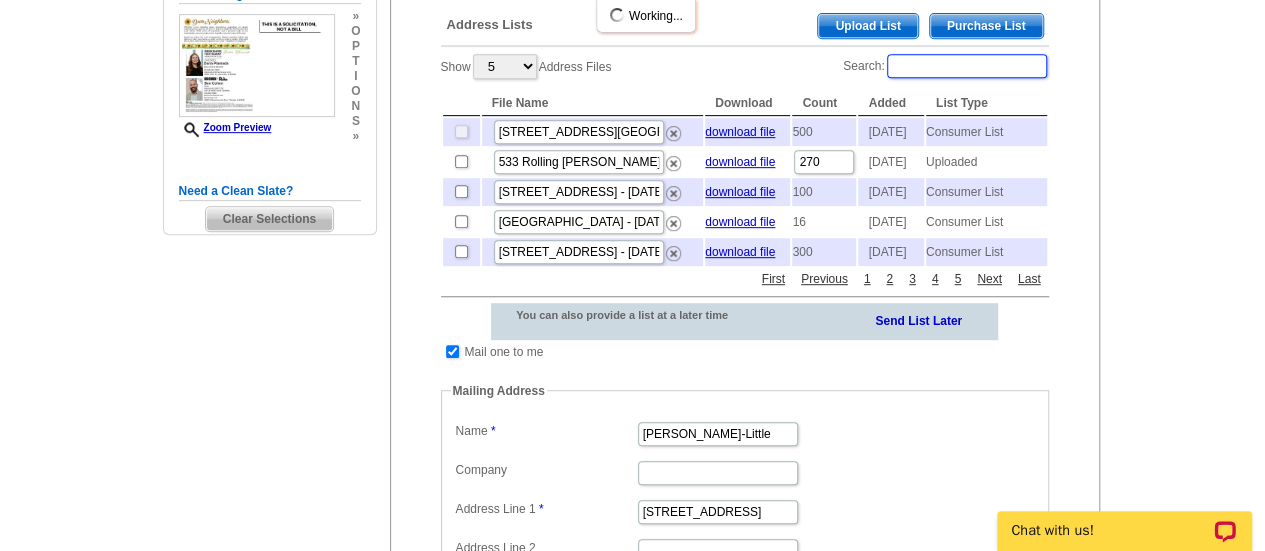 type on "675 Dursey Ln, Des Plaines, IL 60016" 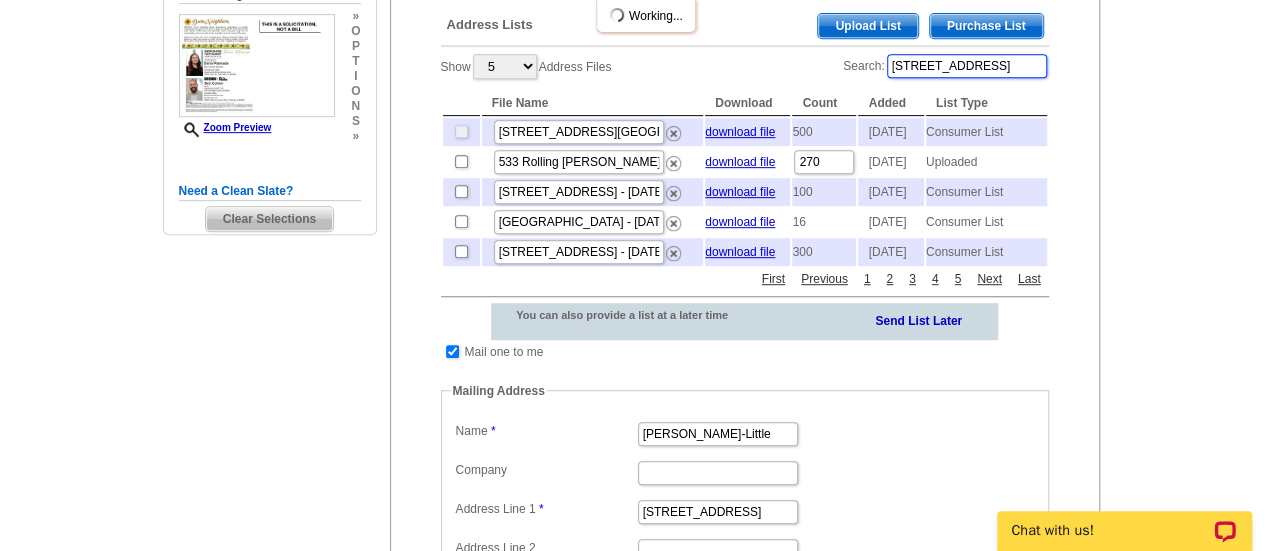 scroll, scrollTop: 0, scrollLeft: 56, axis: horizontal 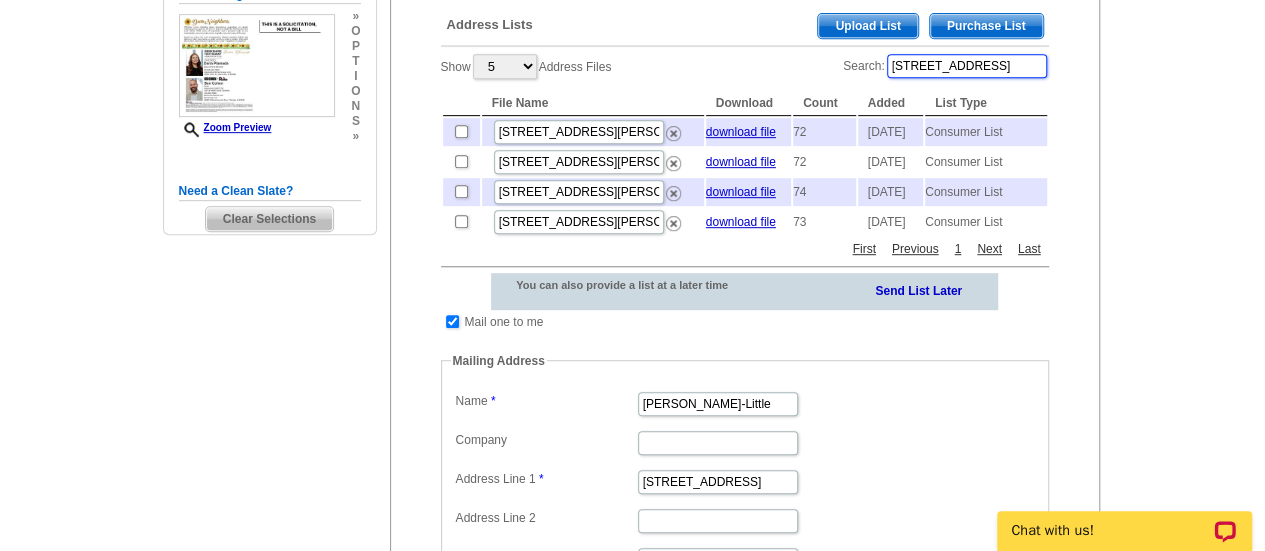 click on "675 Dursey Ln, Des Plaines, IL 60016" at bounding box center (967, 66) 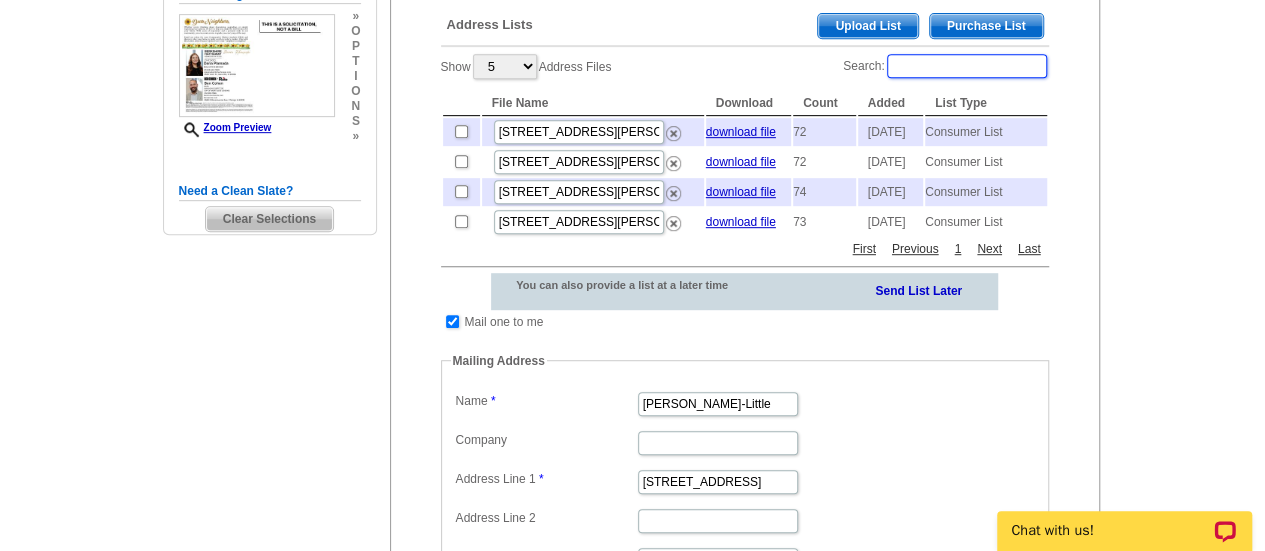 scroll, scrollTop: 0, scrollLeft: 0, axis: both 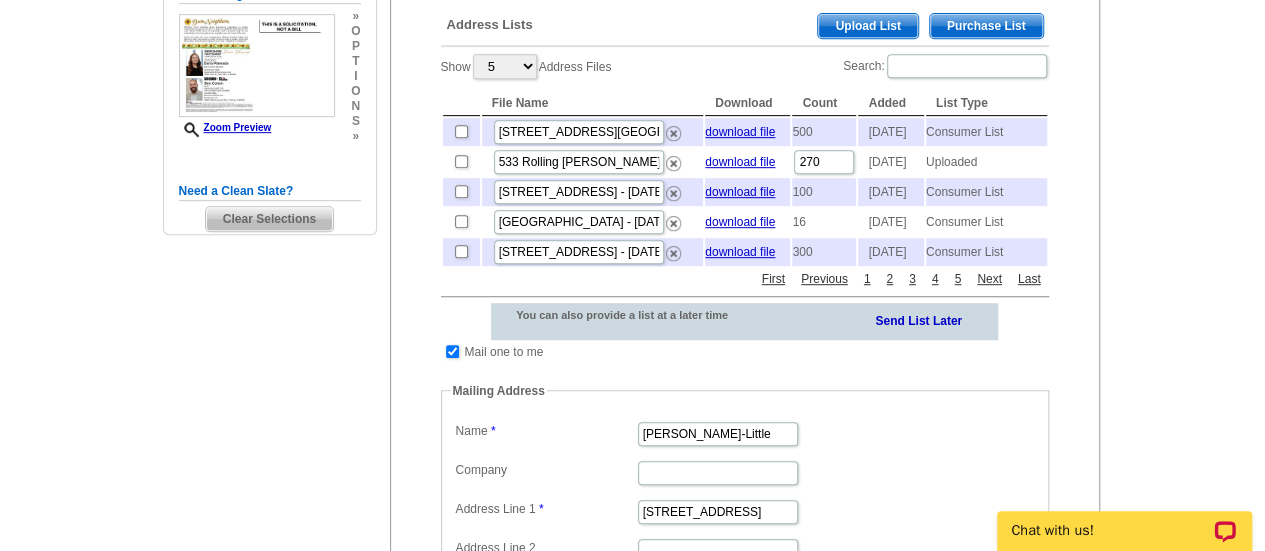 click on "Purchase List" at bounding box center (986, 26) 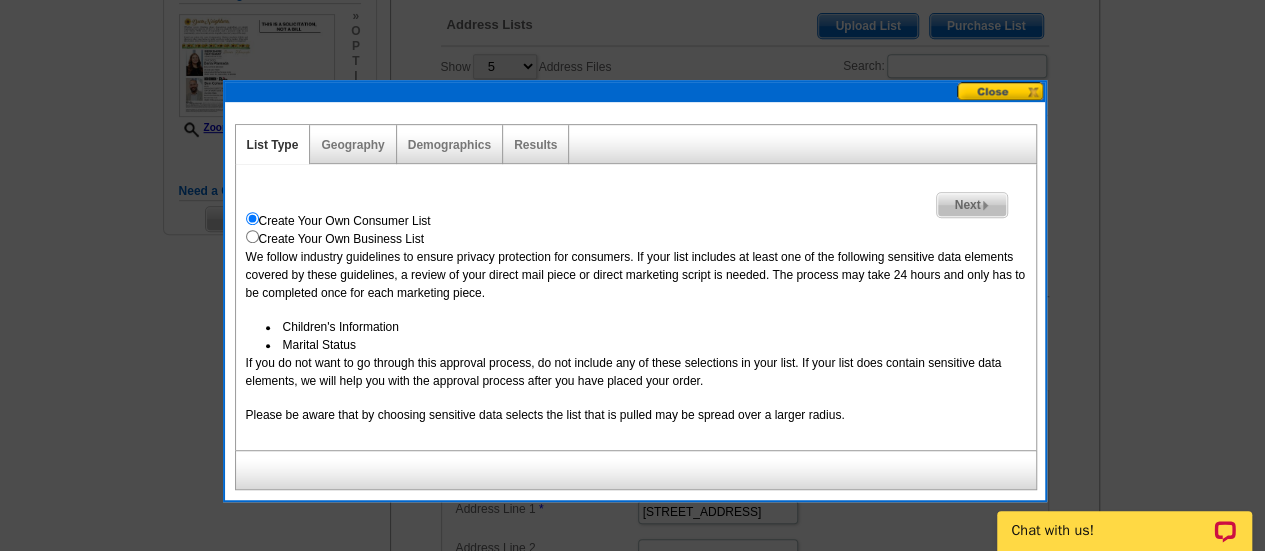 click on "Next" at bounding box center [971, 205] 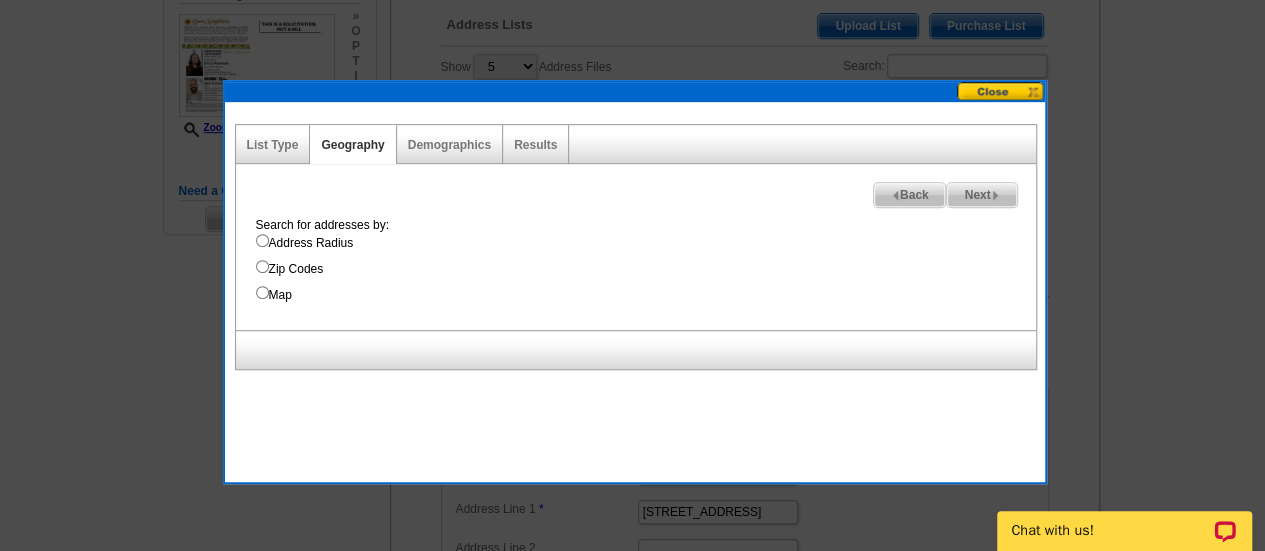 click on "Address Radius" at bounding box center [646, 243] 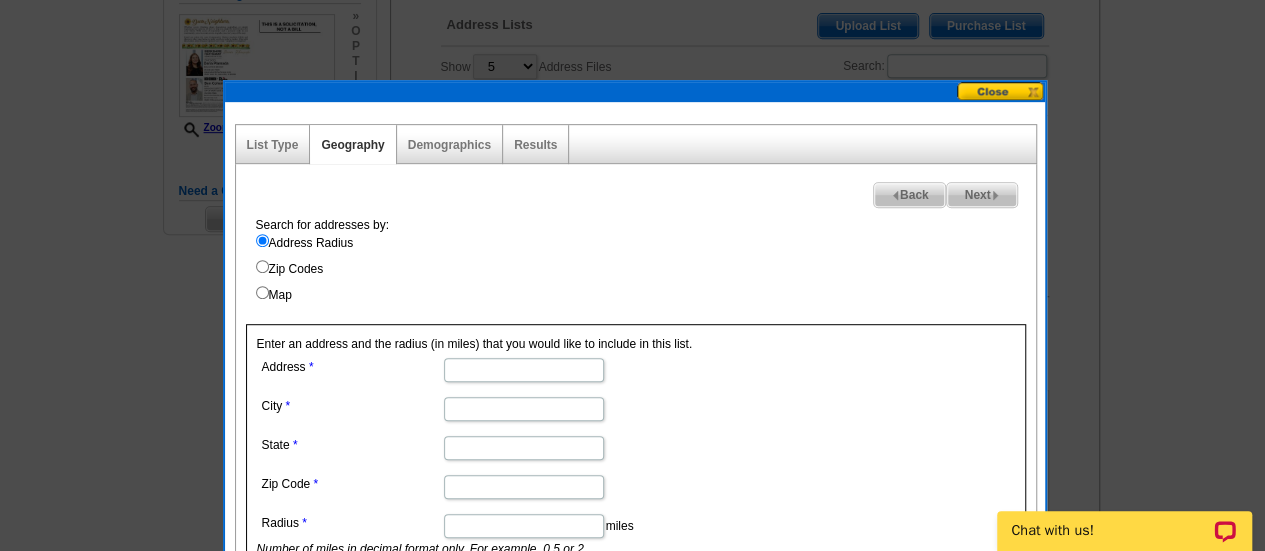 click on "Address" at bounding box center (524, 370) 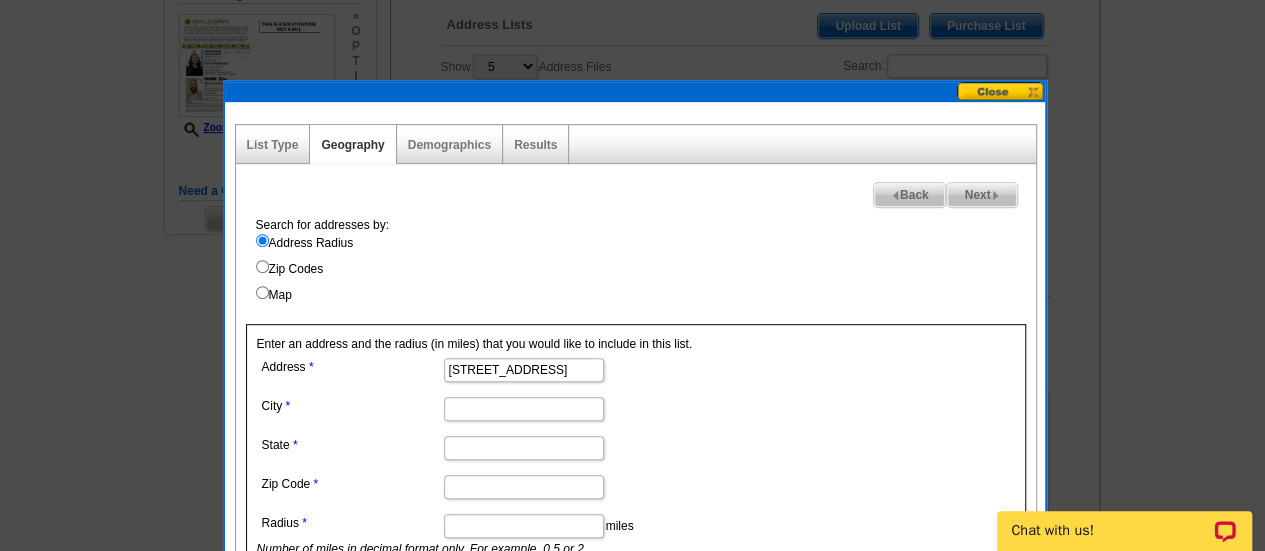 scroll, scrollTop: 0, scrollLeft: 56, axis: horizontal 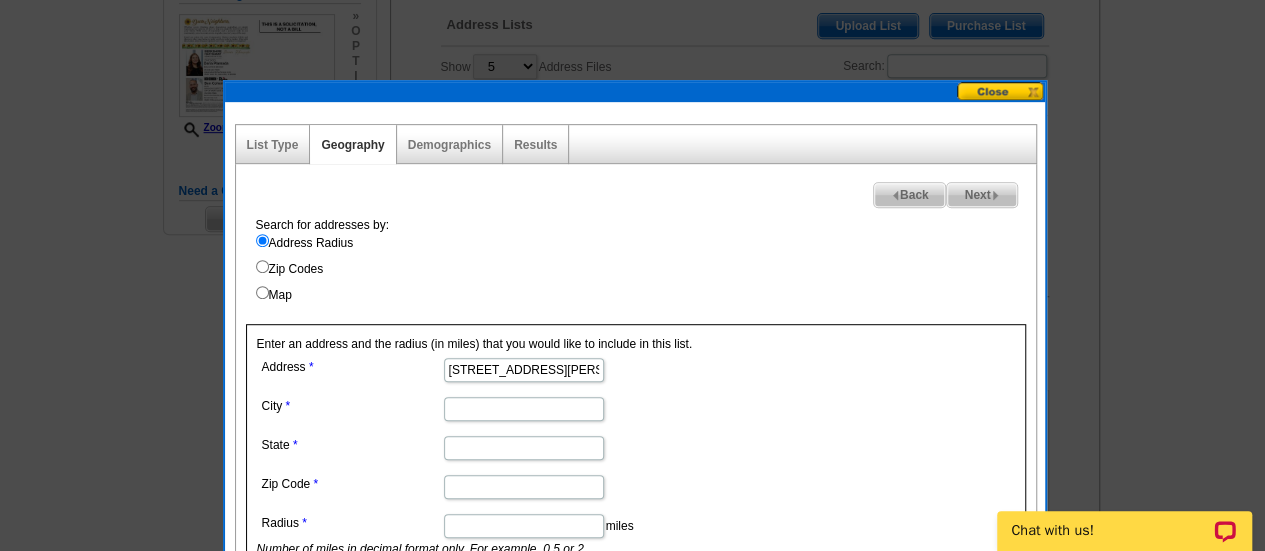 type on "675 Dursey Ln" 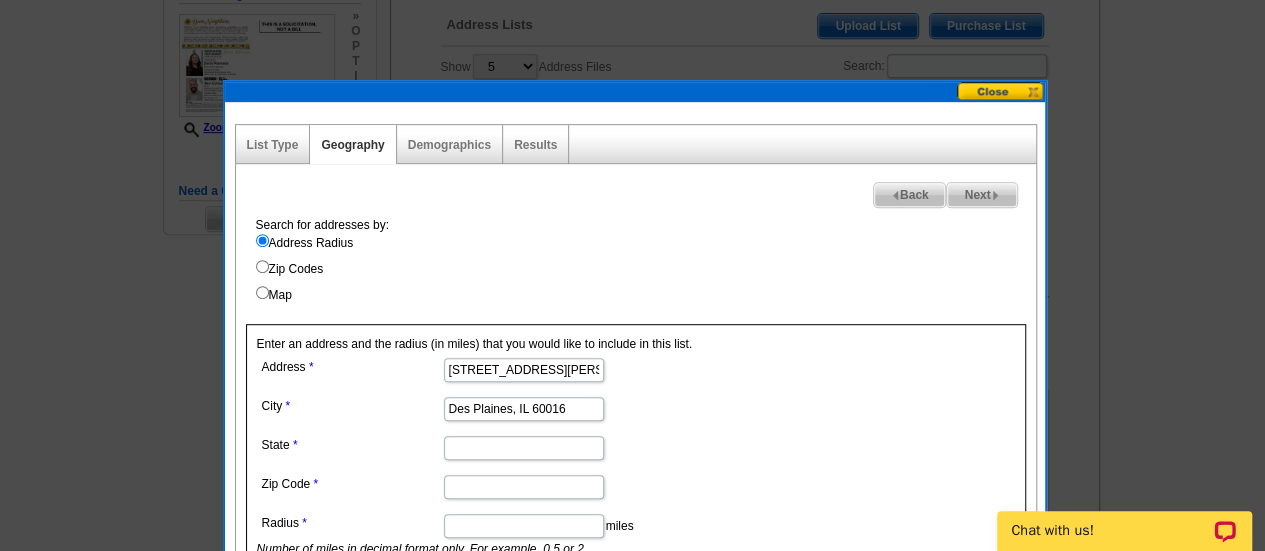 type on "Des Plaines, IL 60016" 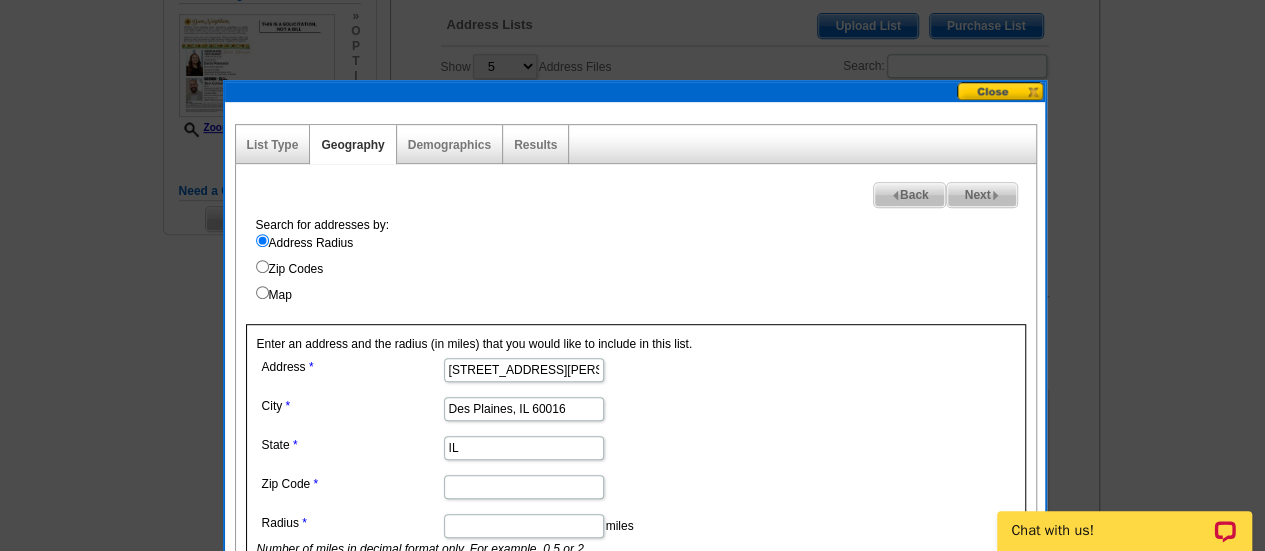 type on "IL" 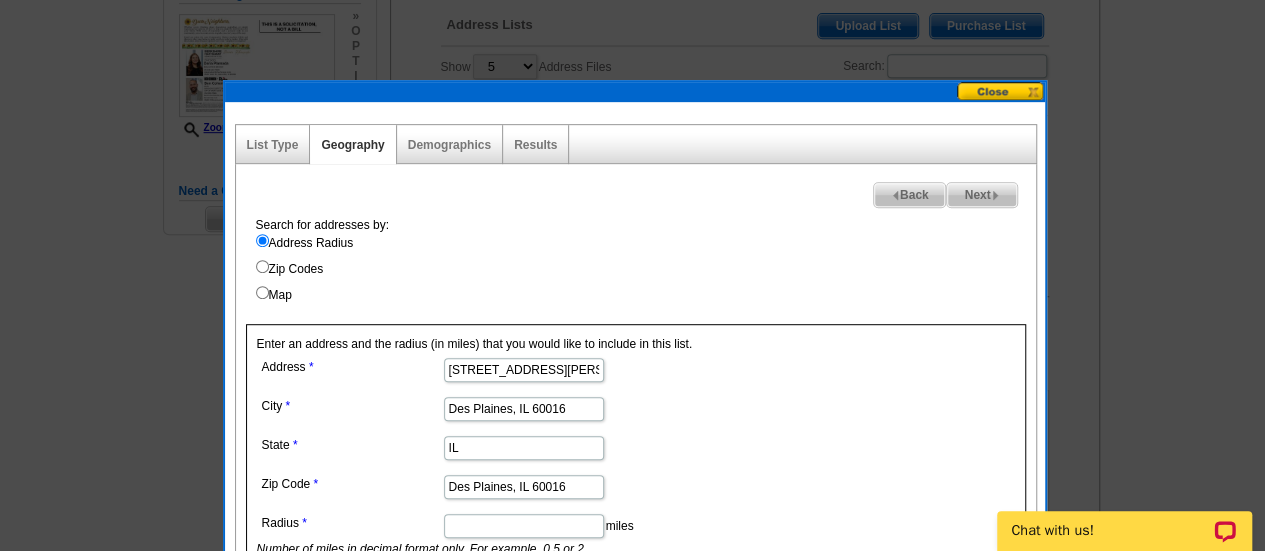 drag, startPoint x: 529, startPoint y: 486, endPoint x: 371, endPoint y: 491, distance: 158.0791 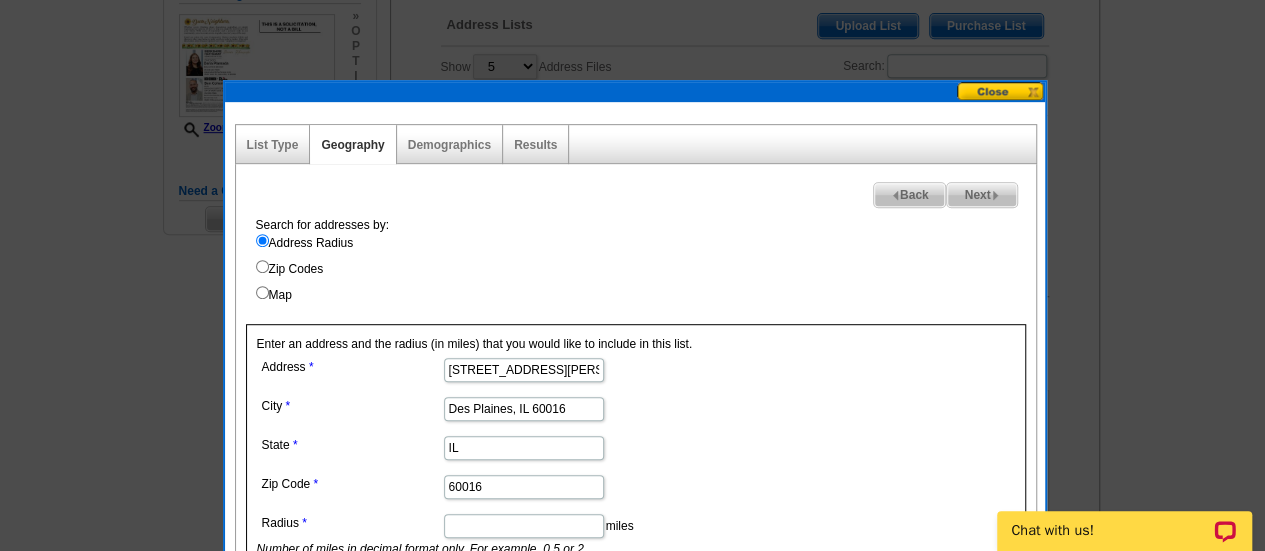 type on "60016" 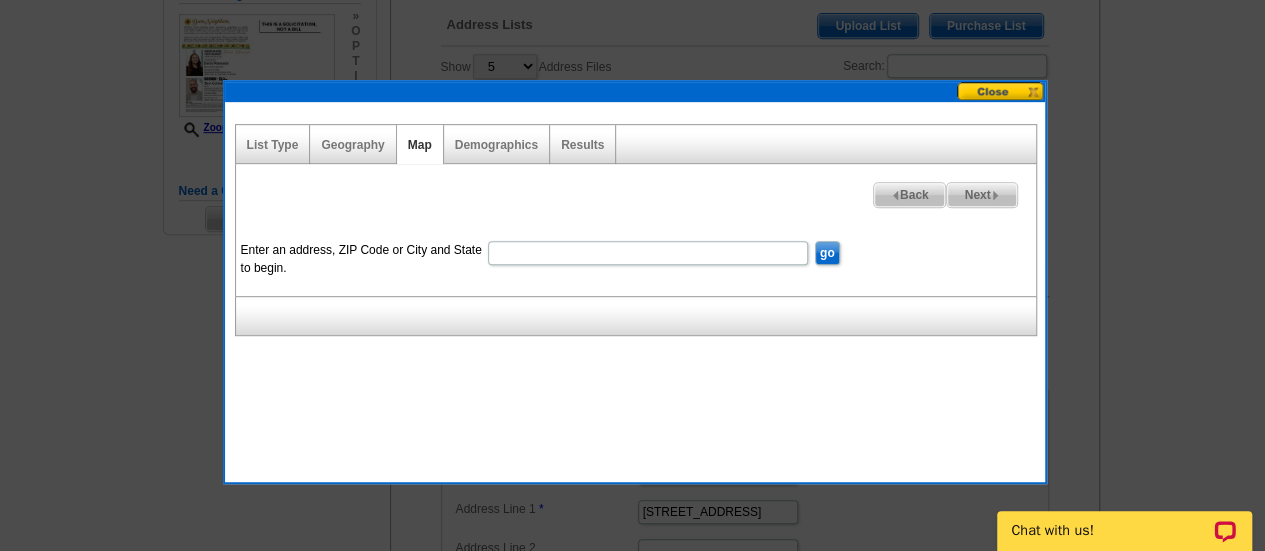 click on "Enter an address, ZIP Code or City and State to begin." at bounding box center [648, 253] 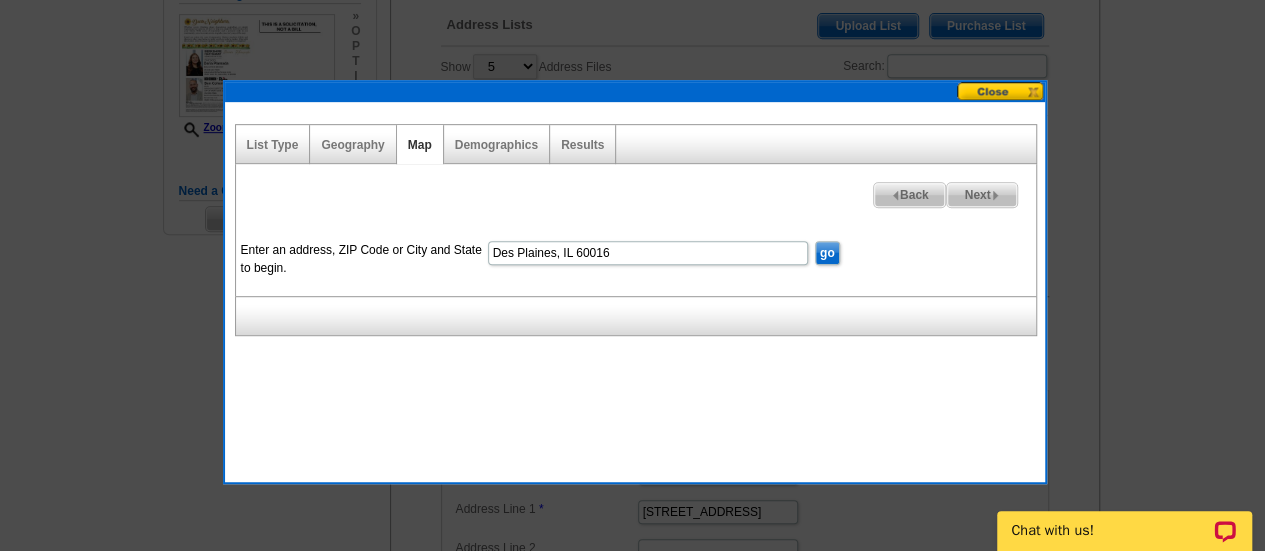 click on "Des Plaines, IL 60016" at bounding box center (648, 253) 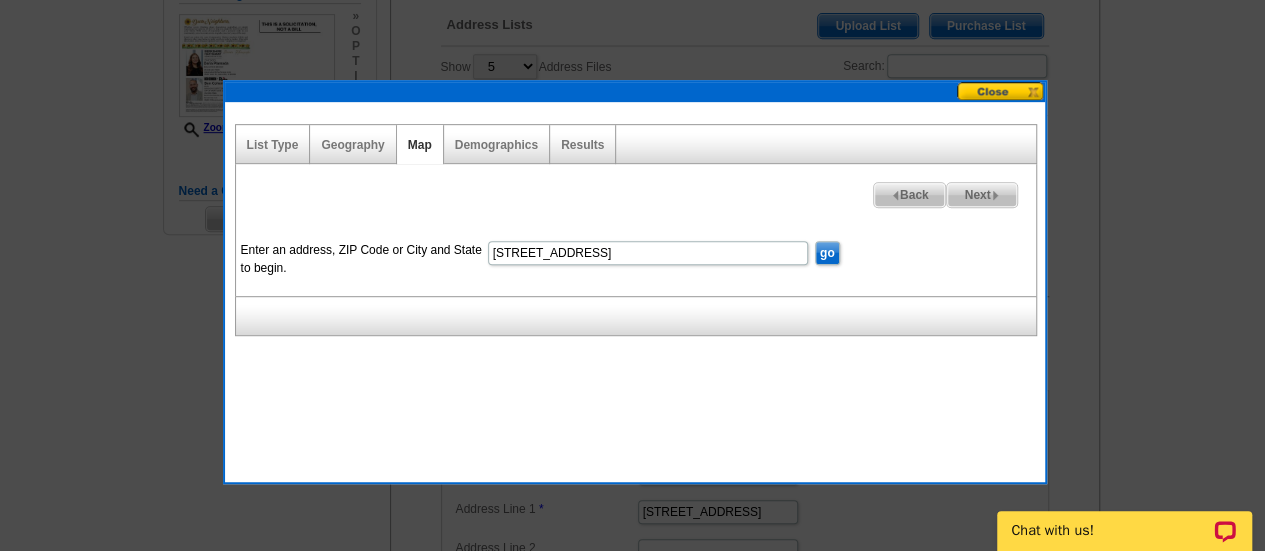 type on "675 Dursey Ln, Des Plaines, IL 60016" 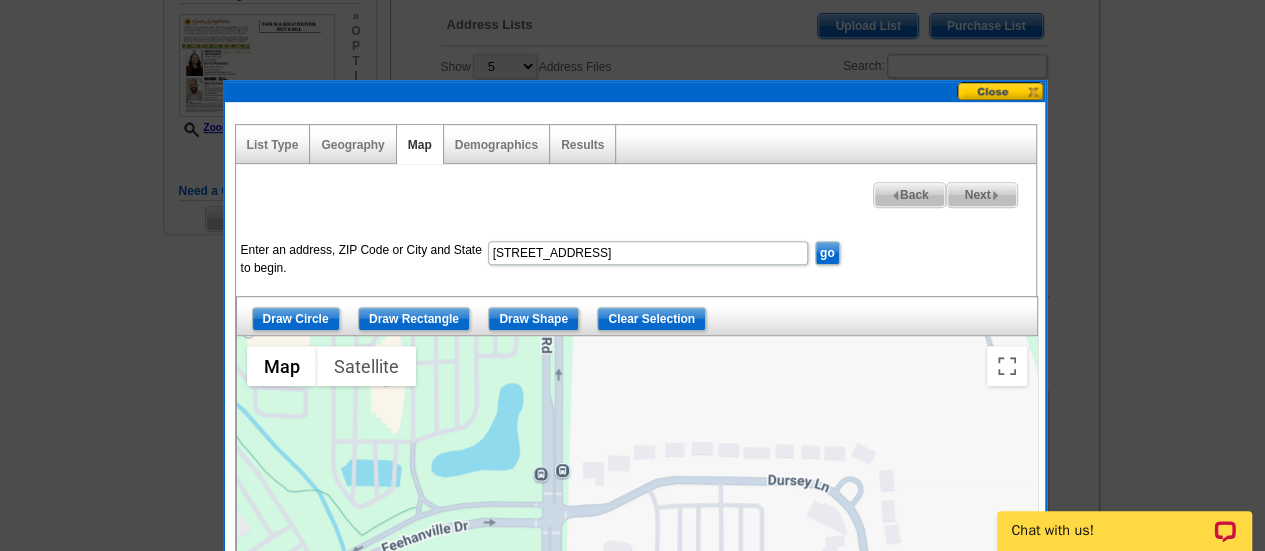 click on "Enter an address, ZIP Code or City and State to begin.
675 Dursey Ln, Des Plaines, IL 60016
go
Draw Circle
Draw Rectangle
Draw Shape
Clear Selection
← Move left → Move right ↑ Move up ↓ Move down + Zoom in - Zoom out Home Jump left by 75% End Jump right by 75% Page Up Jump up by 75% Page Down Jump down by 75% Map Terrain Satellite Labels Keyboard shortcuts Map Data Map data ©2025 Google Map data ©2025 Google 50 m  Click to toggle between metric and imperial units Terms Report a map error" at bounding box center (636, 519) 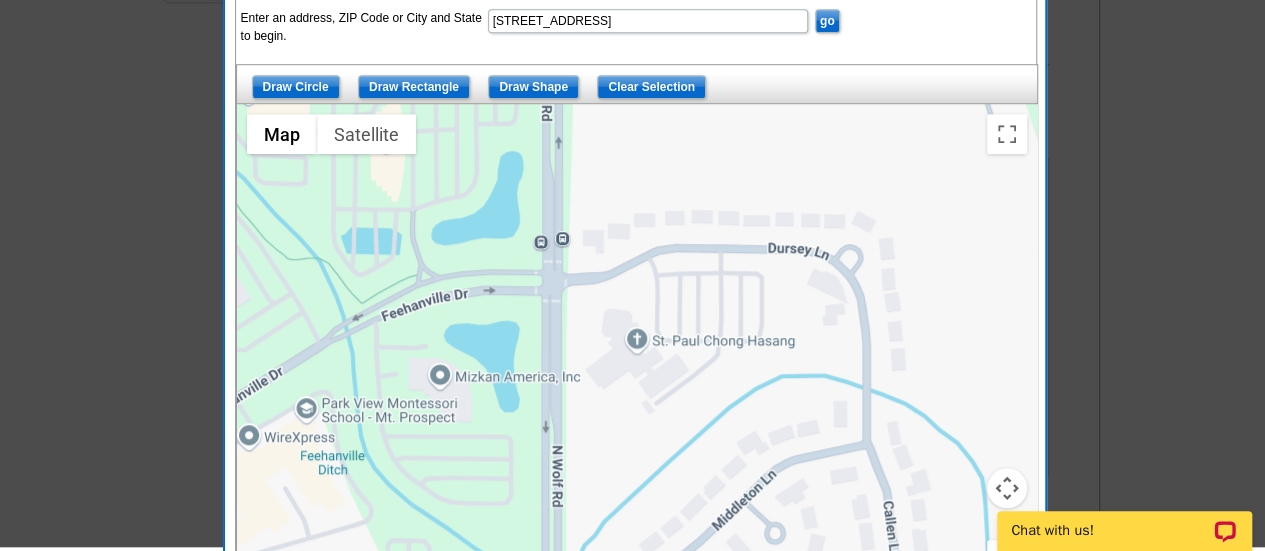 scroll, scrollTop: 682, scrollLeft: 0, axis: vertical 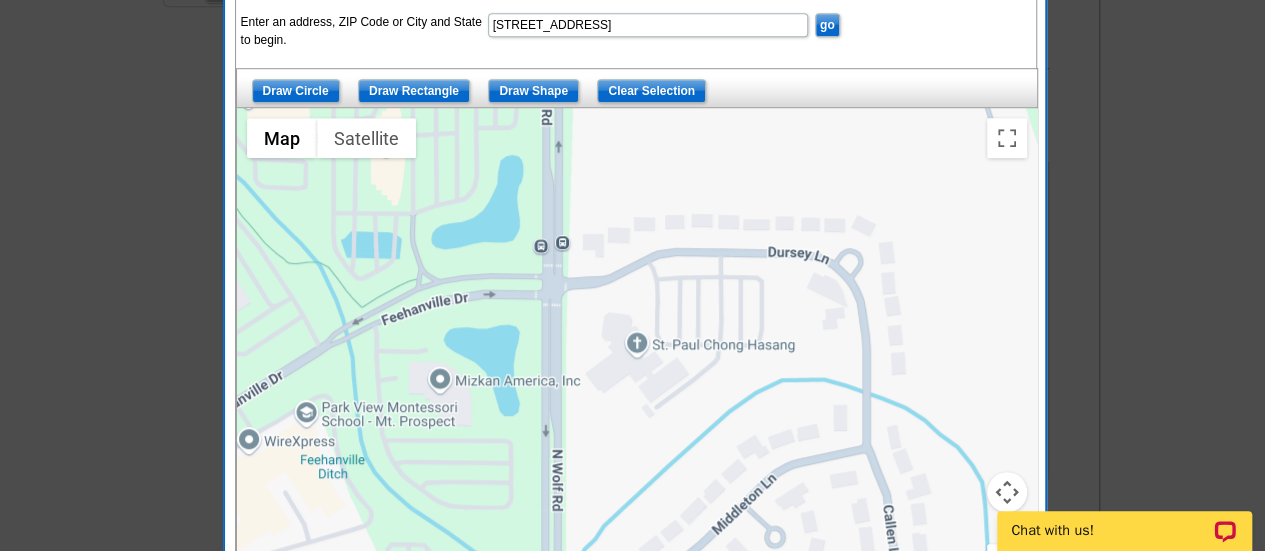 click on "Chat with us!" at bounding box center [1124, 519] 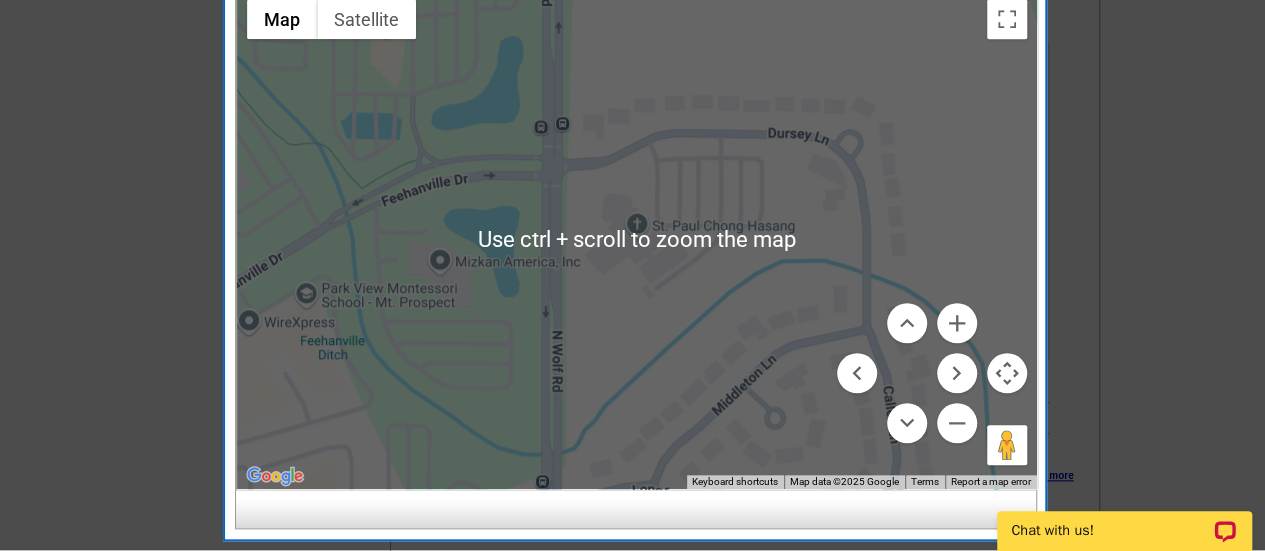 scroll, scrollTop: 800, scrollLeft: 0, axis: vertical 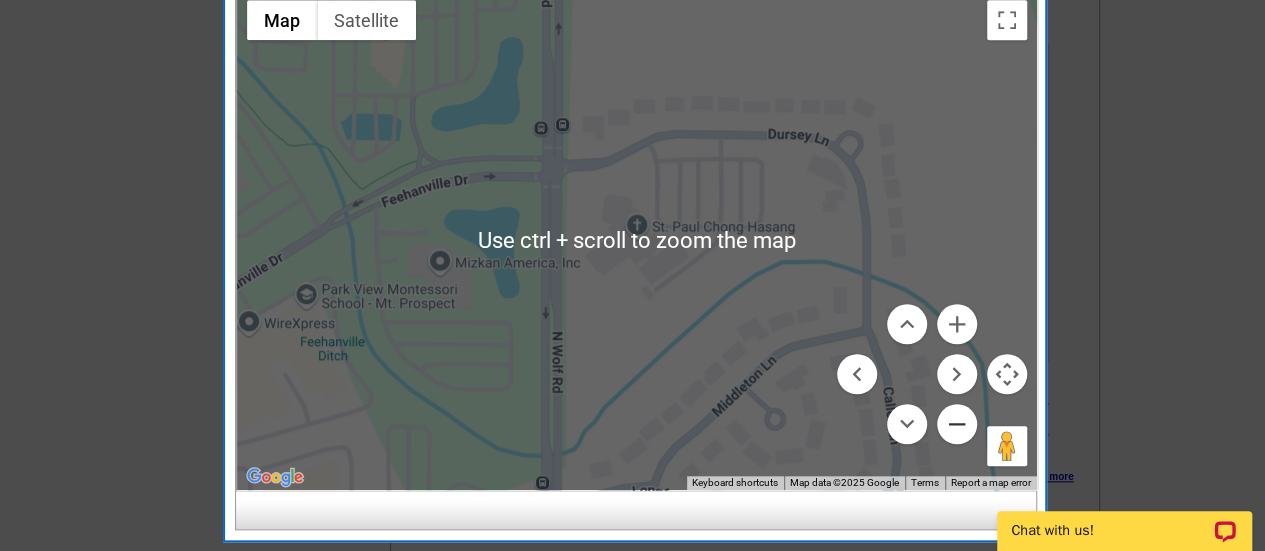 click at bounding box center [957, 424] 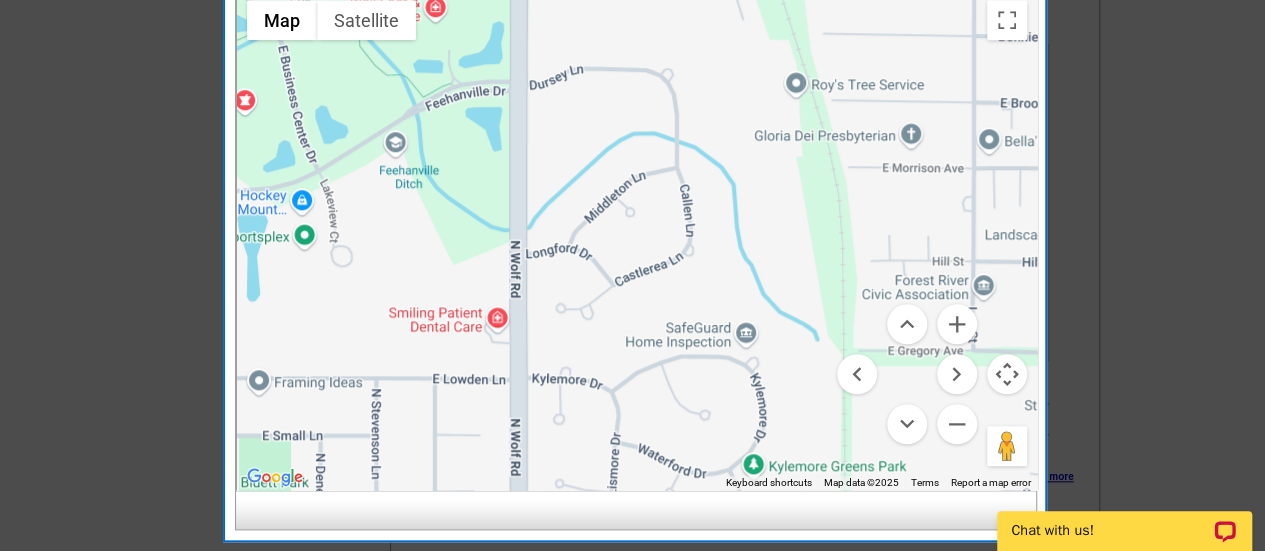 drag, startPoint x: 822, startPoint y: 300, endPoint x: 745, endPoint y: 170, distance: 151.09268 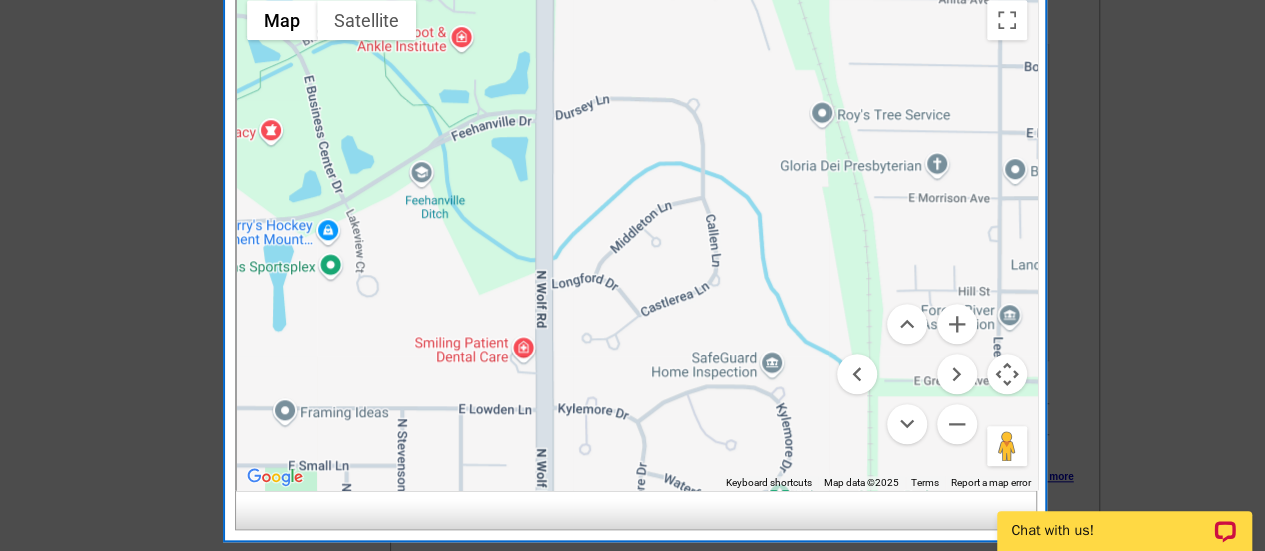 drag, startPoint x: 824, startPoint y: 217, endPoint x: 838, endPoint y: 251, distance: 36.769554 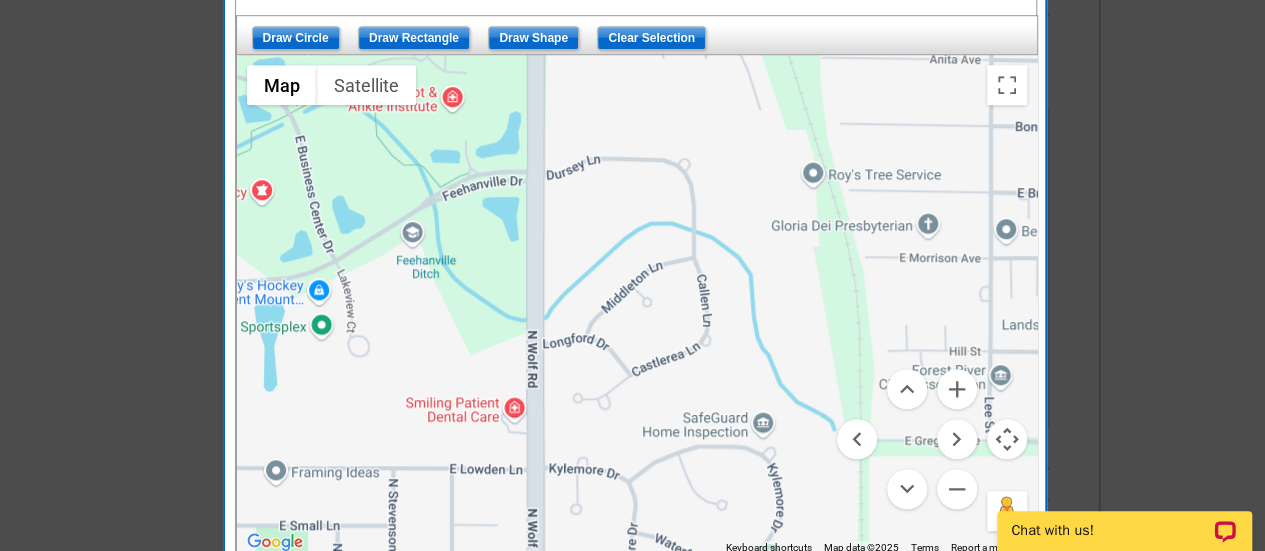 scroll, scrollTop: 736, scrollLeft: 0, axis: vertical 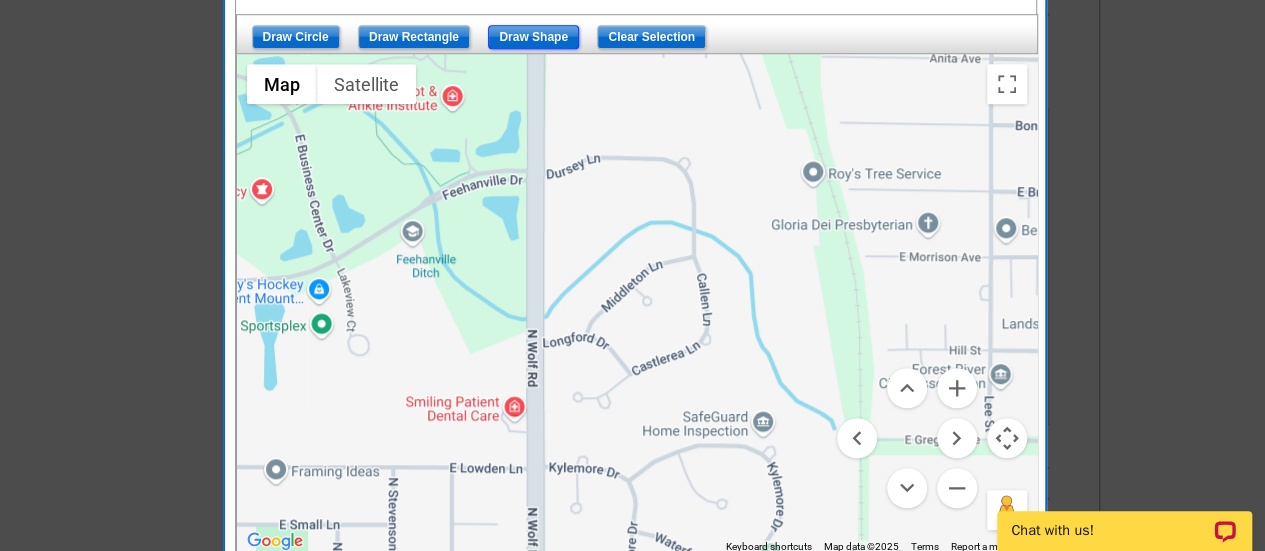click on "Draw Shape" at bounding box center (533, 37) 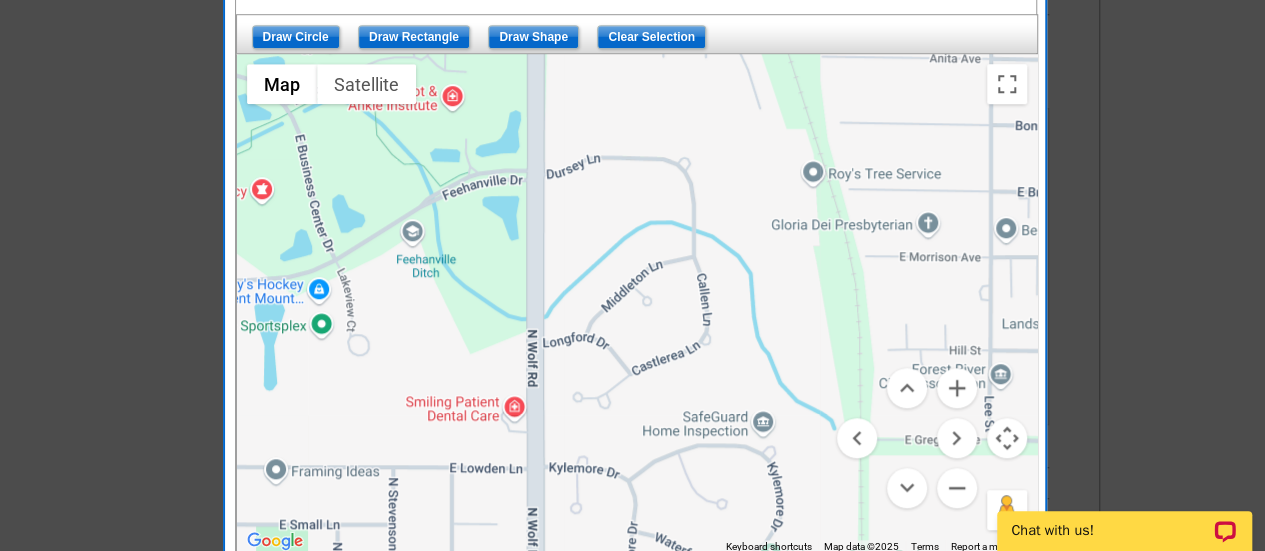click at bounding box center (637, 304) 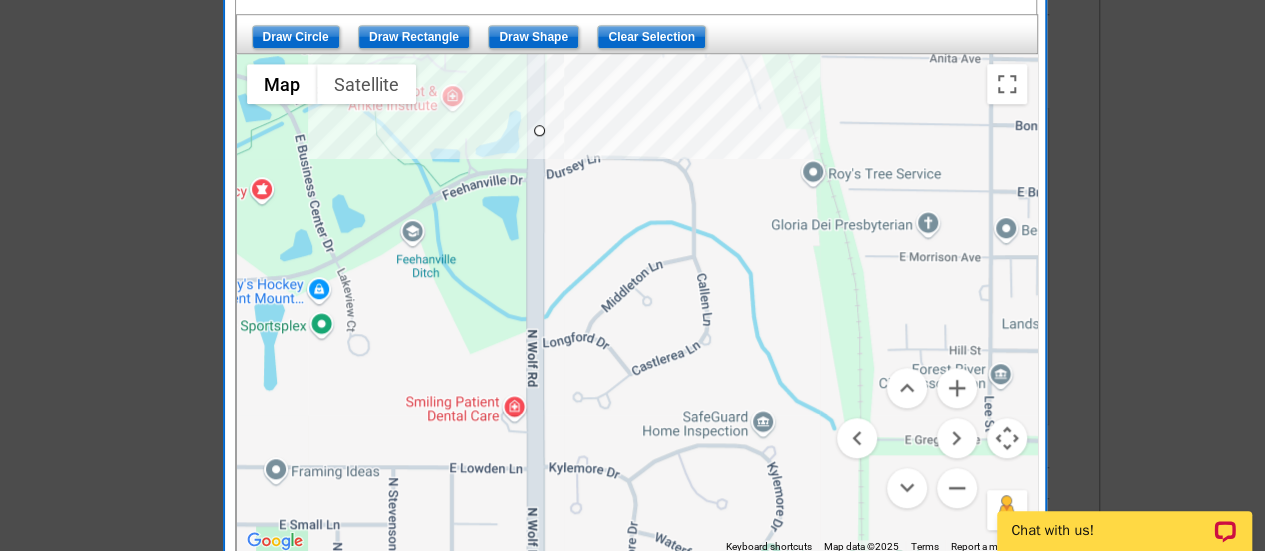 click at bounding box center (637, 304) 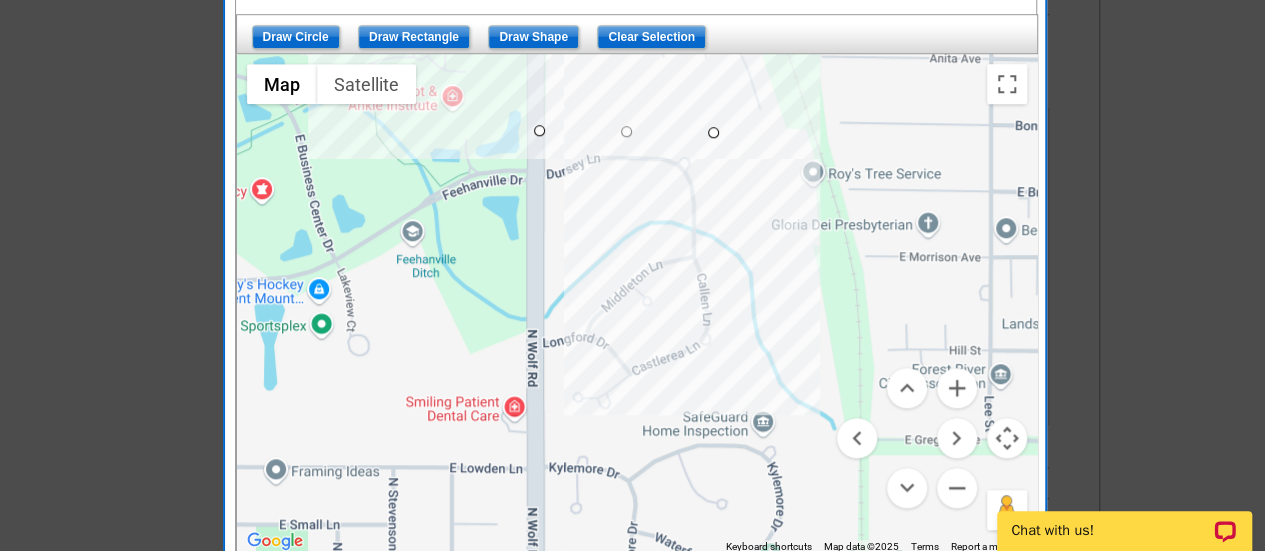 click at bounding box center [637, 304] 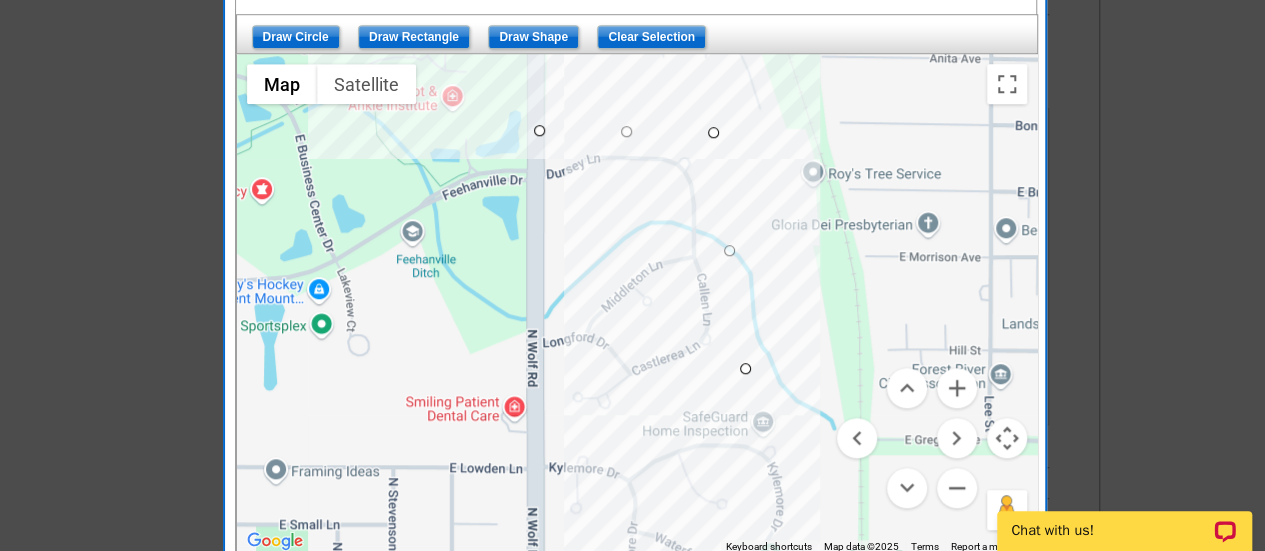 click at bounding box center (637, 304) 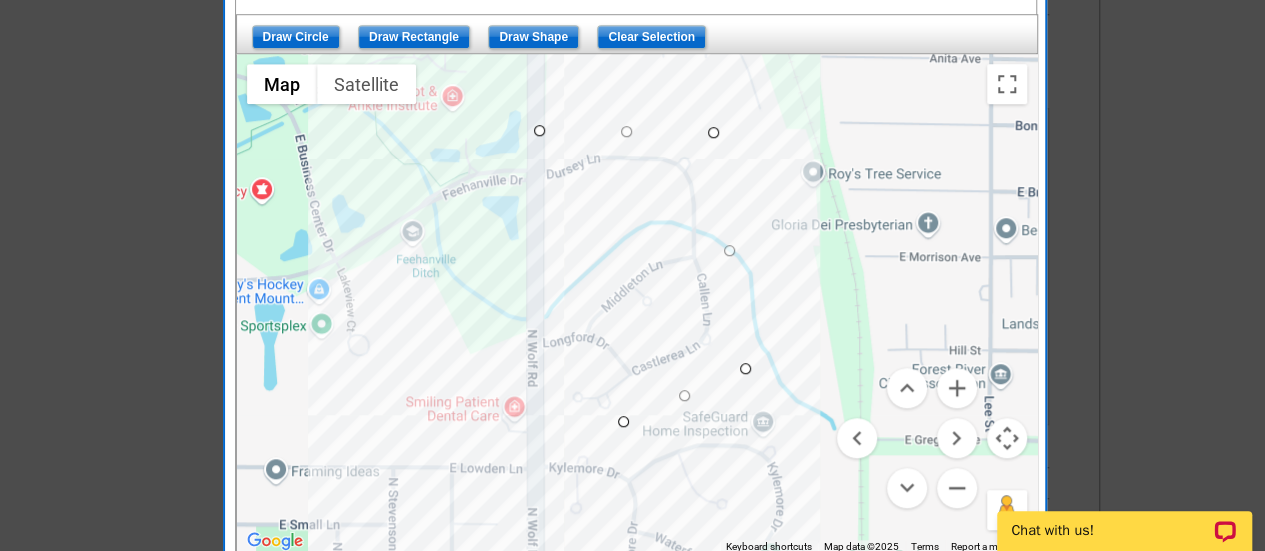 click at bounding box center (637, 304) 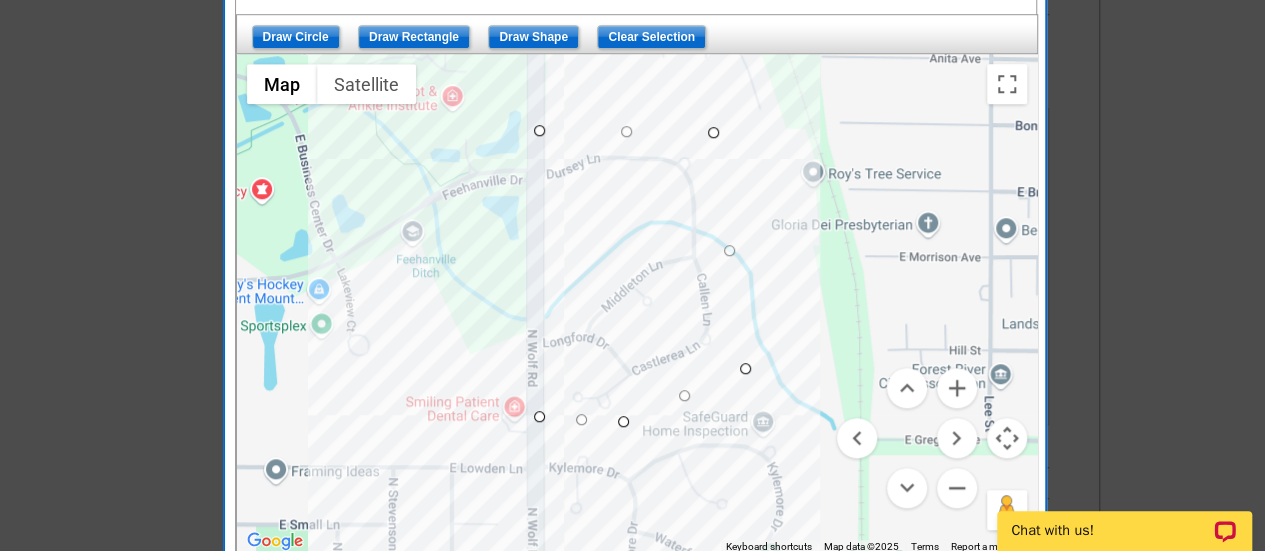 click at bounding box center [637, 304] 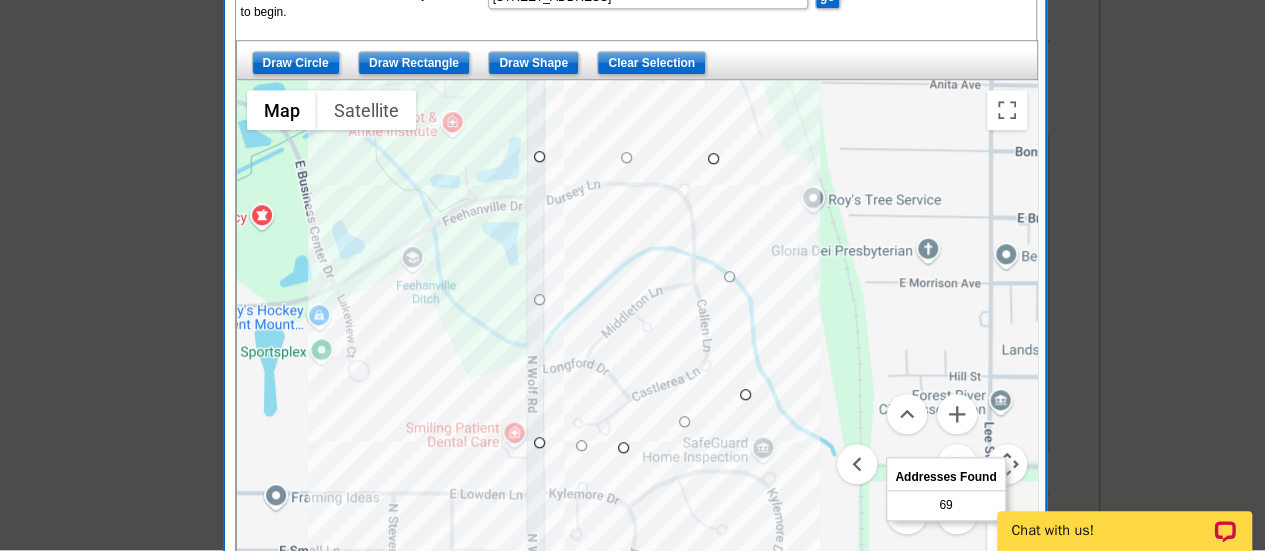 scroll, scrollTop: 709, scrollLeft: 0, axis: vertical 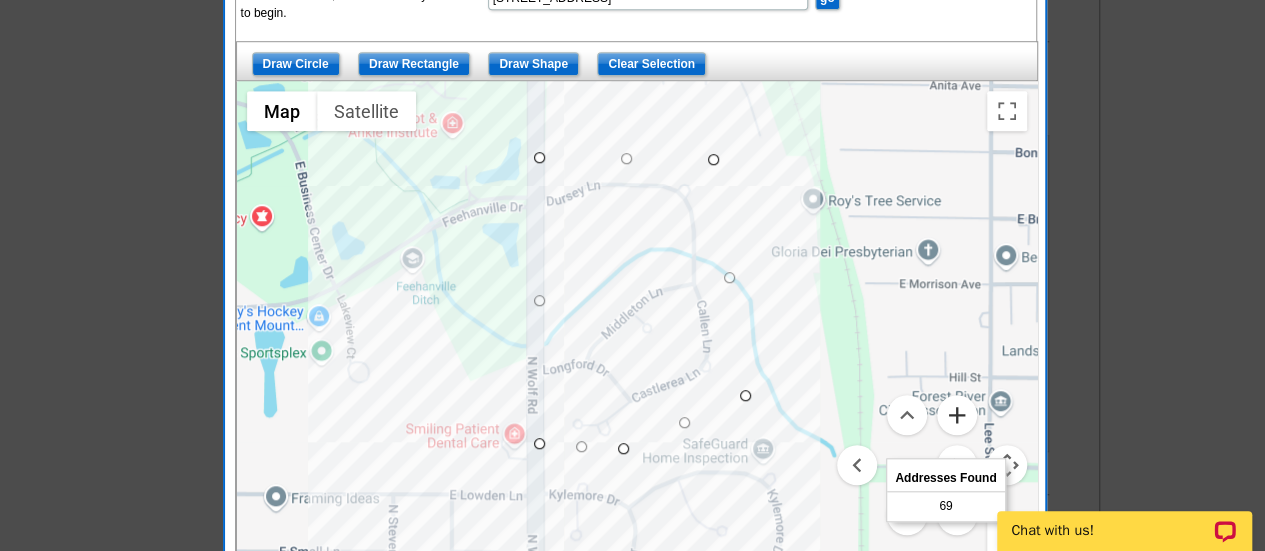 click at bounding box center (957, 415) 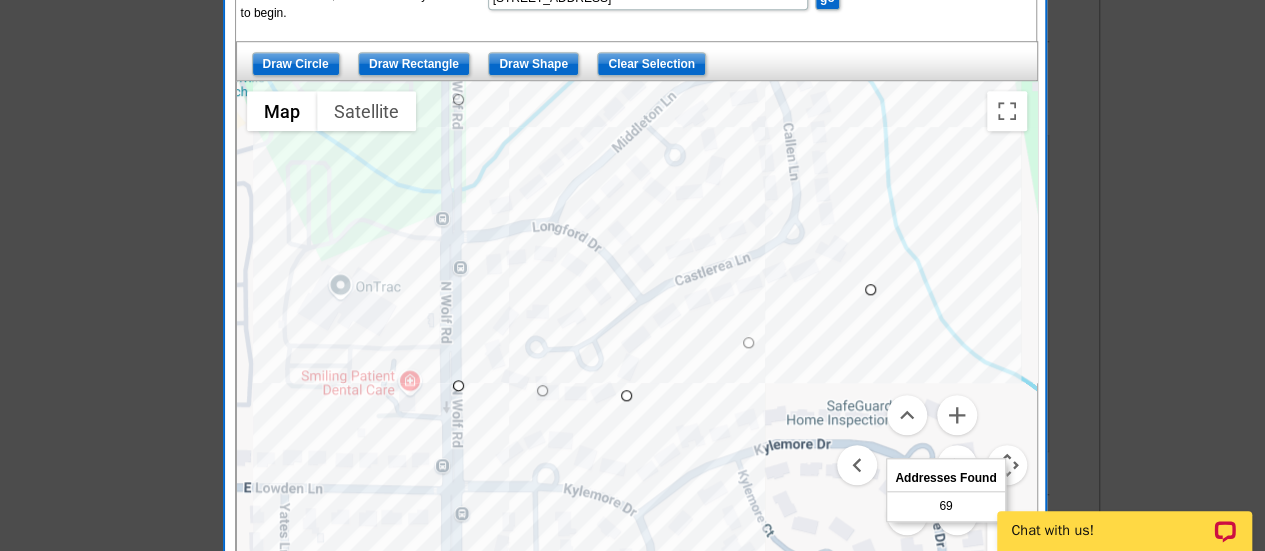 drag, startPoint x: 718, startPoint y: 418, endPoint x: 736, endPoint y: 237, distance: 181.89282 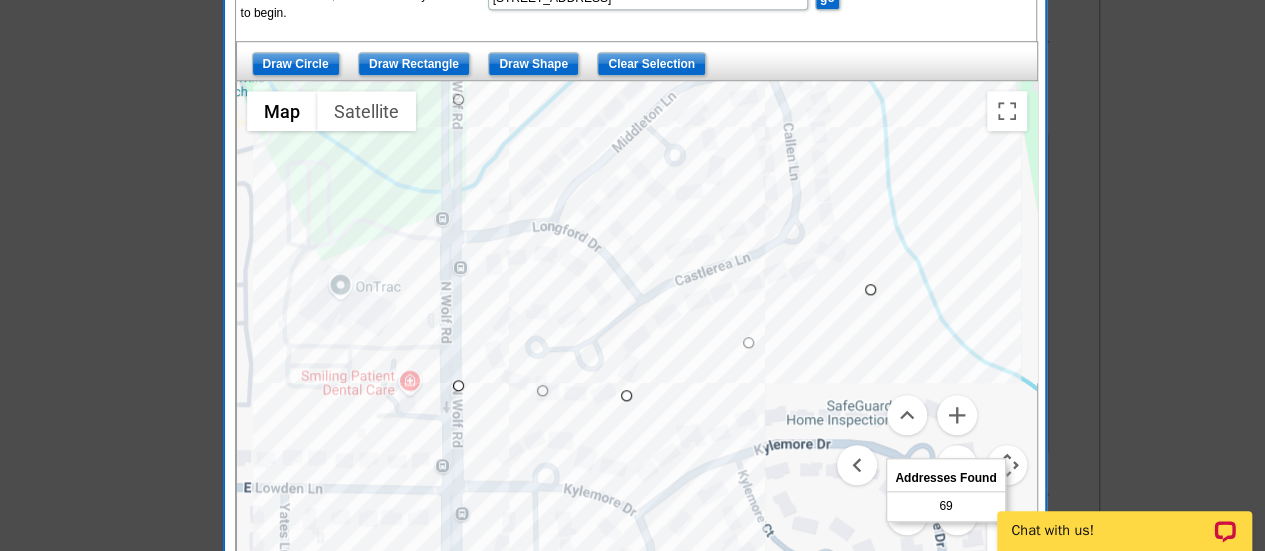 click at bounding box center (637, 331) 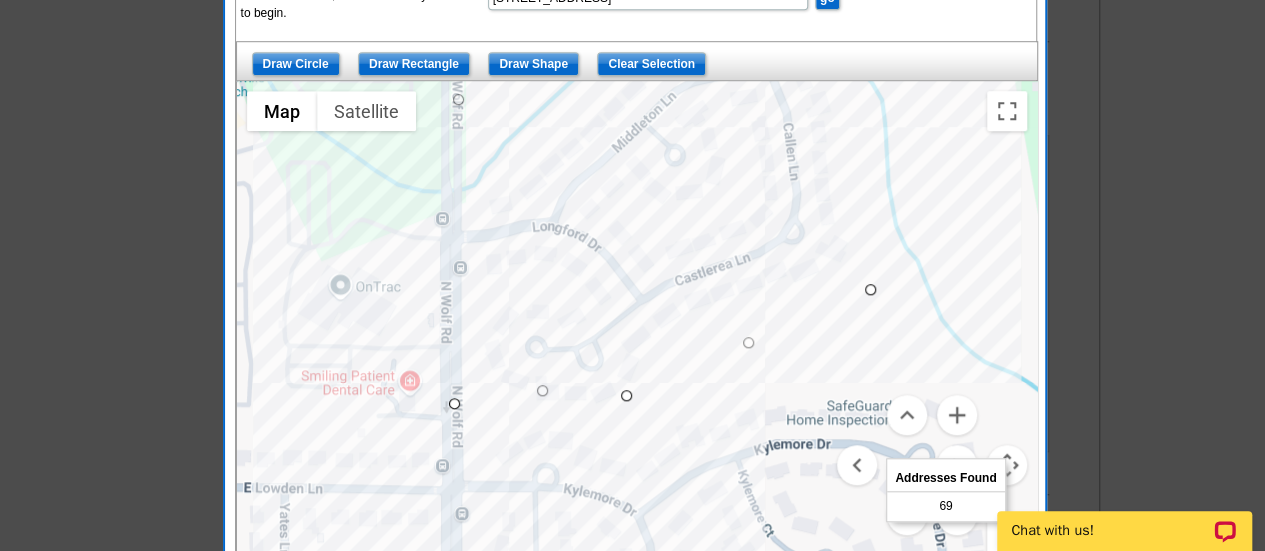 drag, startPoint x: 457, startPoint y: 388, endPoint x: 452, endPoint y: 410, distance: 22.561028 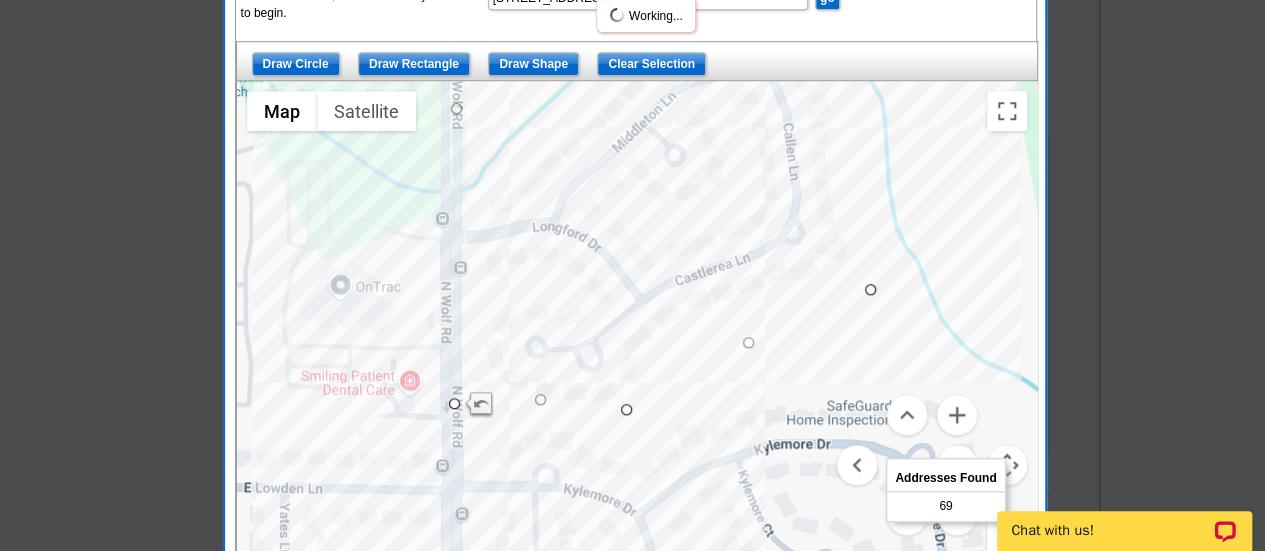 drag, startPoint x: 624, startPoint y: 397, endPoint x: 625, endPoint y: 415, distance: 18.027756 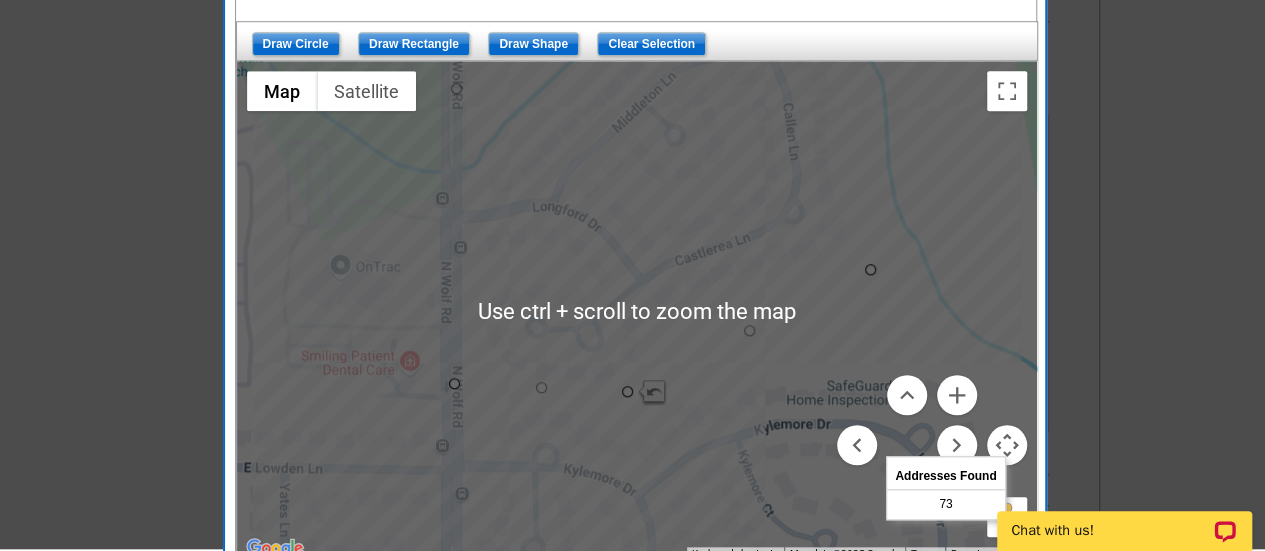 scroll, scrollTop: 729, scrollLeft: 0, axis: vertical 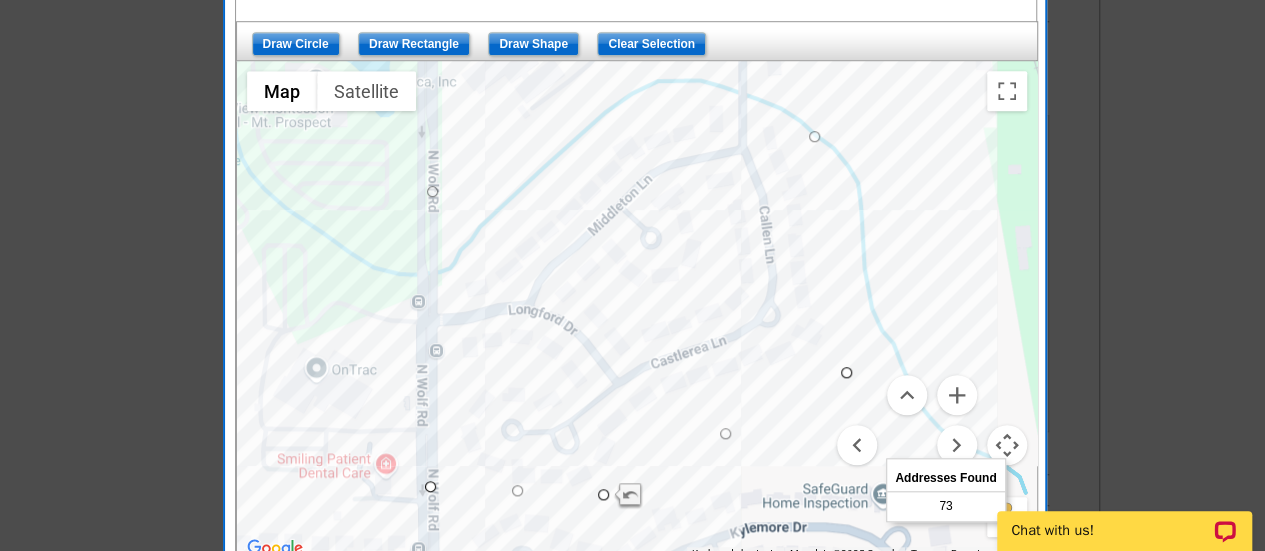 drag, startPoint x: 646, startPoint y: 173, endPoint x: 622, endPoint y: 279, distance: 108.68302 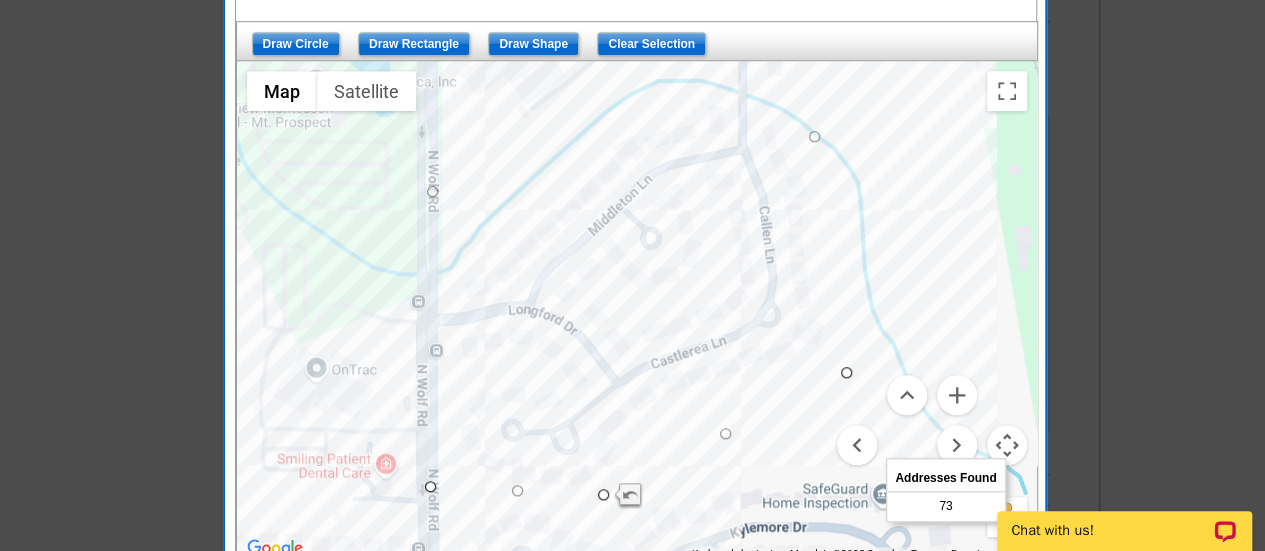click at bounding box center [637, 311] 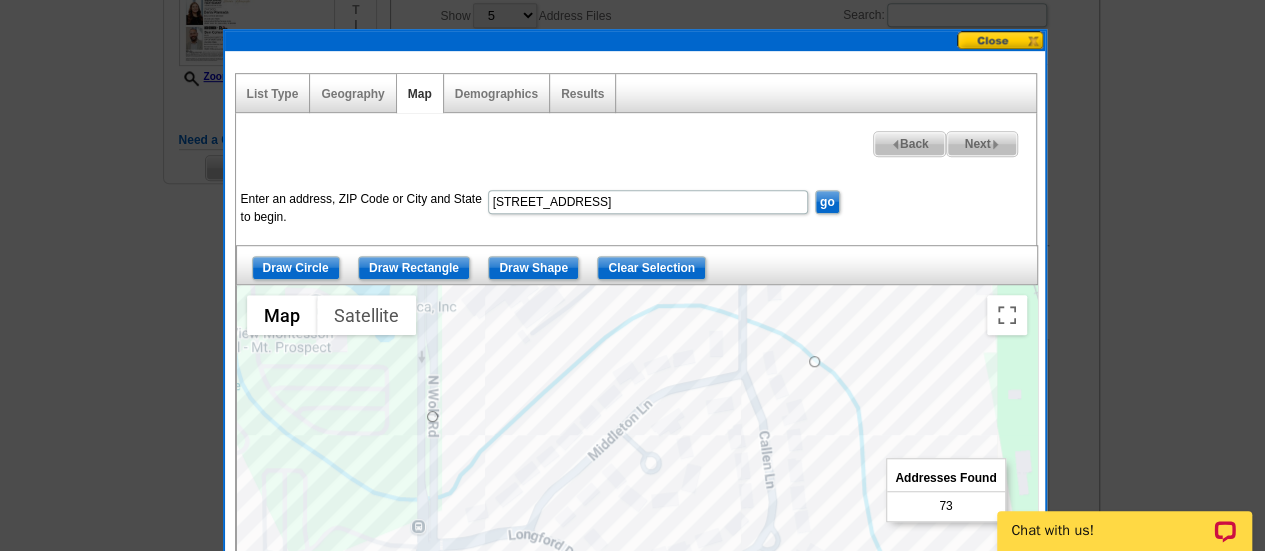 scroll, scrollTop: 508, scrollLeft: 0, axis: vertical 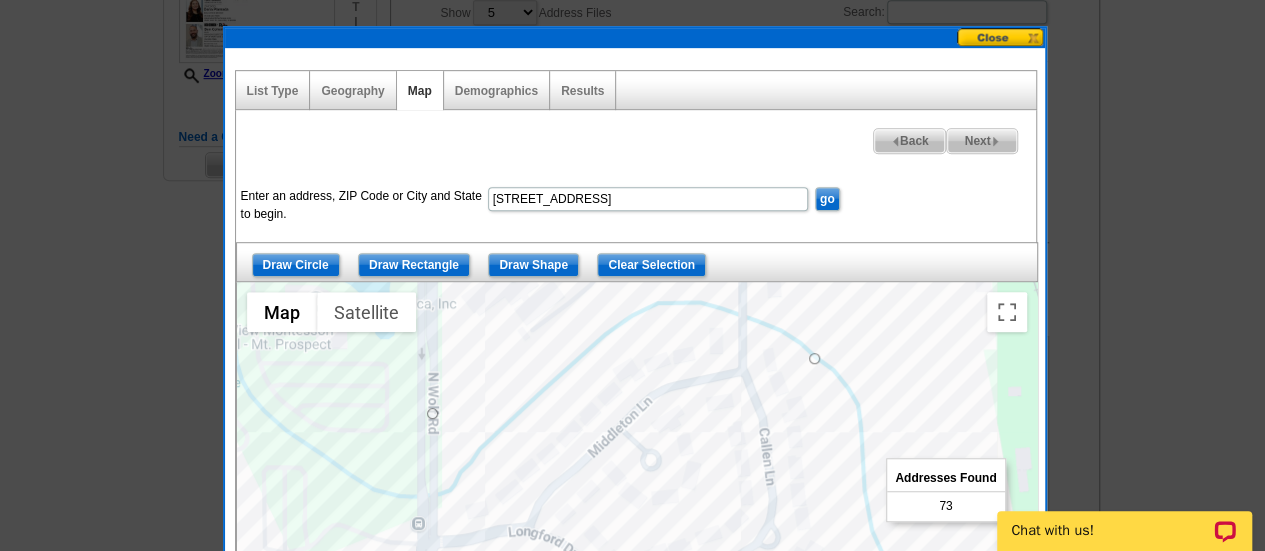 click on "Next" at bounding box center (981, 141) 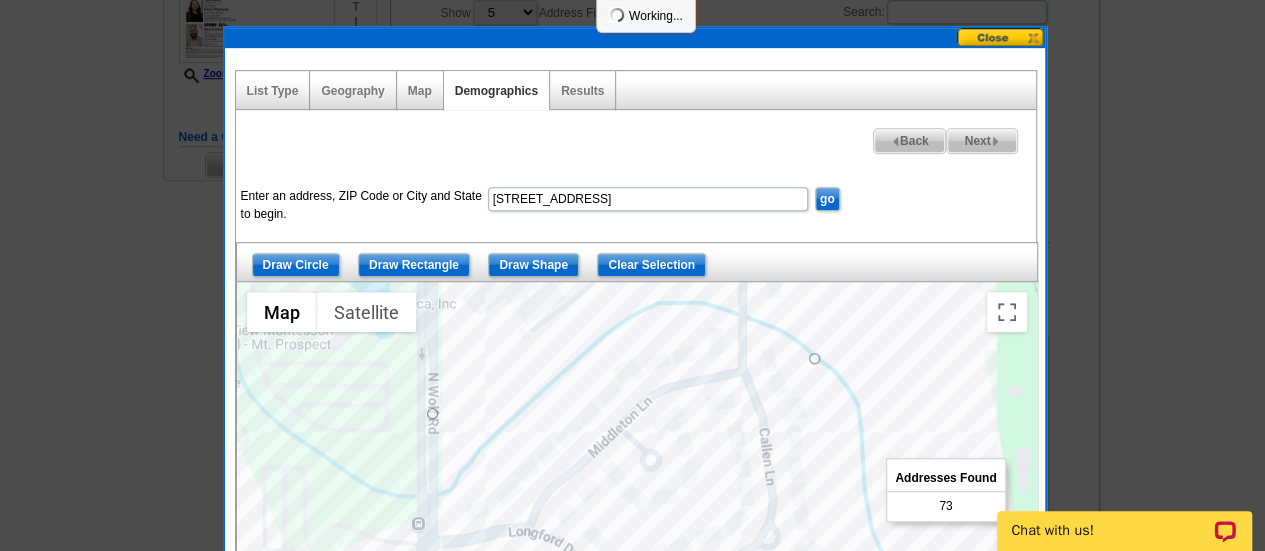 select 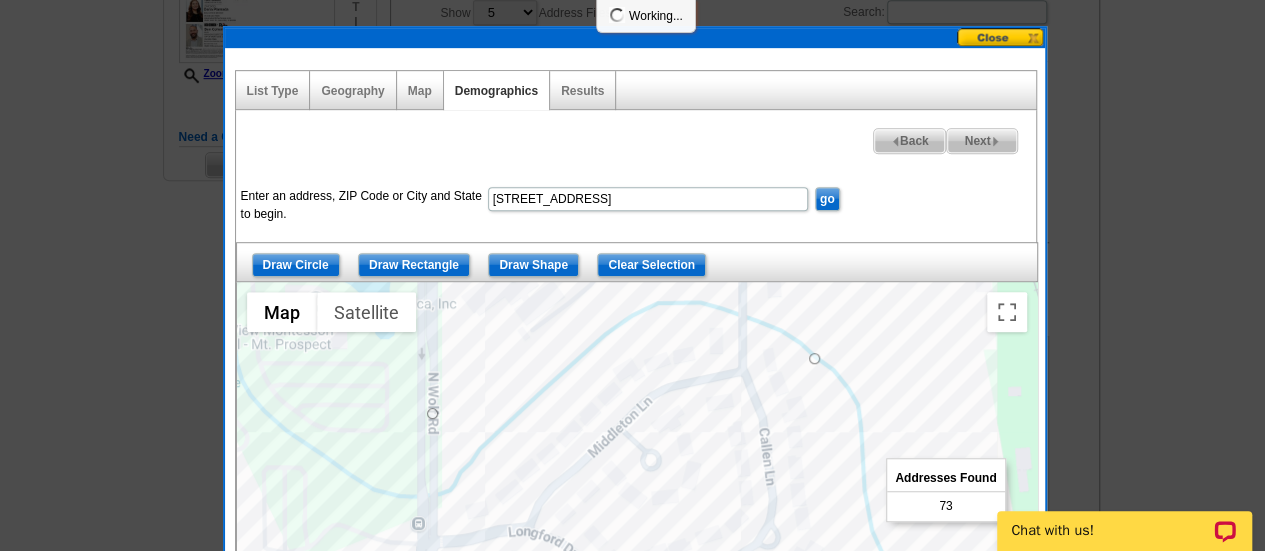 select 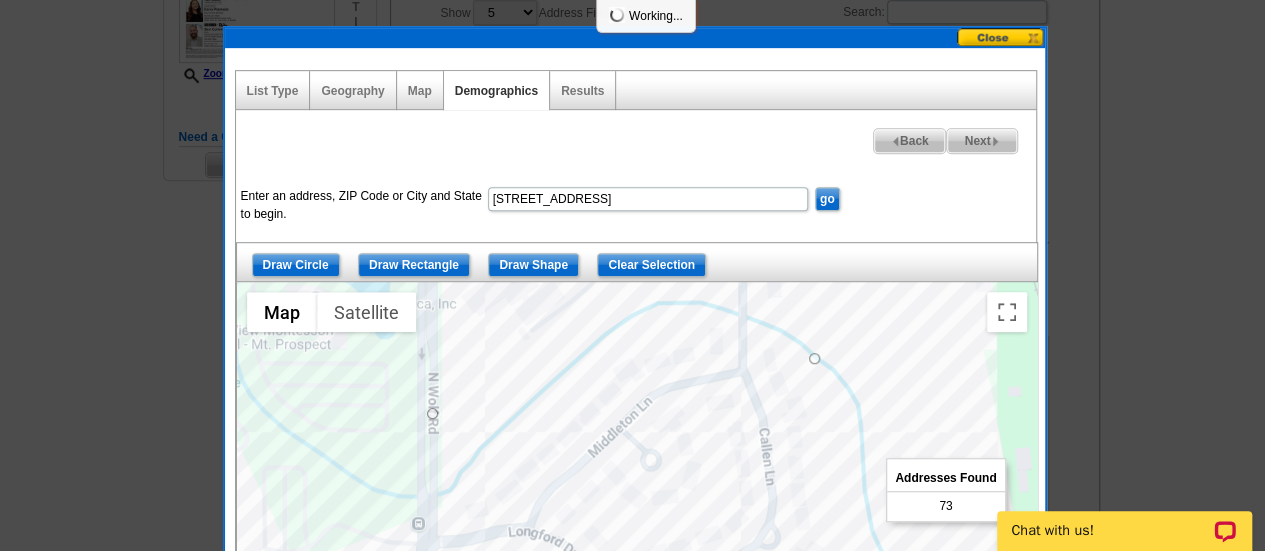 select 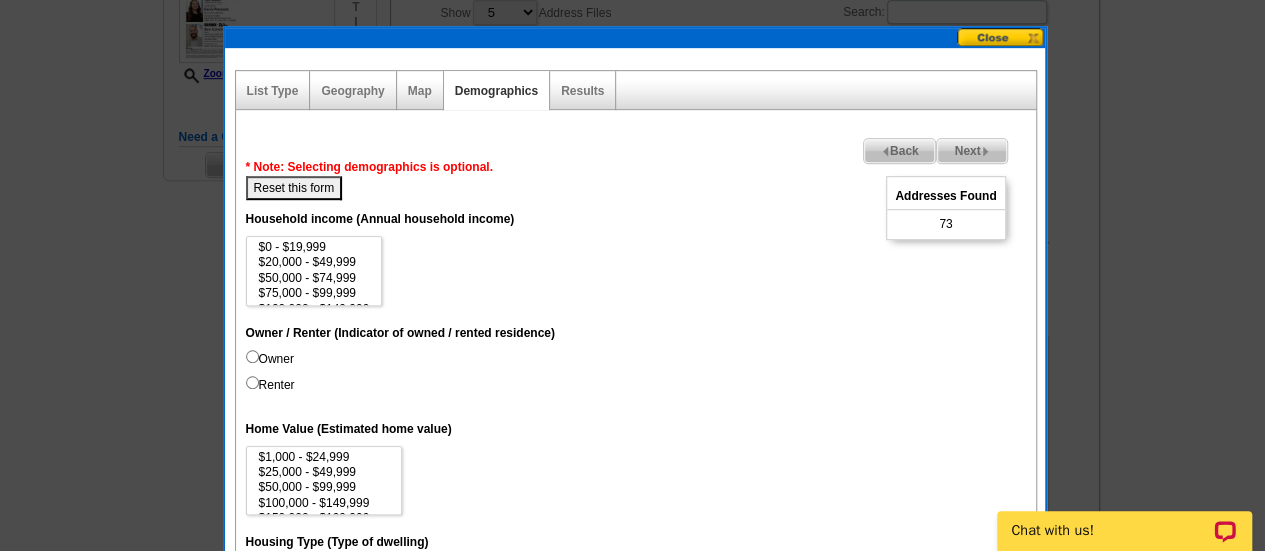 click on "Next" at bounding box center [971, 151] 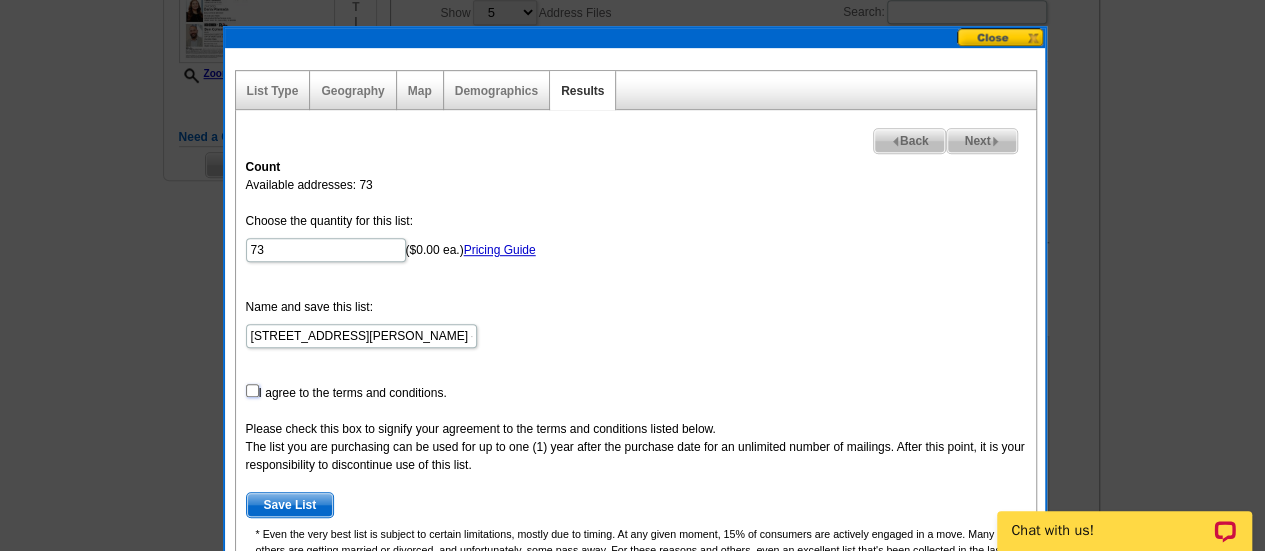 click at bounding box center [252, 390] 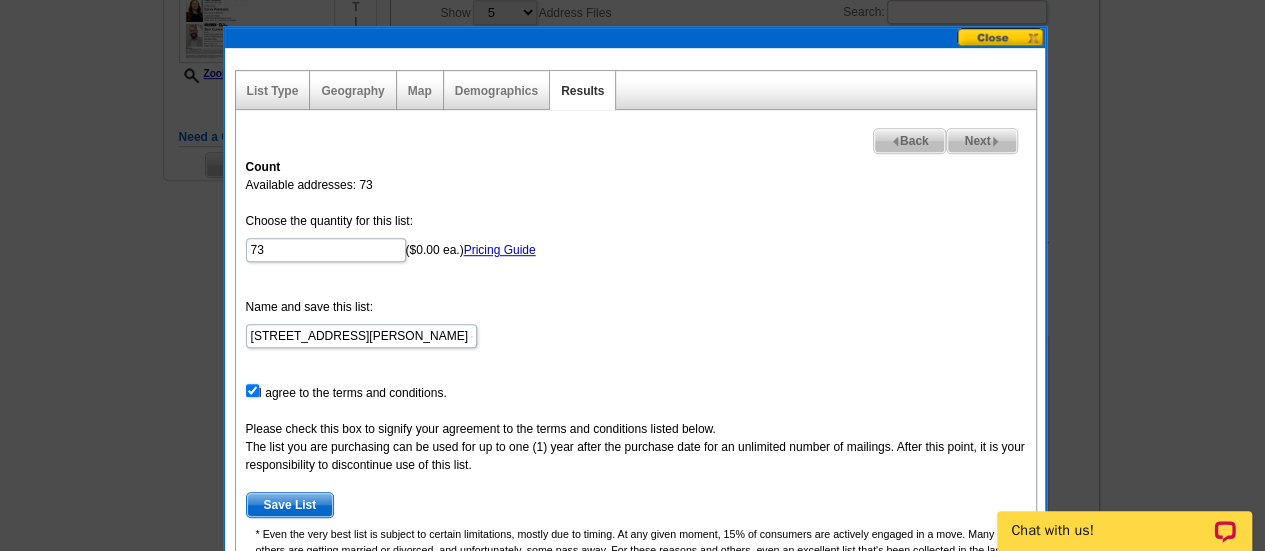 click on "Save List" at bounding box center [290, 505] 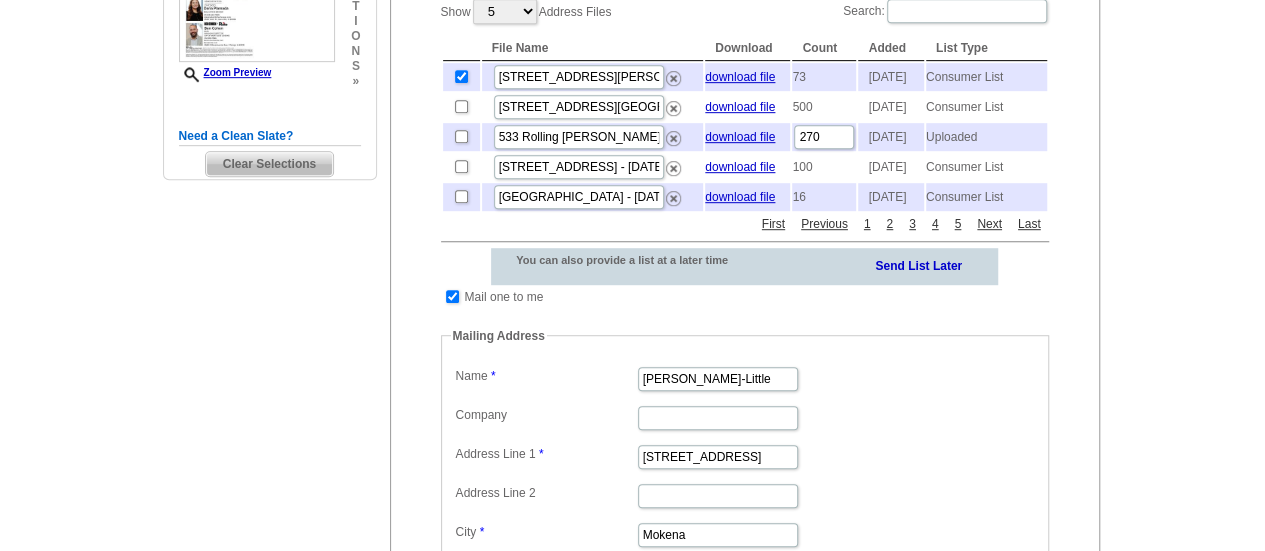 scroll, scrollTop: 508, scrollLeft: 0, axis: vertical 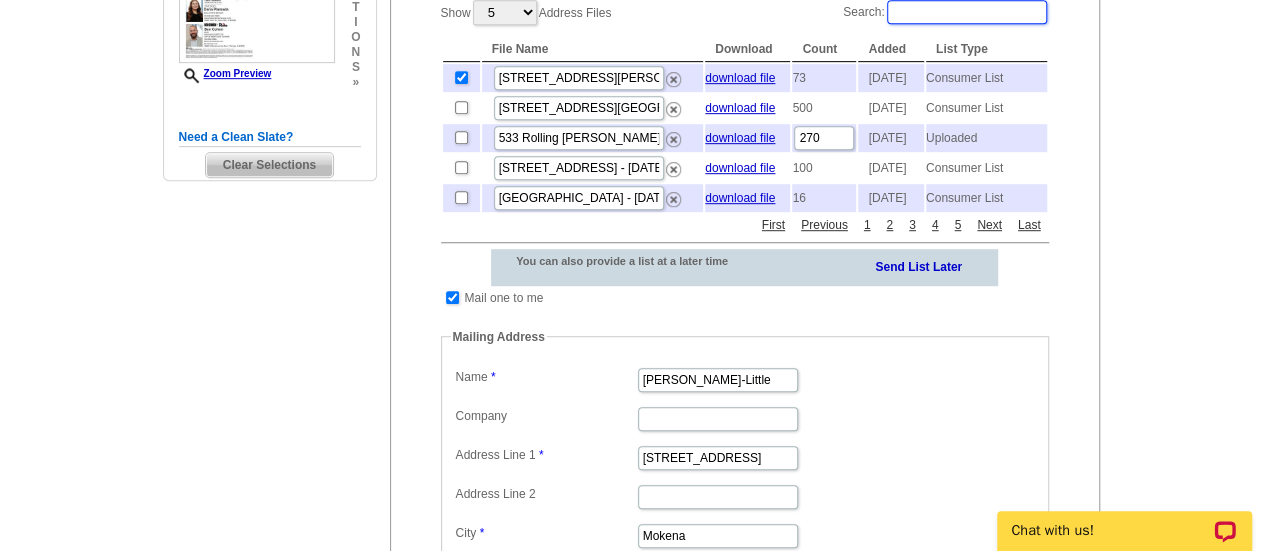click on "Search:" at bounding box center (967, 12) 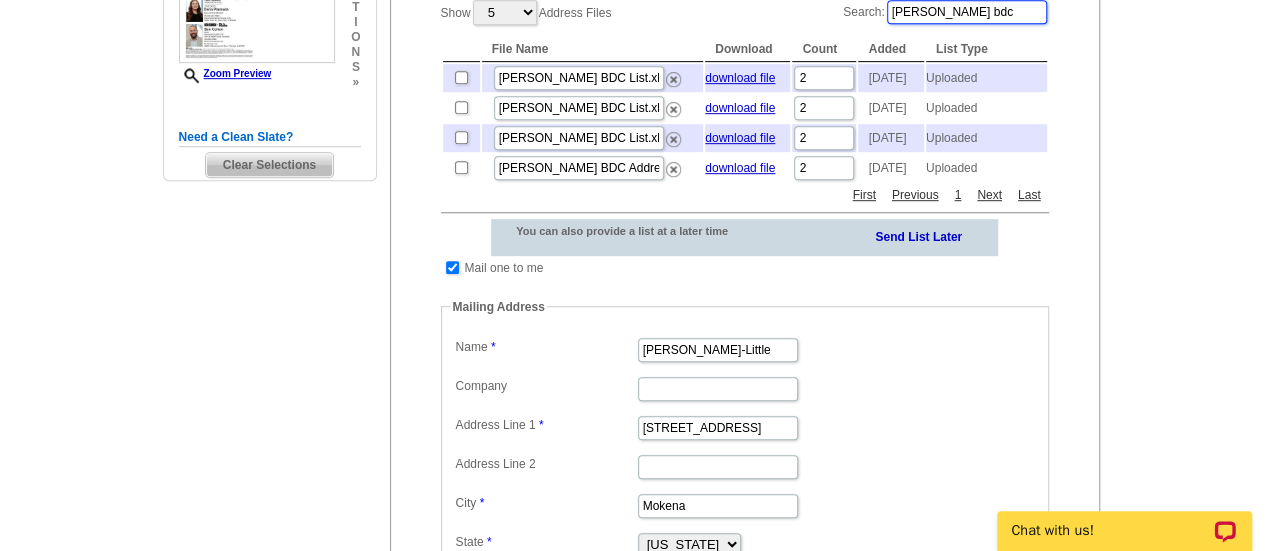 type on "[PERSON_NAME] bdc" 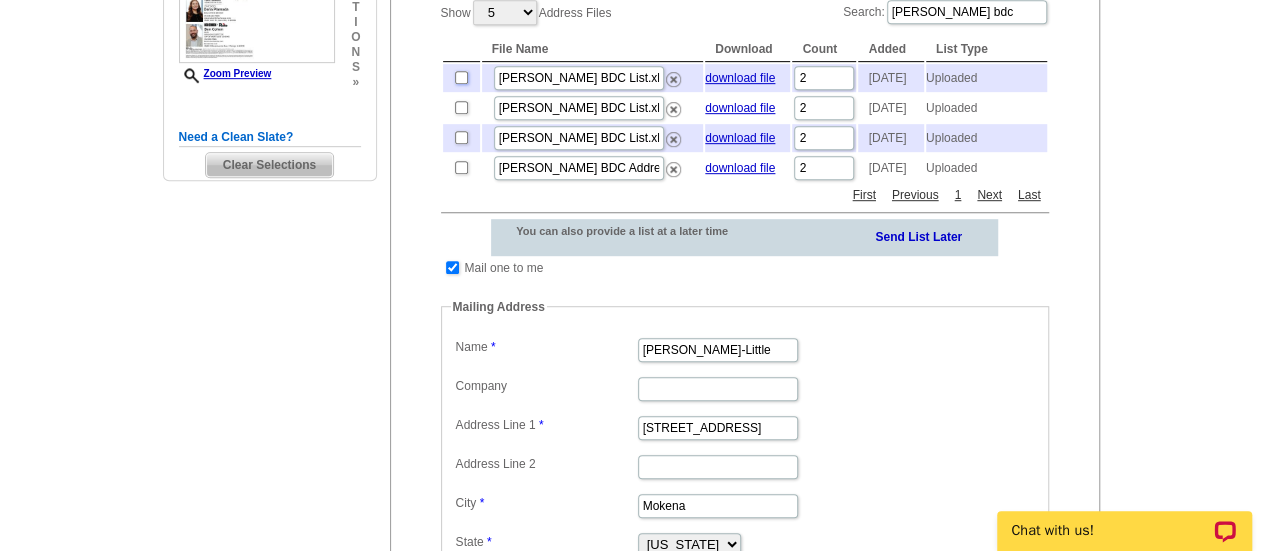 click at bounding box center [461, 77] 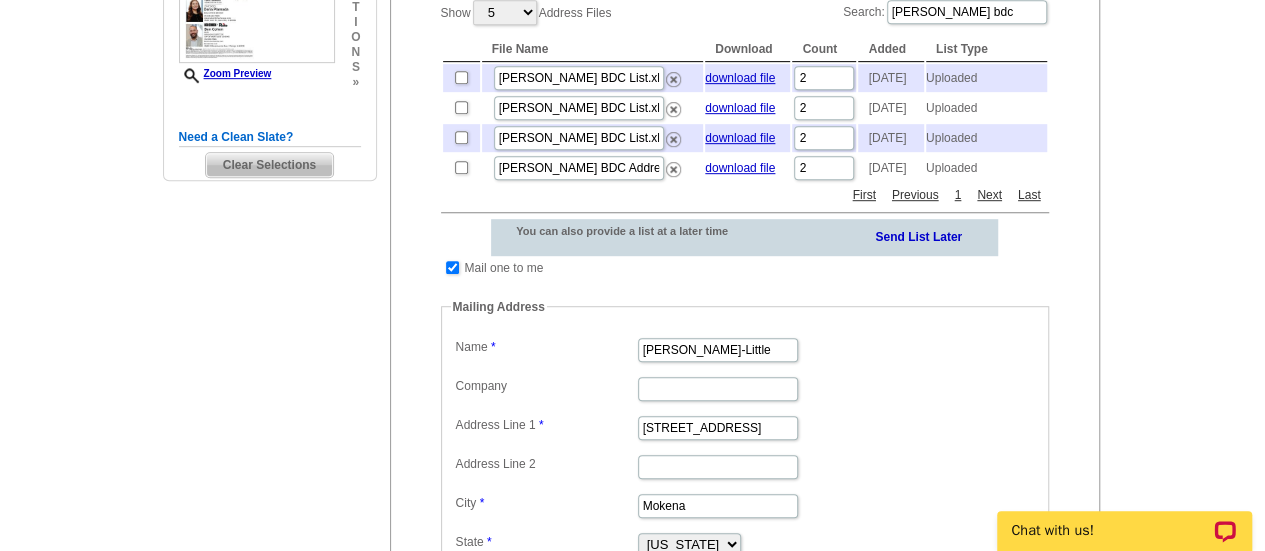 checkbox on "true" 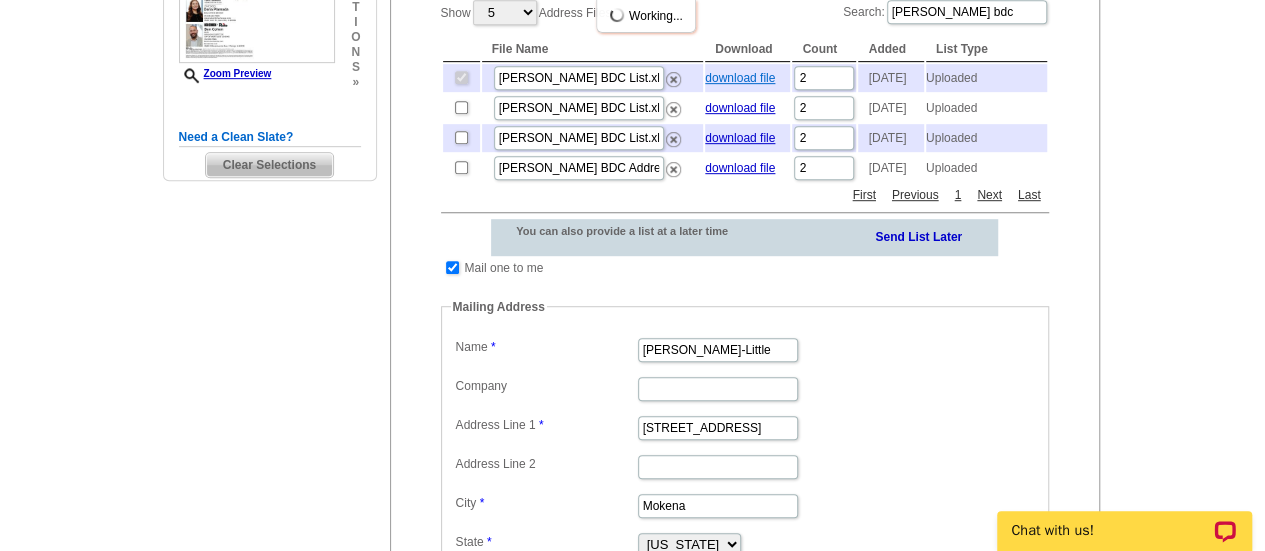 click on "download file" at bounding box center [740, 78] 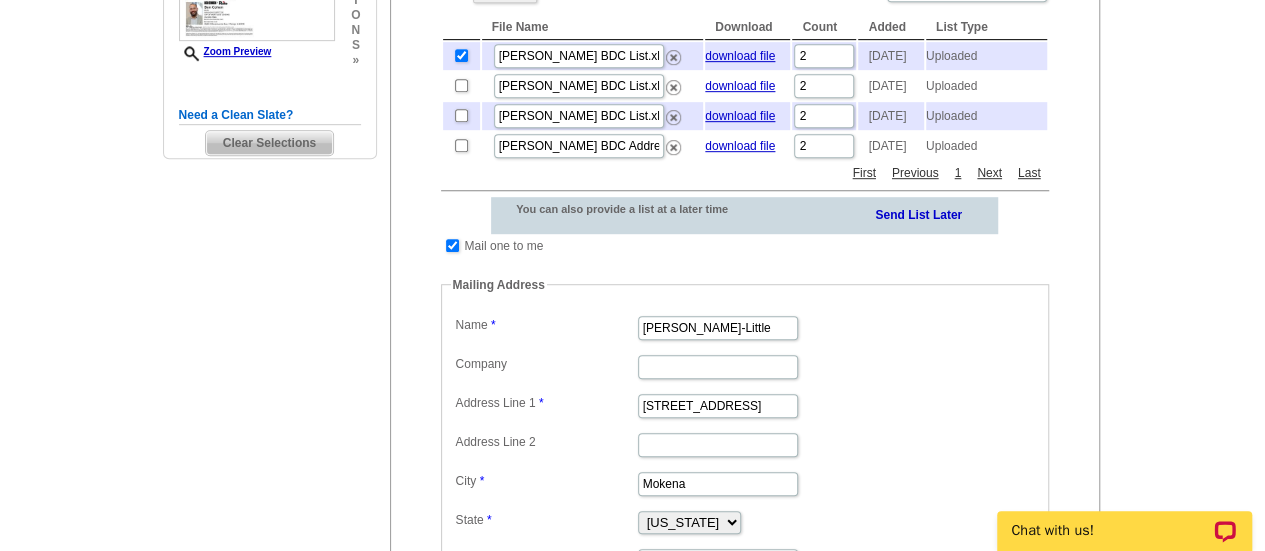 scroll, scrollTop: 527, scrollLeft: 0, axis: vertical 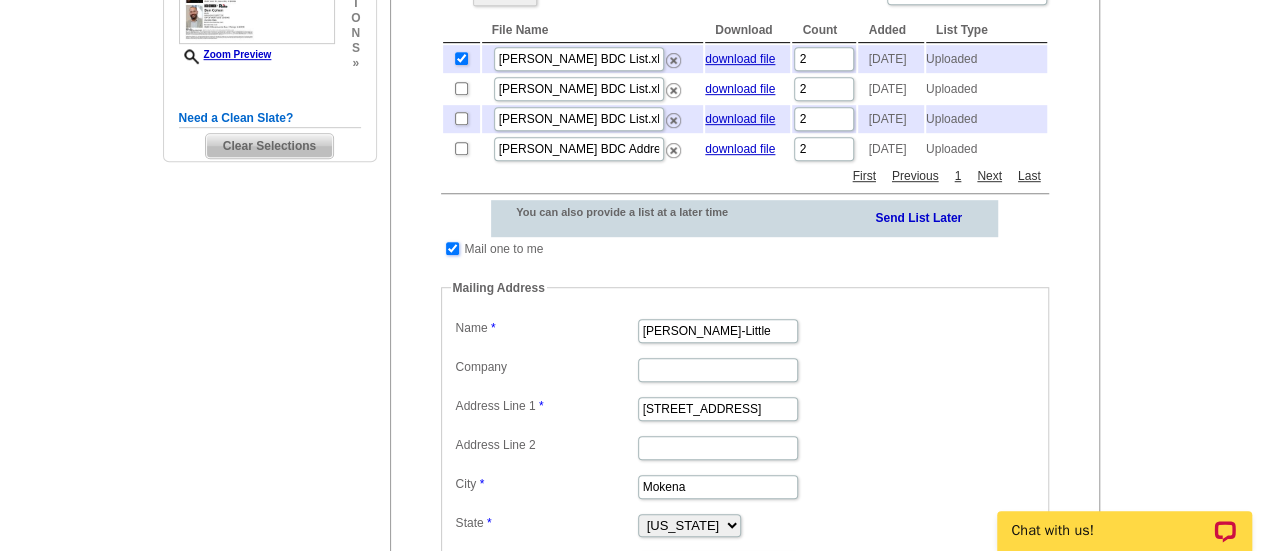 click at bounding box center [452, 248] 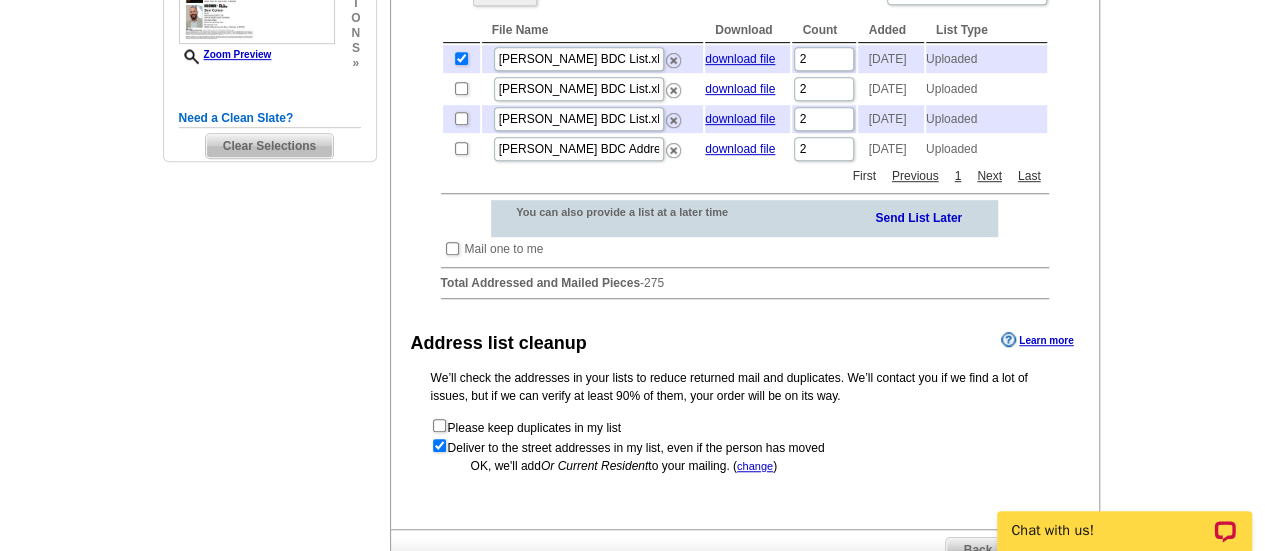 click on "First" at bounding box center [863, 176] 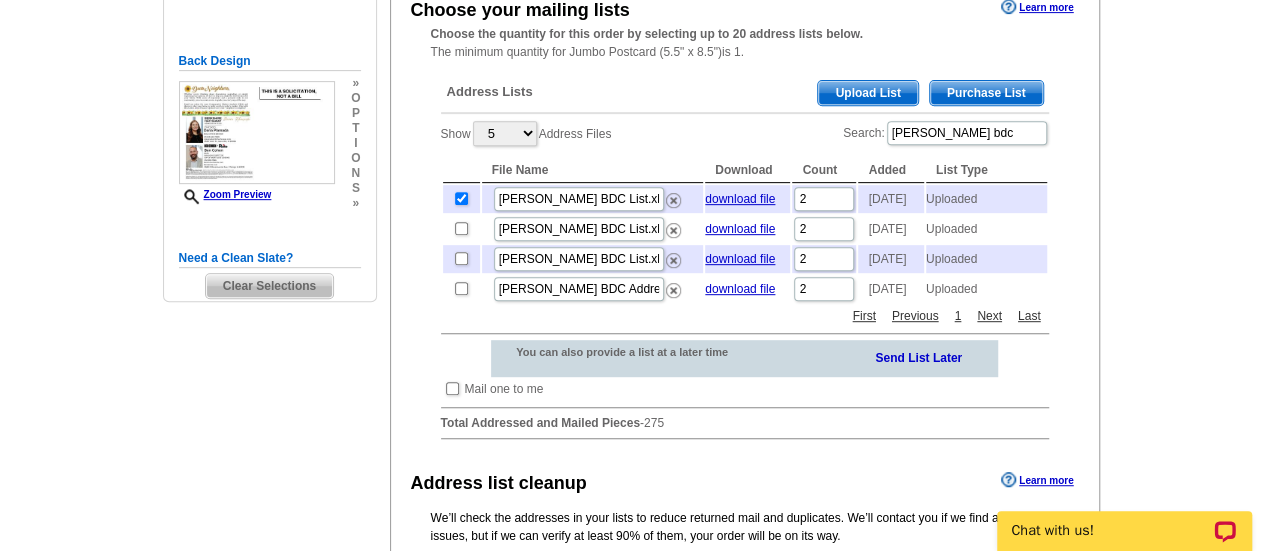 scroll, scrollTop: 386, scrollLeft: 0, axis: vertical 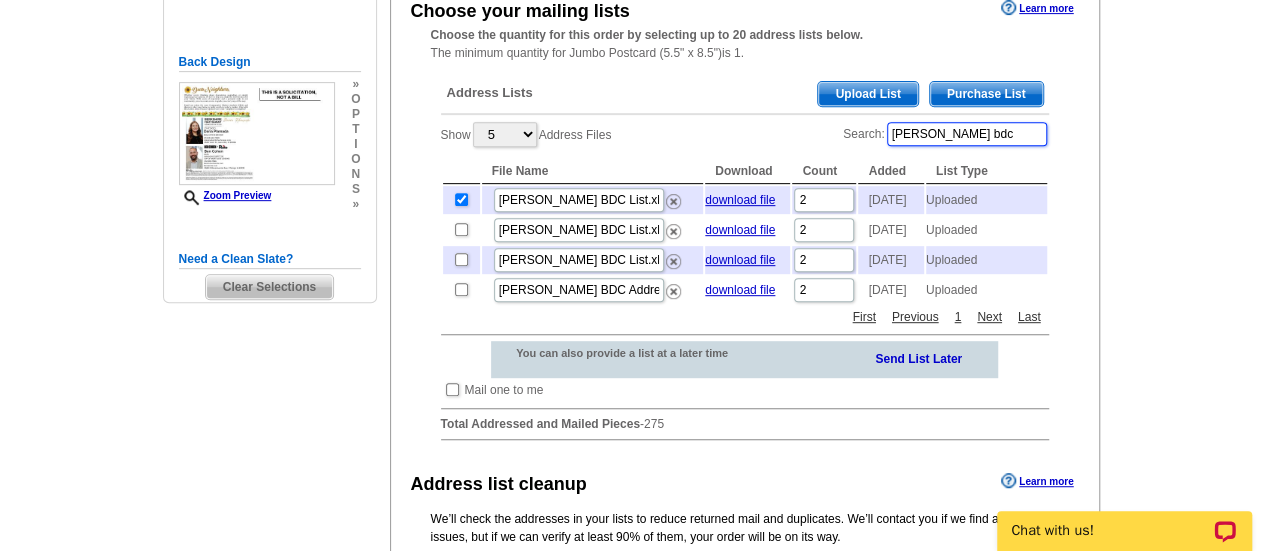 click on "cohen bdc" at bounding box center (967, 134) 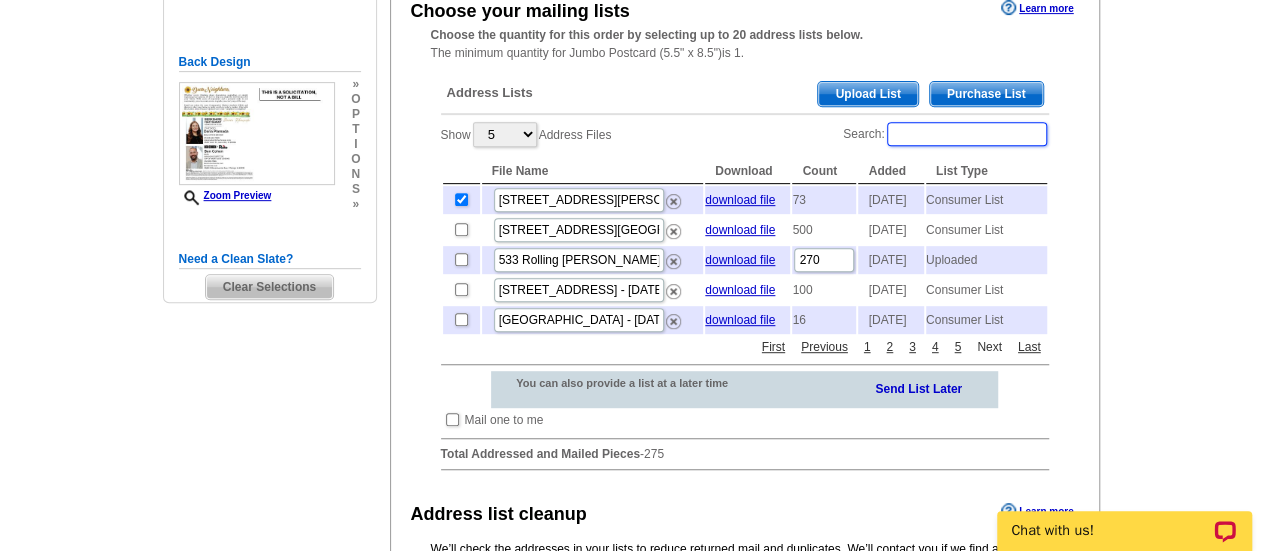 type 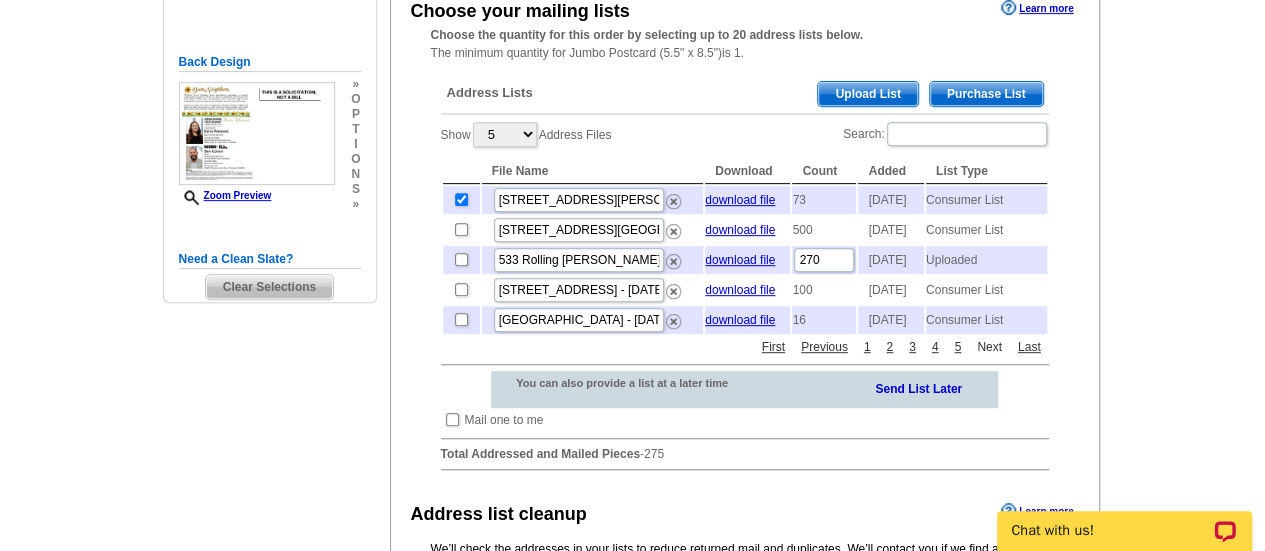click on "Next" at bounding box center [989, 347] 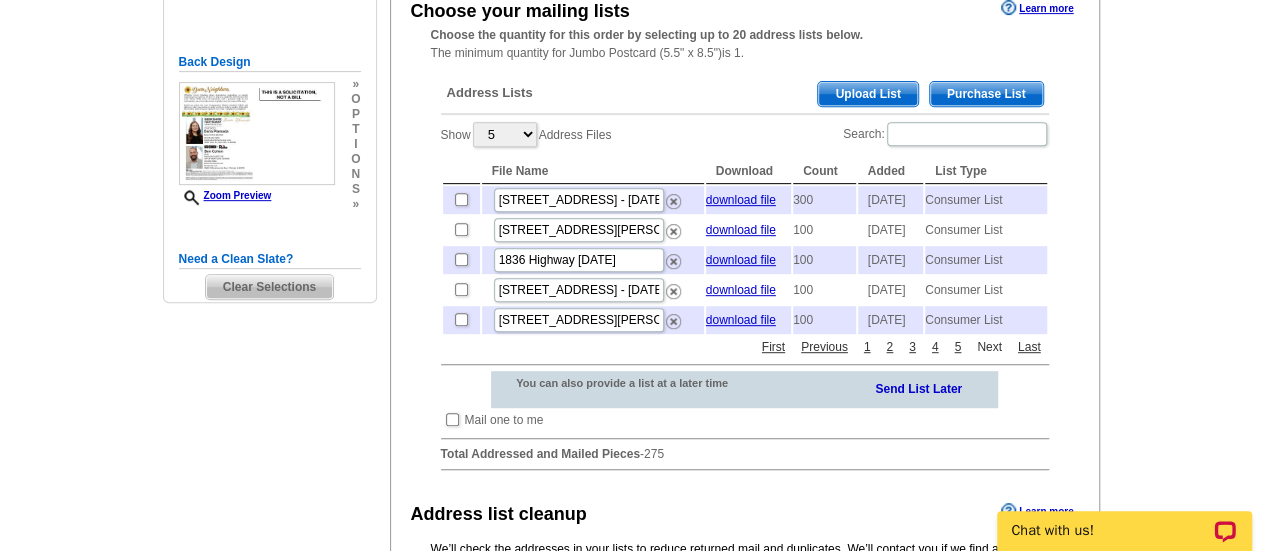 click on "Next" at bounding box center (989, 347) 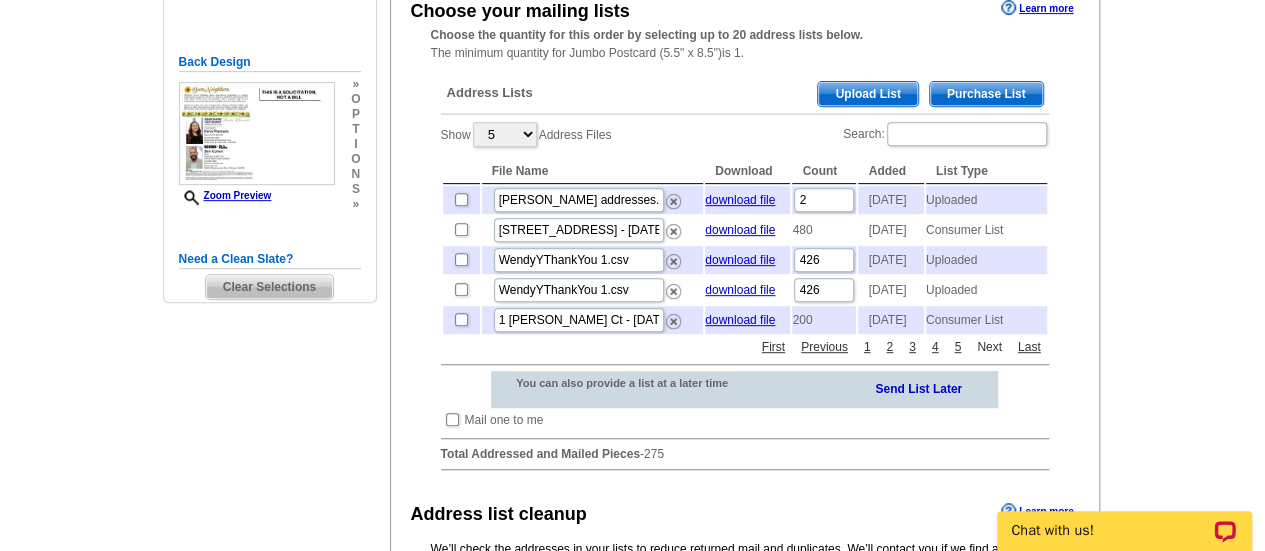 click on "Next" at bounding box center [989, 347] 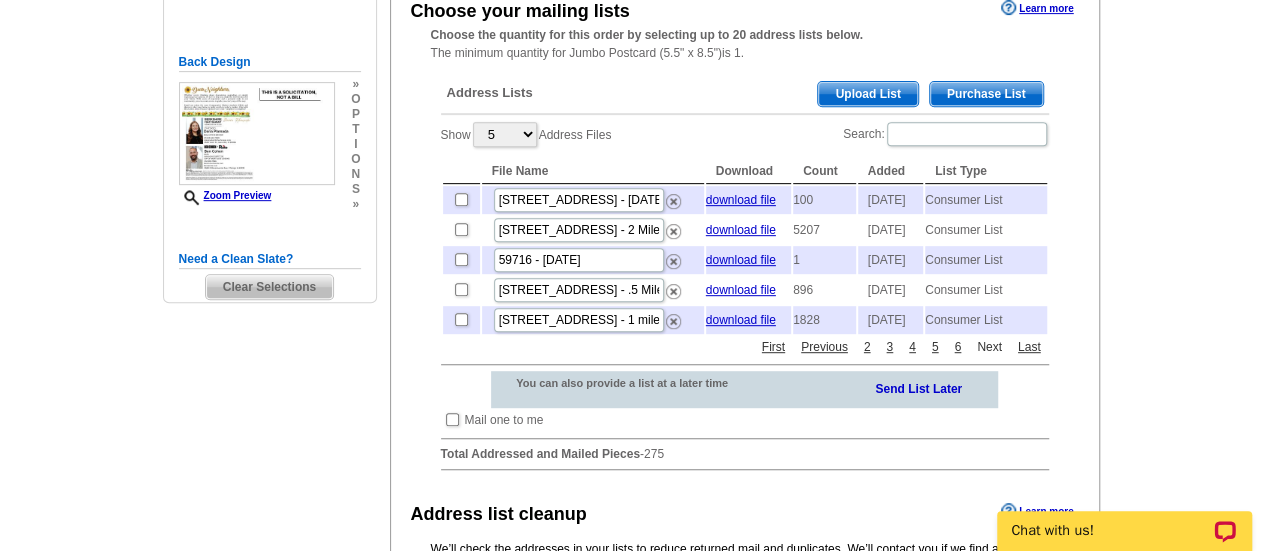 click on "Next" at bounding box center [989, 347] 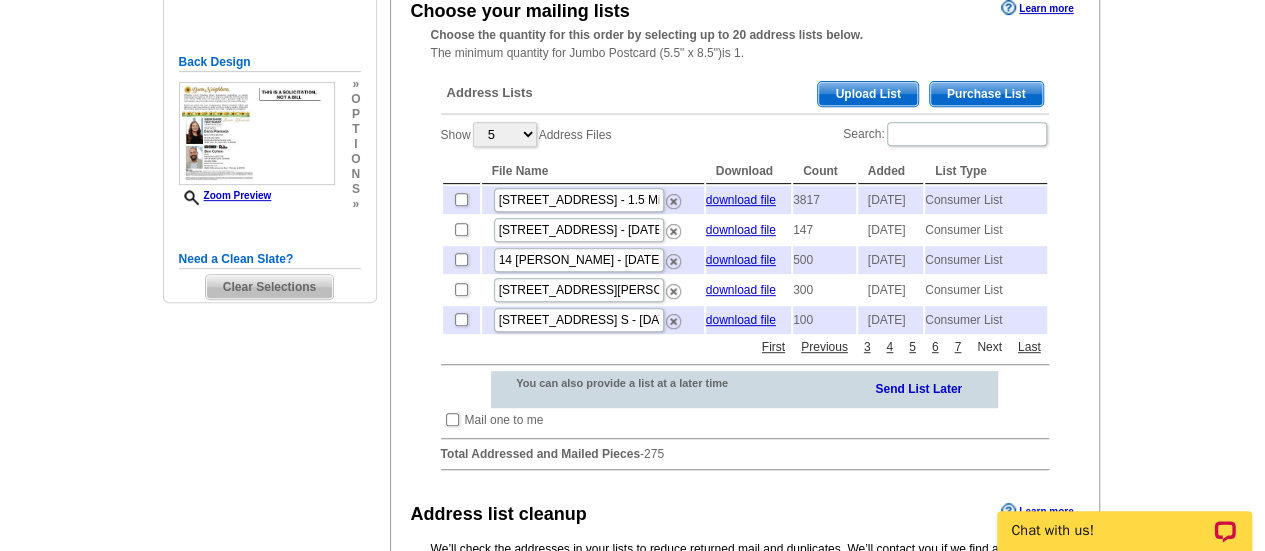 click on "Next" at bounding box center [989, 347] 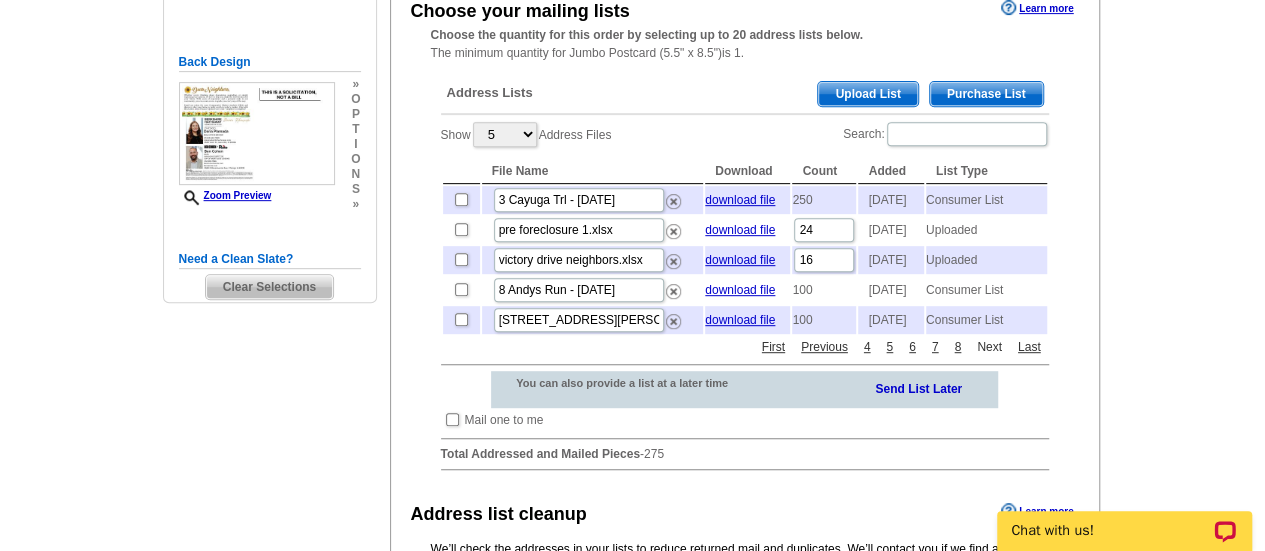click on "Next" at bounding box center [989, 347] 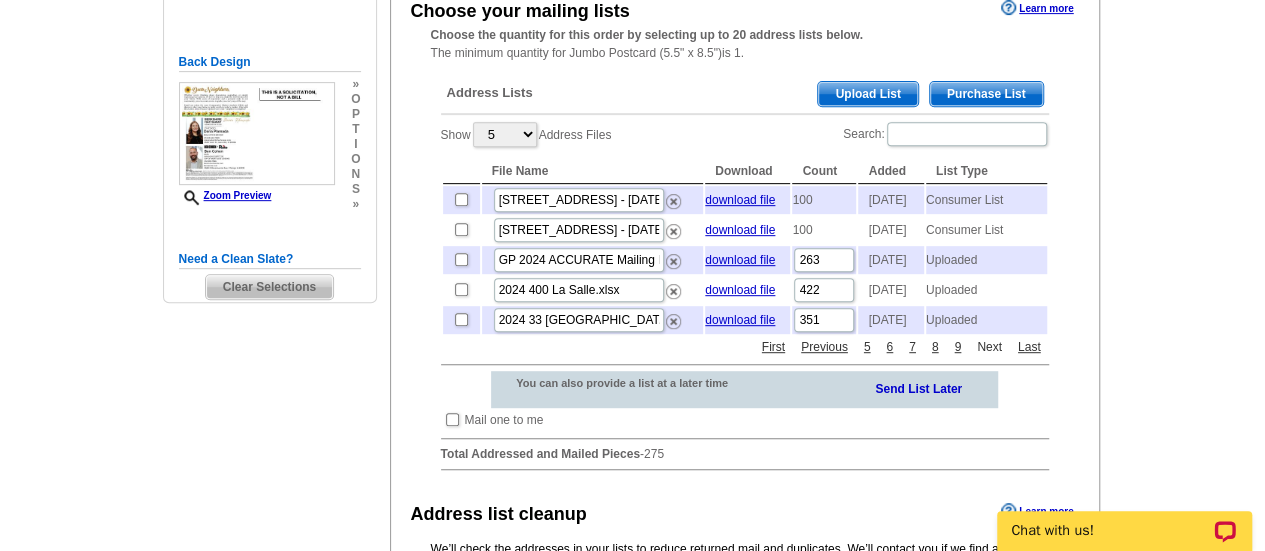 click on "Next" at bounding box center (989, 347) 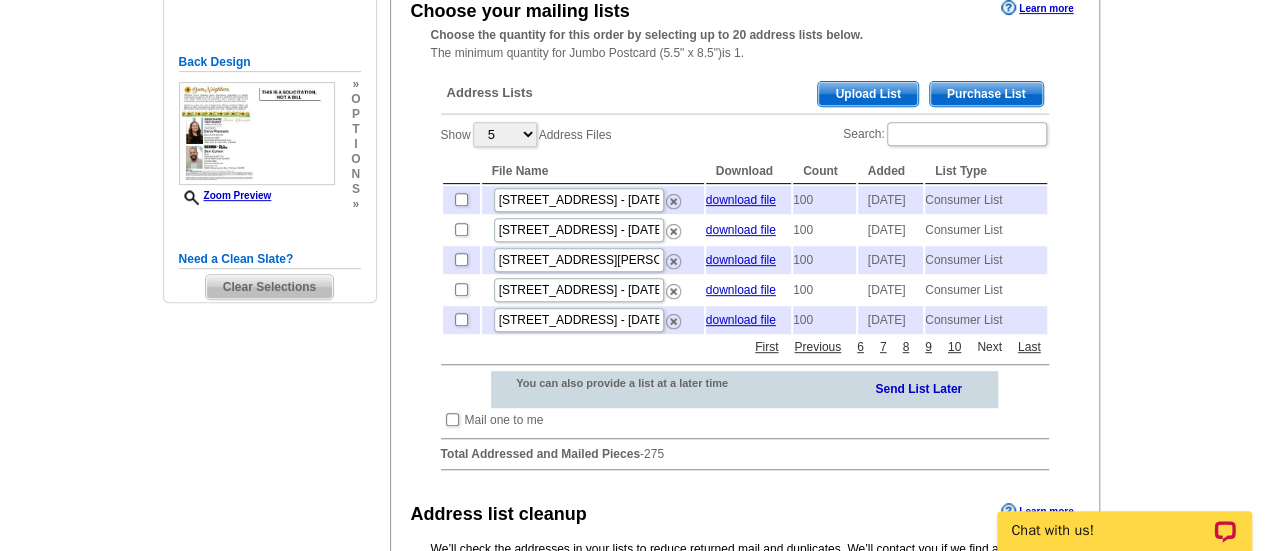 click on "Next" at bounding box center [989, 347] 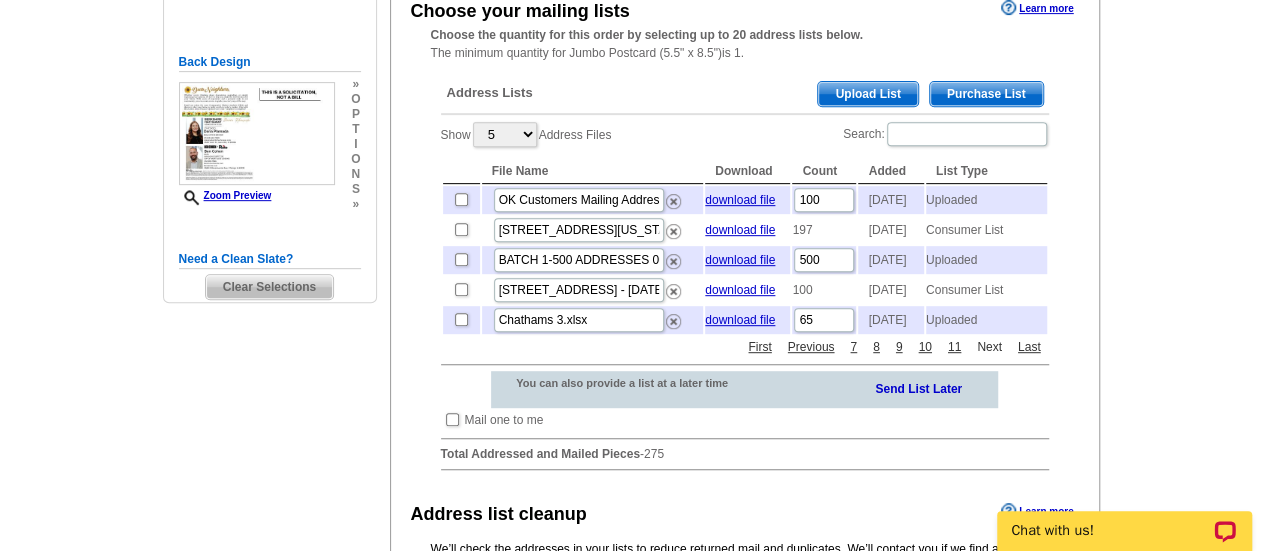 click on "Next" at bounding box center [989, 347] 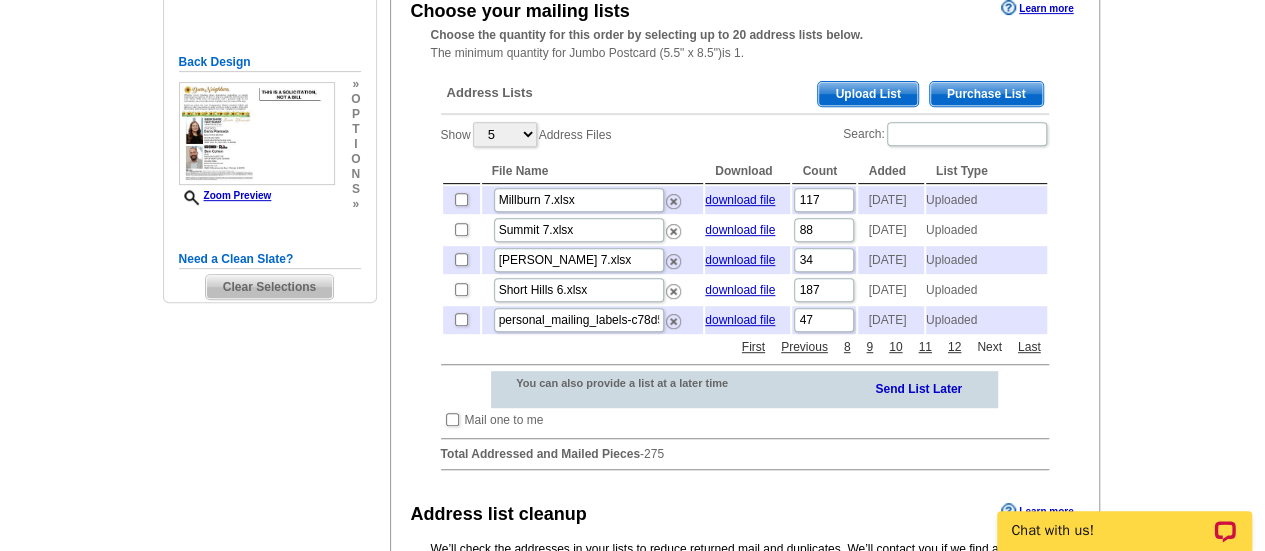 click on "Next" at bounding box center [989, 347] 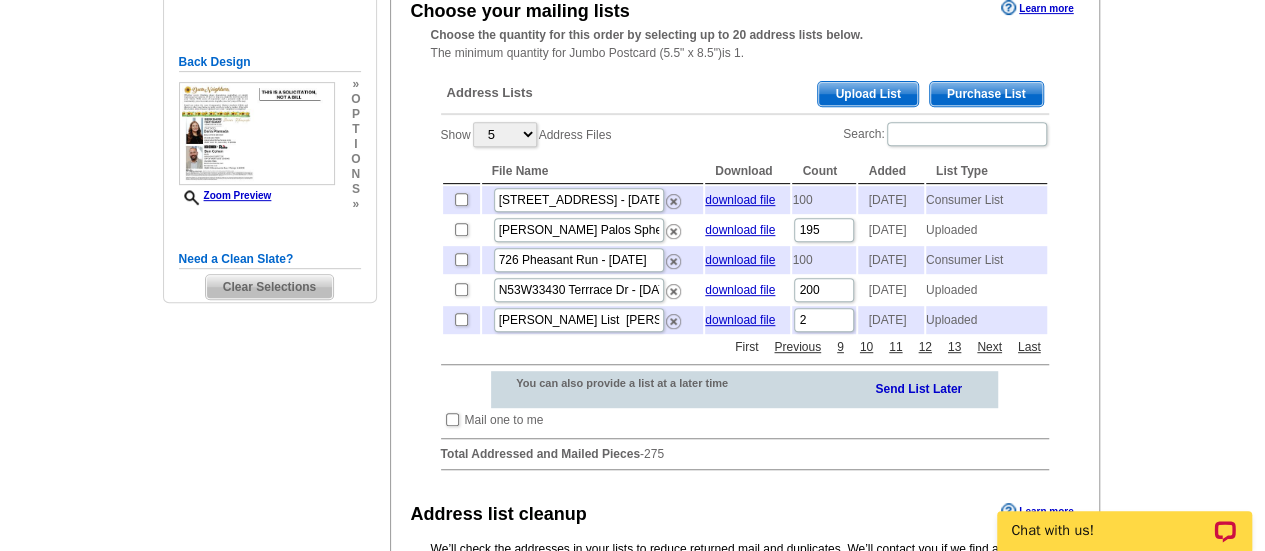 click on "First" at bounding box center [746, 347] 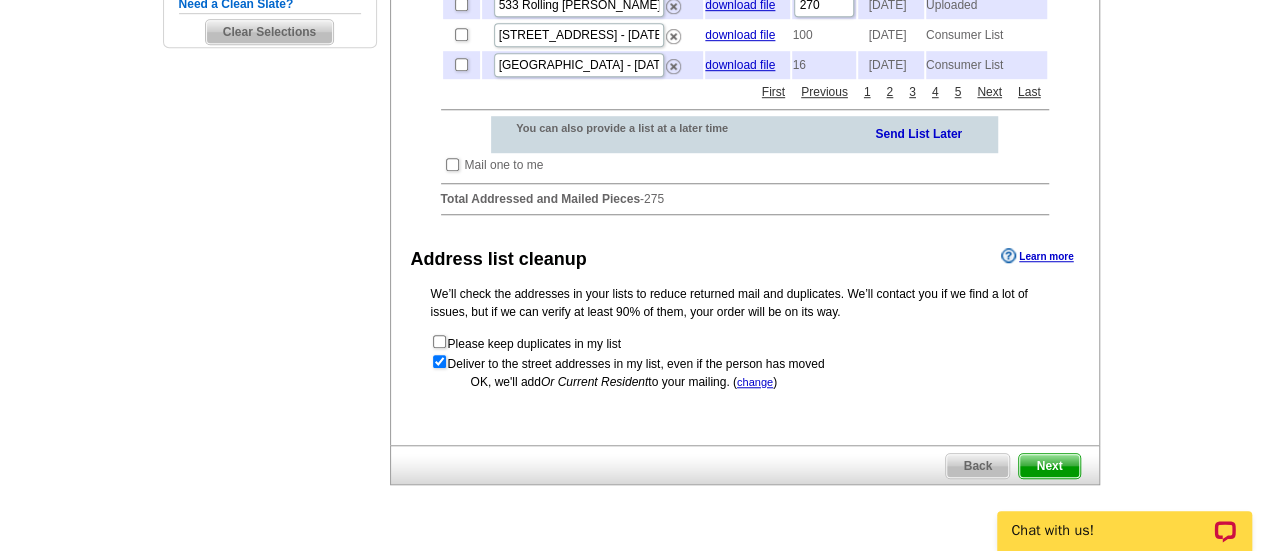 scroll, scrollTop: 643, scrollLeft: 0, axis: vertical 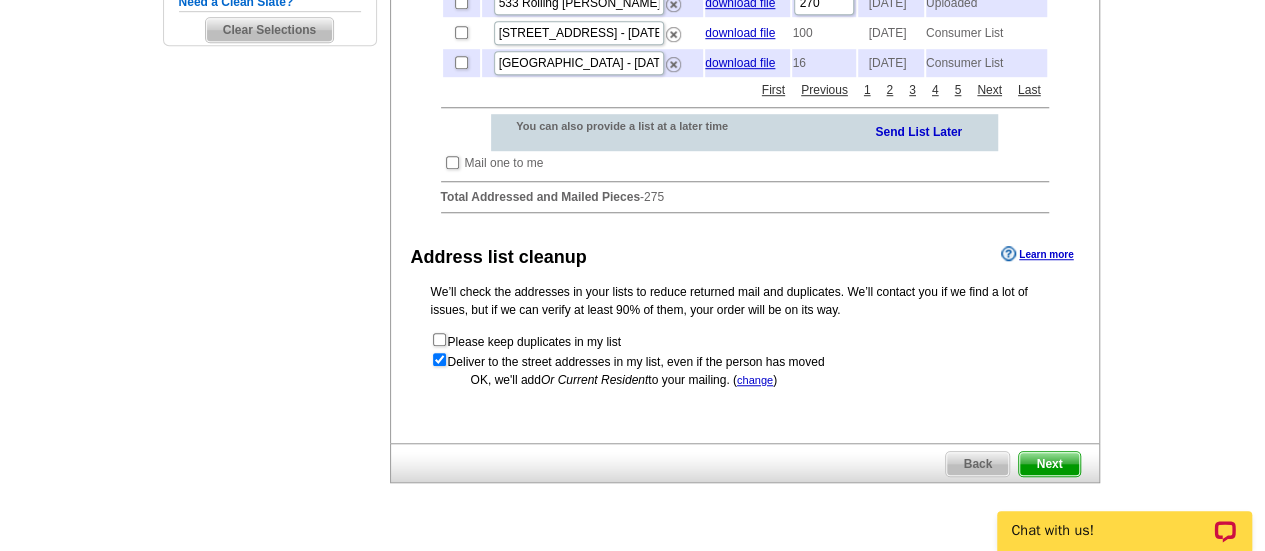 click on "Chat with us!" at bounding box center (1124, 519) 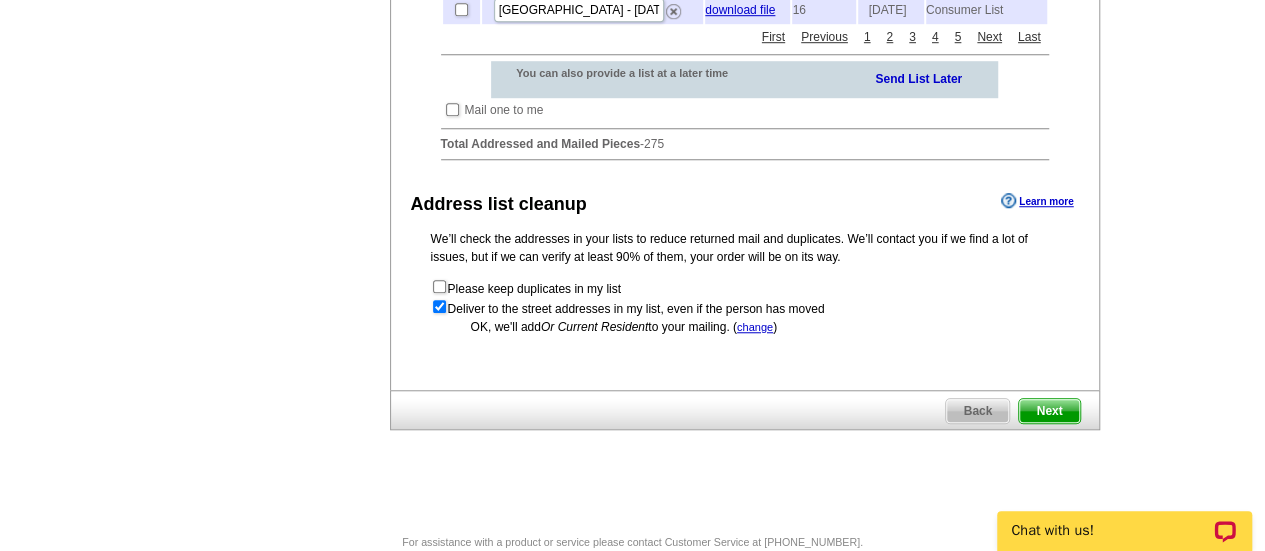 scroll, scrollTop: 695, scrollLeft: 0, axis: vertical 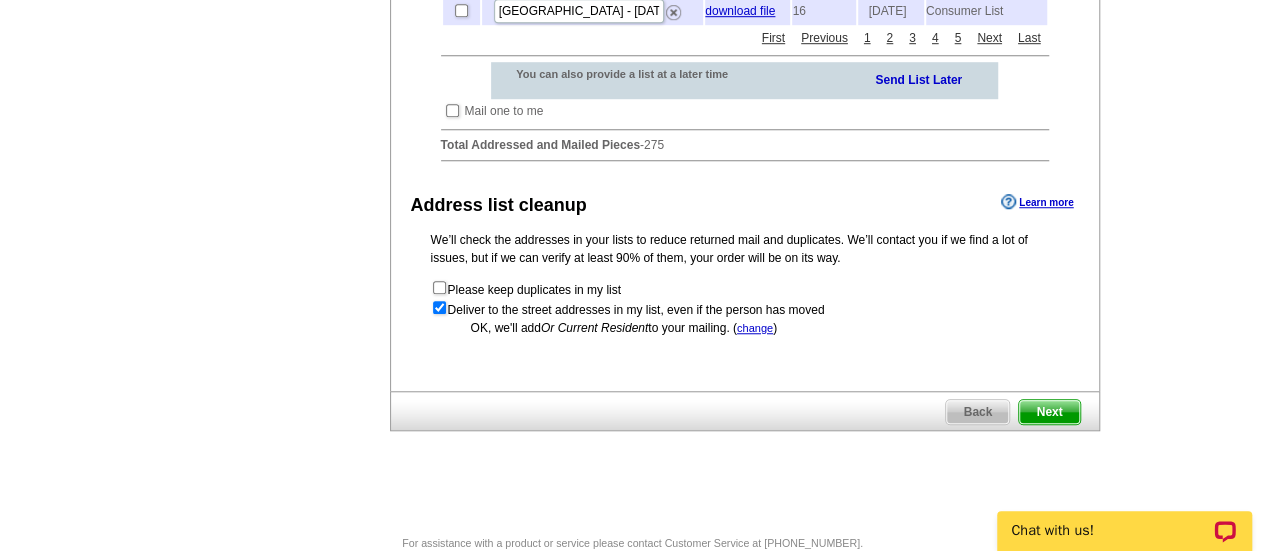 click on "Next" at bounding box center (1049, 412) 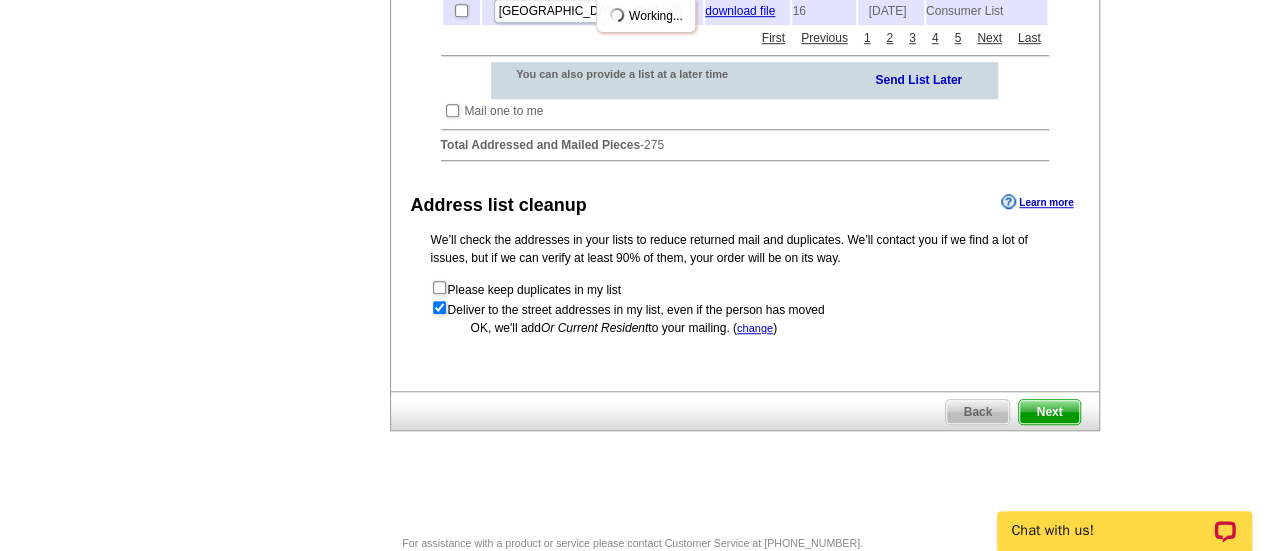 scroll, scrollTop: 0, scrollLeft: 0, axis: both 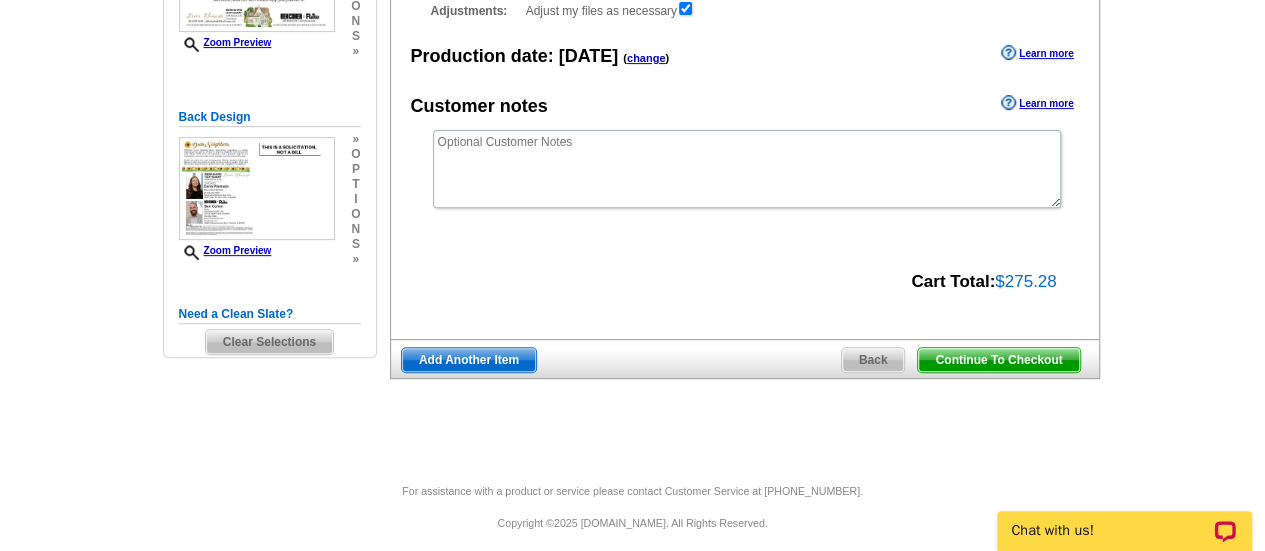 click on "Continue To Checkout" at bounding box center (998, 360) 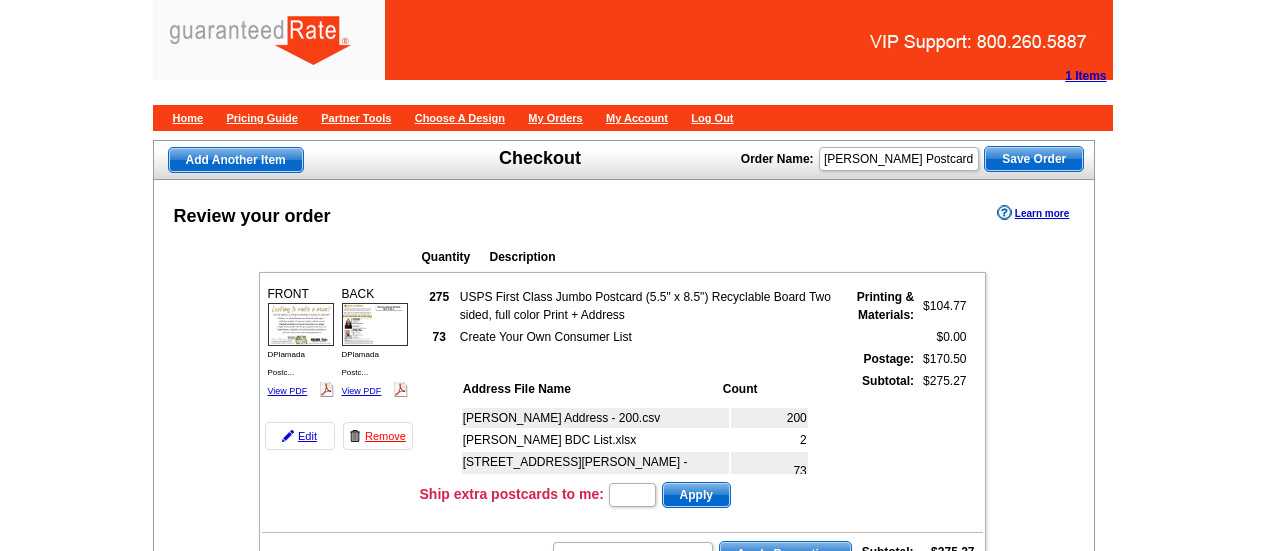 scroll, scrollTop: 0, scrollLeft: 0, axis: both 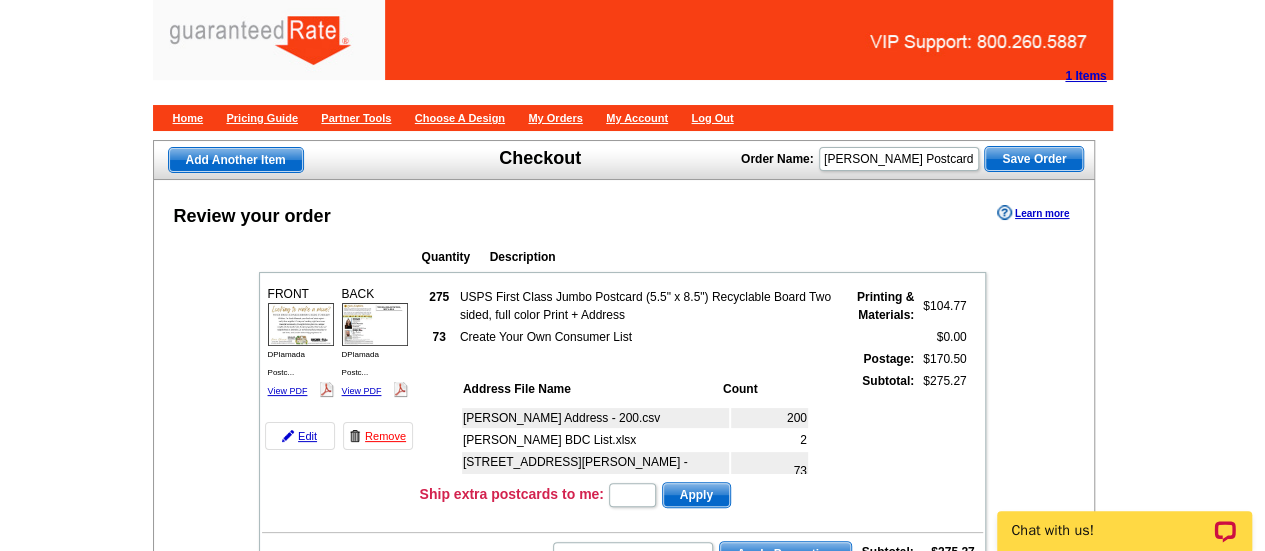 click on "Add Another Item" at bounding box center [236, 160] 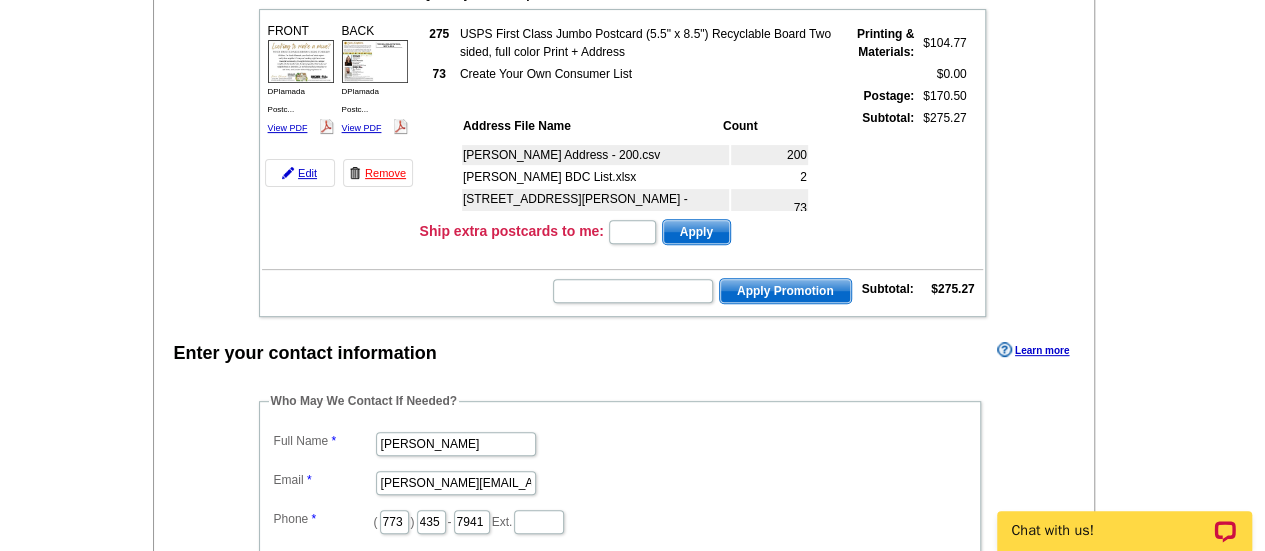 type on "50" 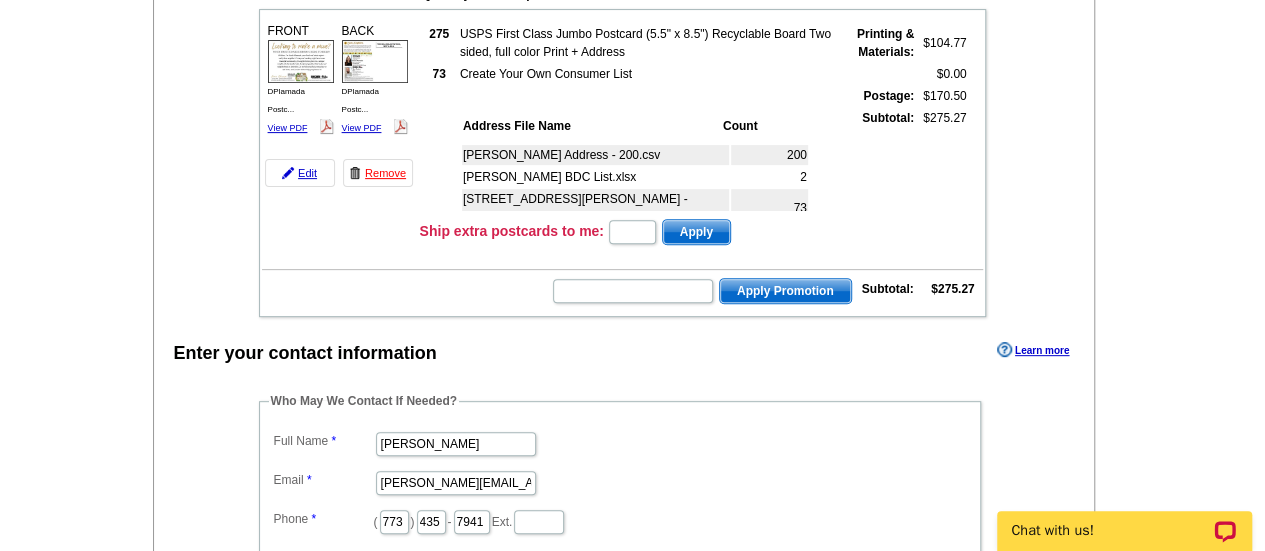 scroll, scrollTop: 162, scrollLeft: 0, axis: vertical 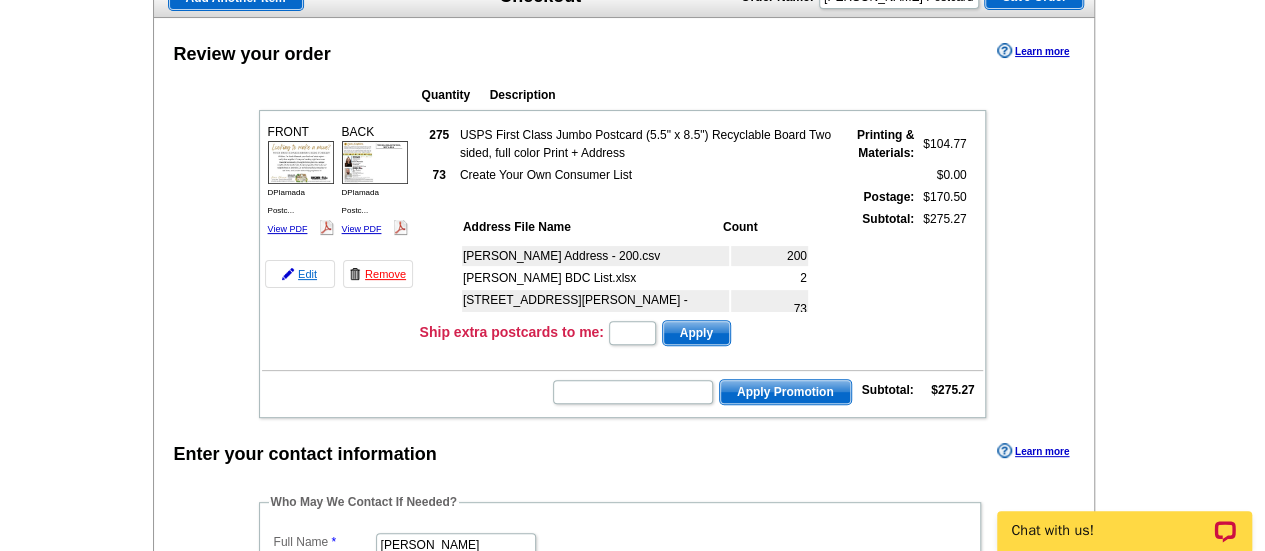 click on "Edit" at bounding box center (300, 274) 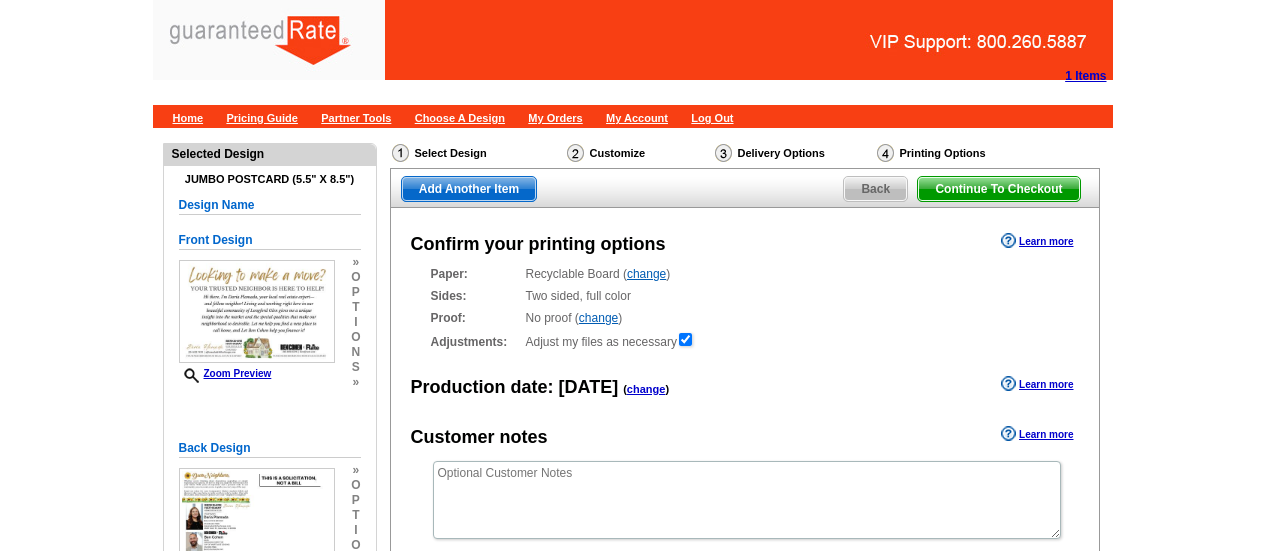scroll, scrollTop: 0, scrollLeft: 0, axis: both 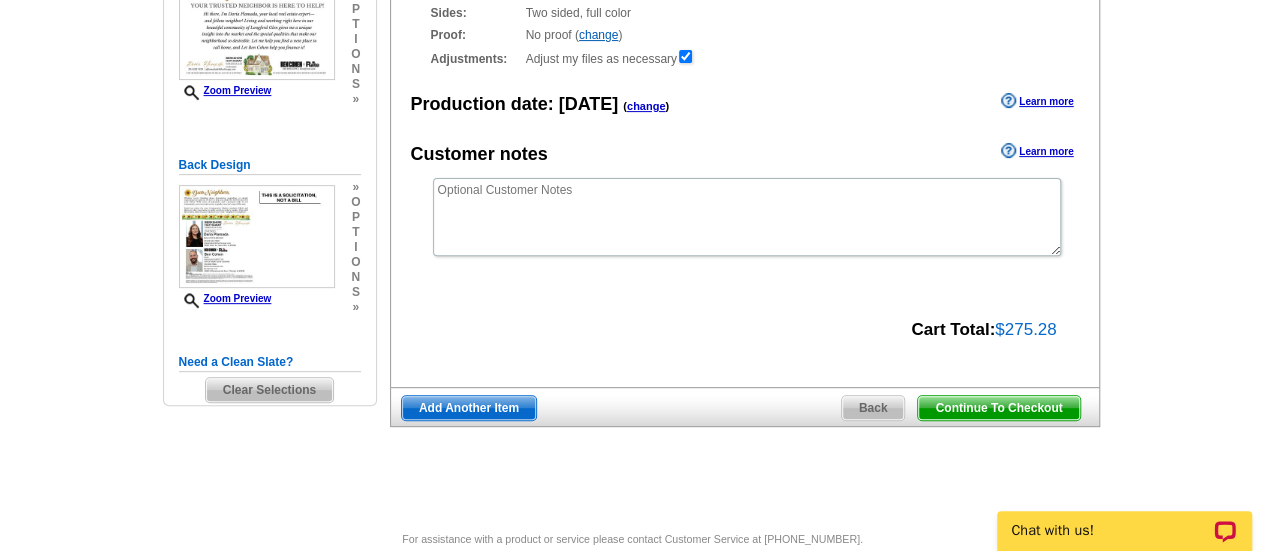 click on "Back" at bounding box center (873, 408) 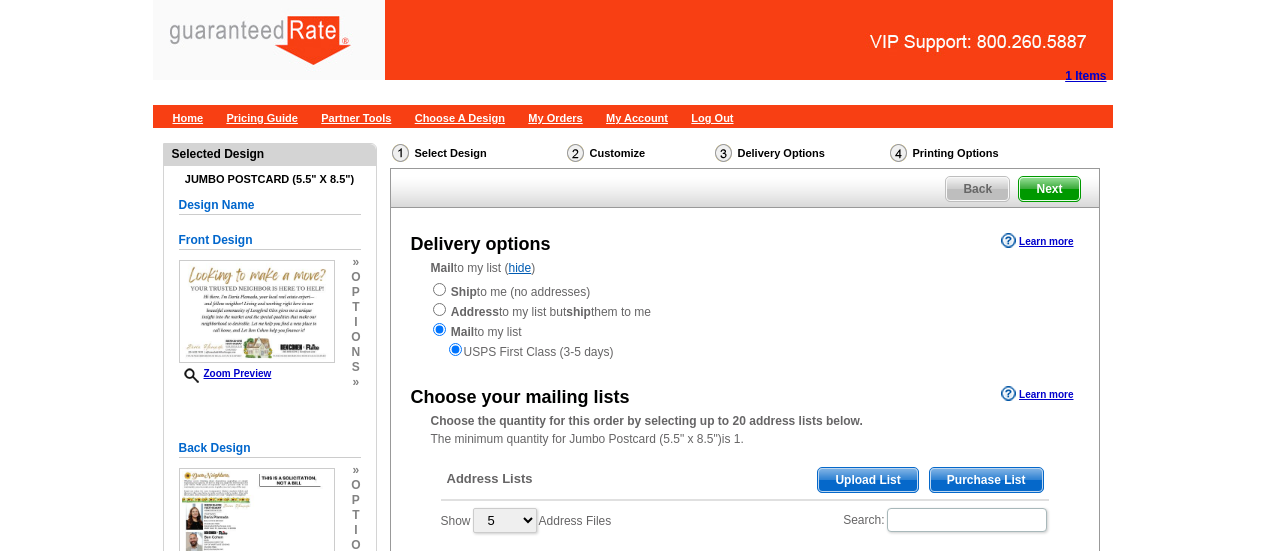 scroll, scrollTop: 0, scrollLeft: 0, axis: both 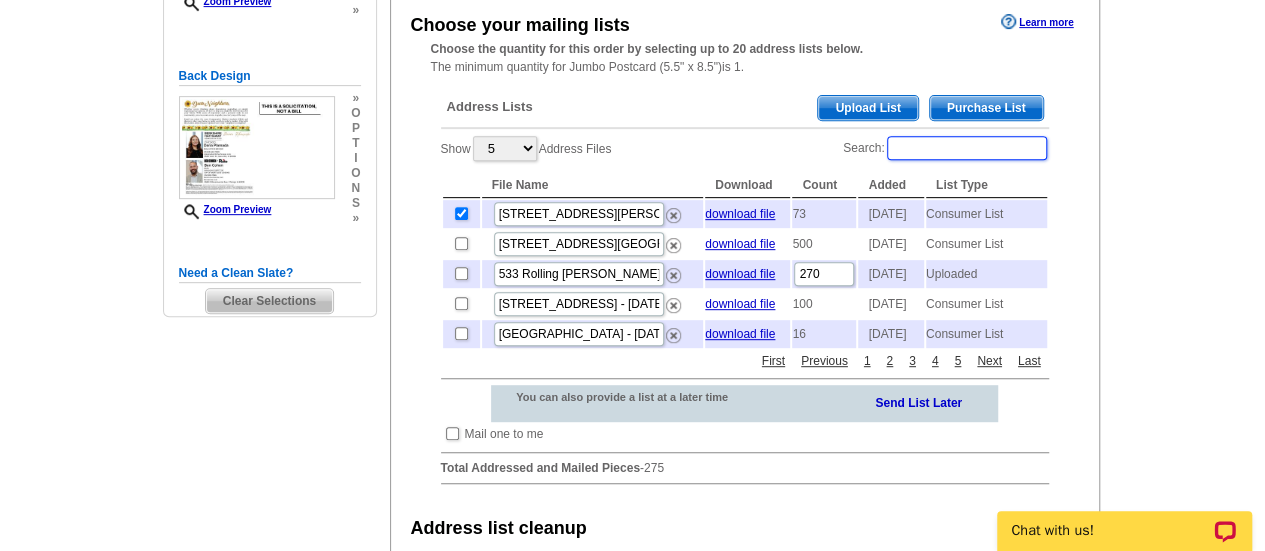 click on "Search:" at bounding box center [967, 148] 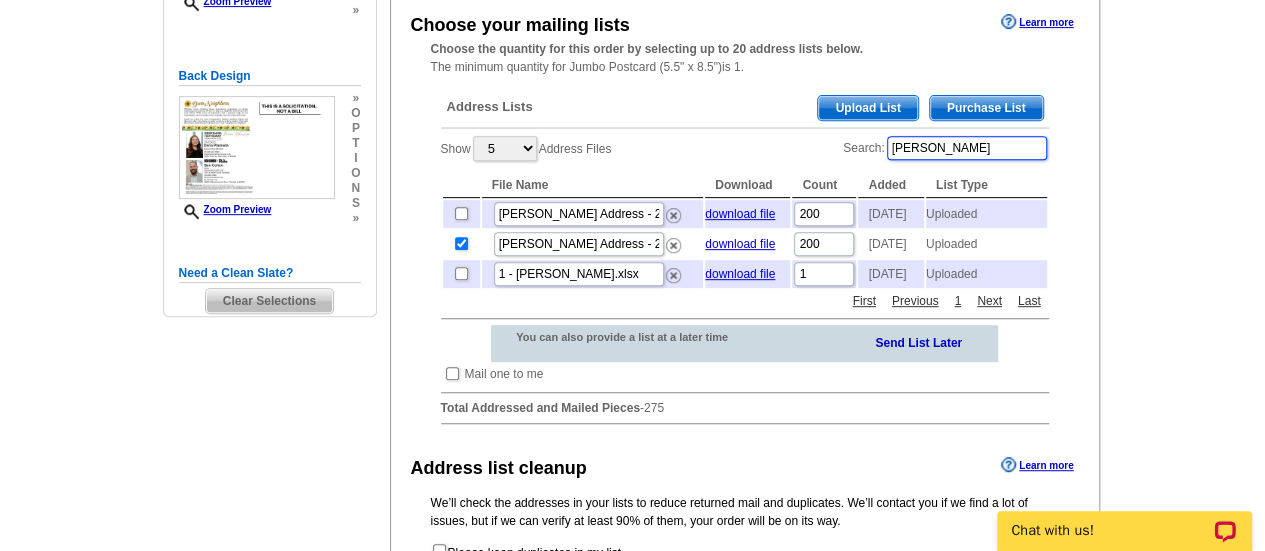 type on "[PERSON_NAME]" 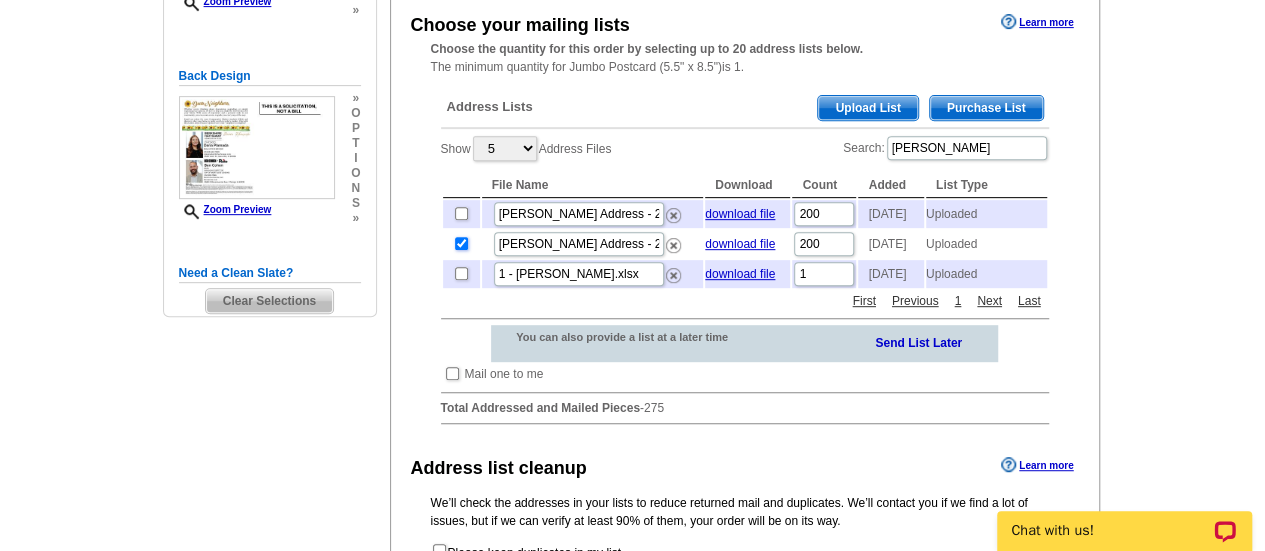 click at bounding box center (461, 243) 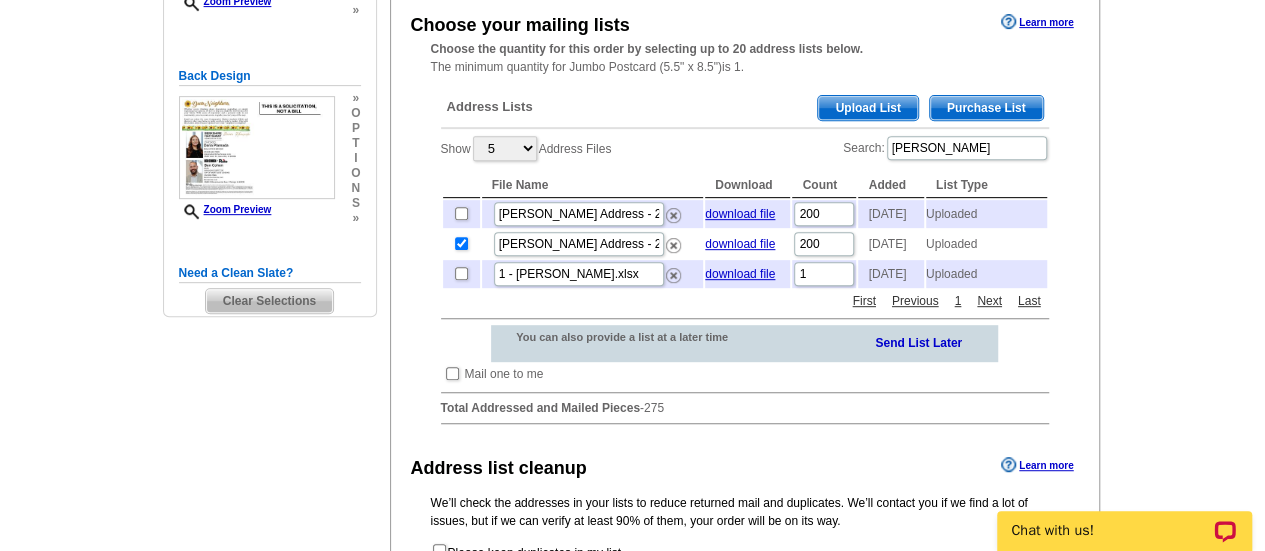 checkbox on "false" 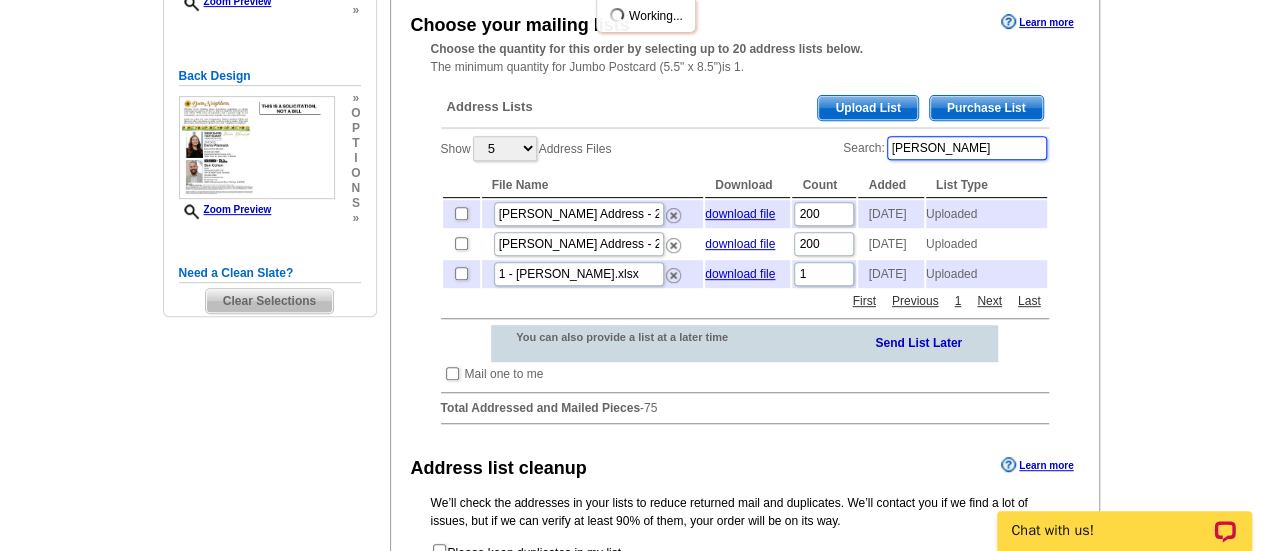 click on "maribel" at bounding box center (967, 148) 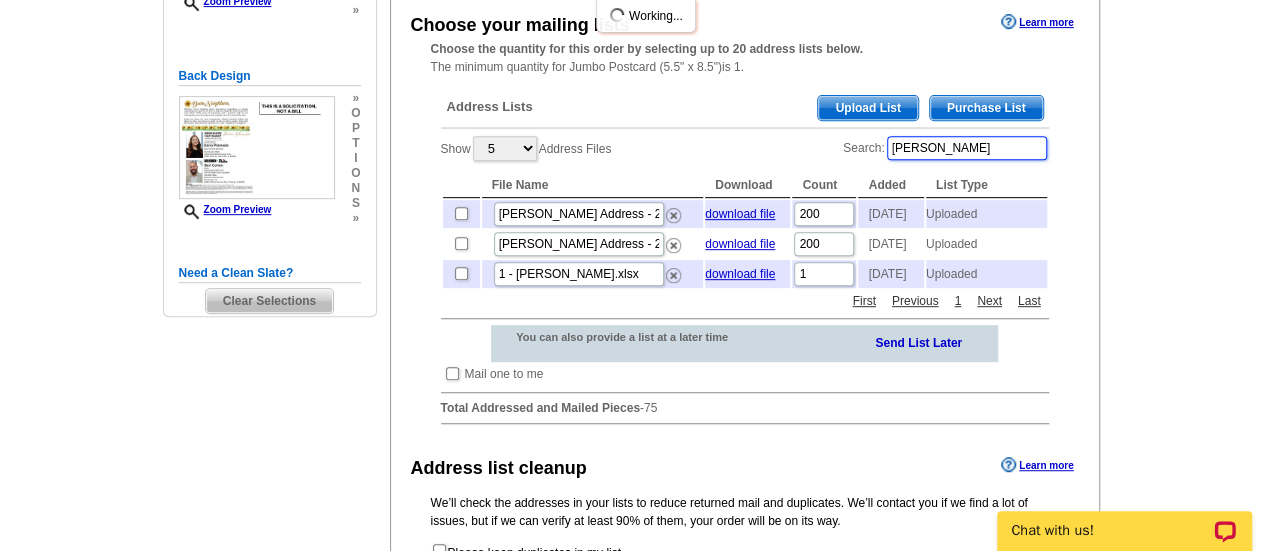 click on "maribel" at bounding box center (967, 148) 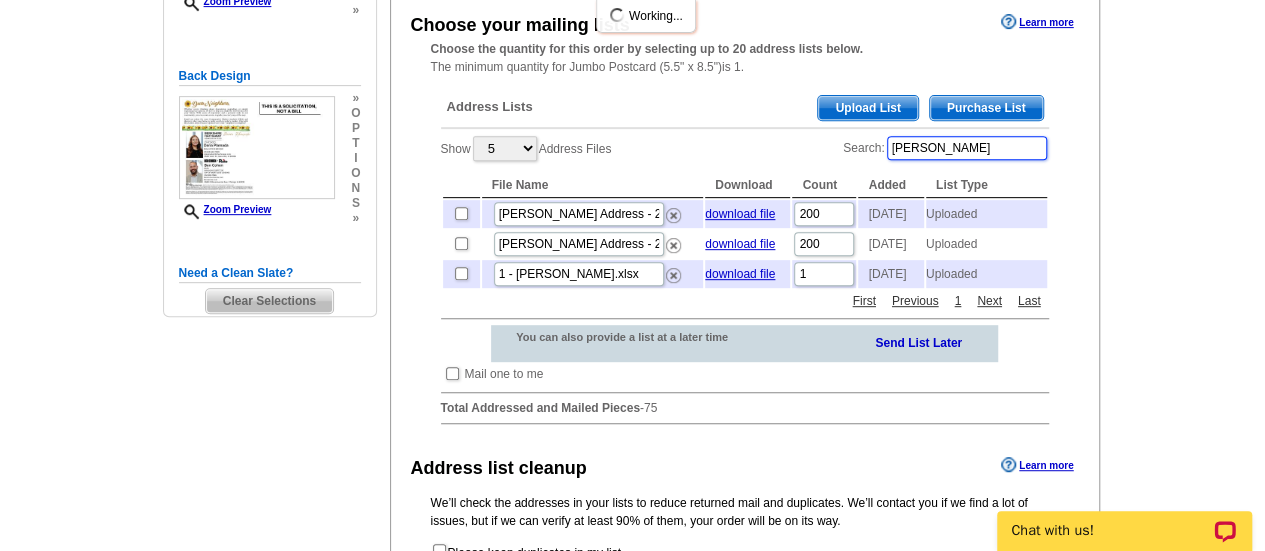 click on "maribel" at bounding box center [967, 148] 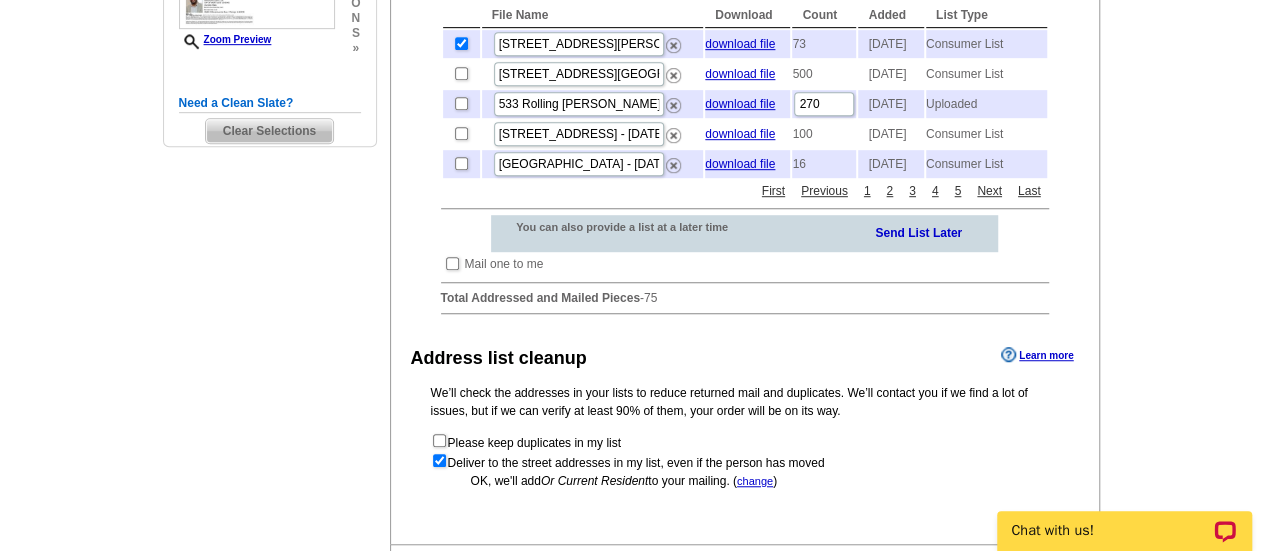 scroll, scrollTop: 796, scrollLeft: 0, axis: vertical 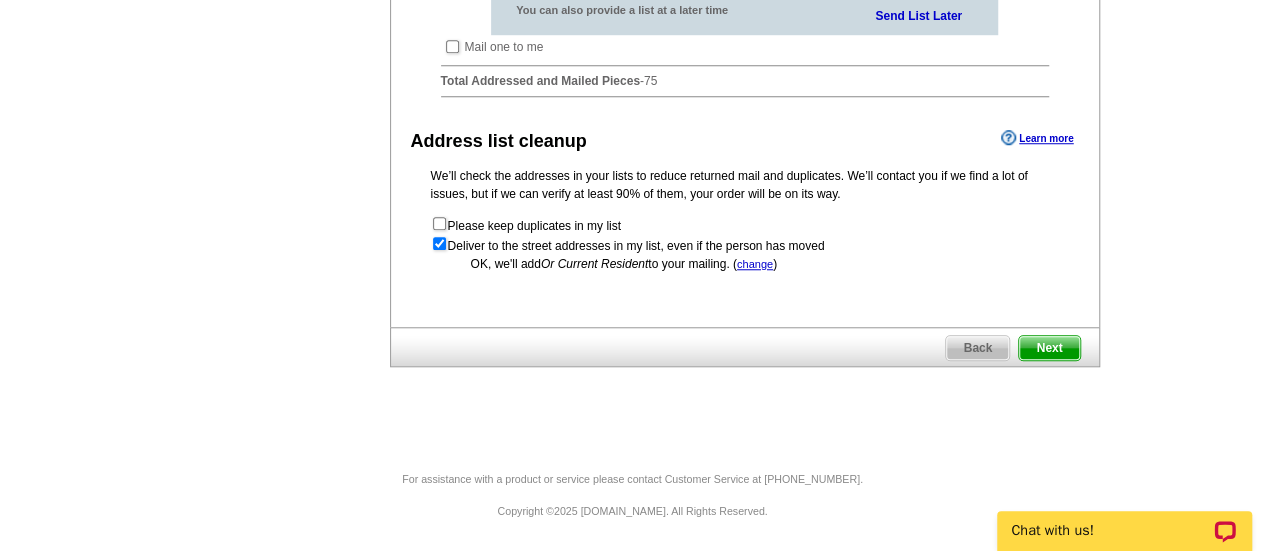 type 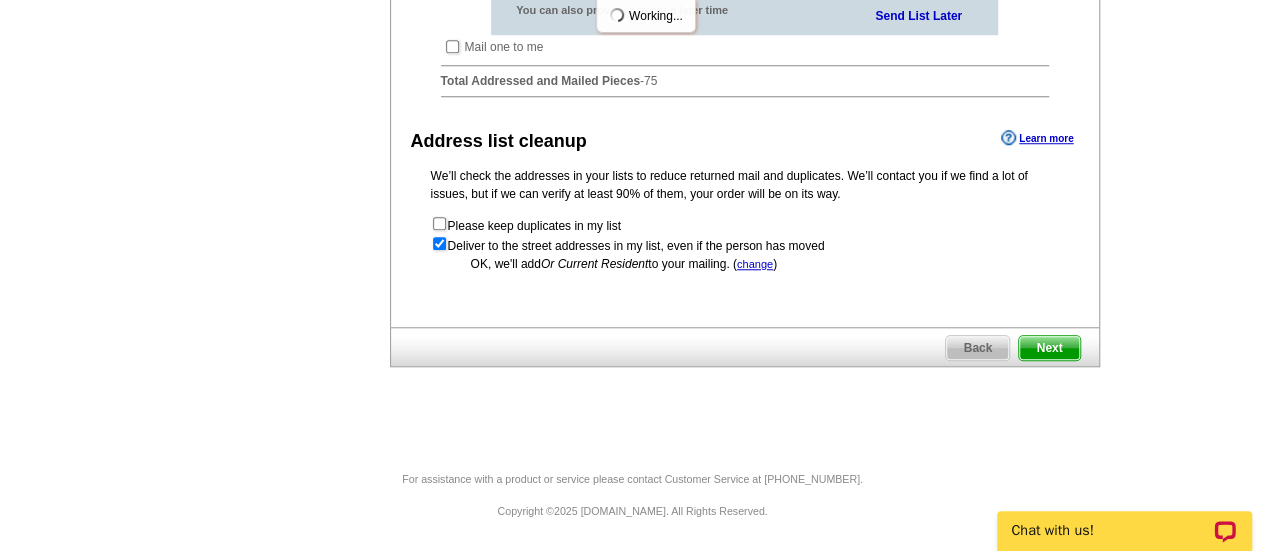 scroll, scrollTop: 0, scrollLeft: 0, axis: both 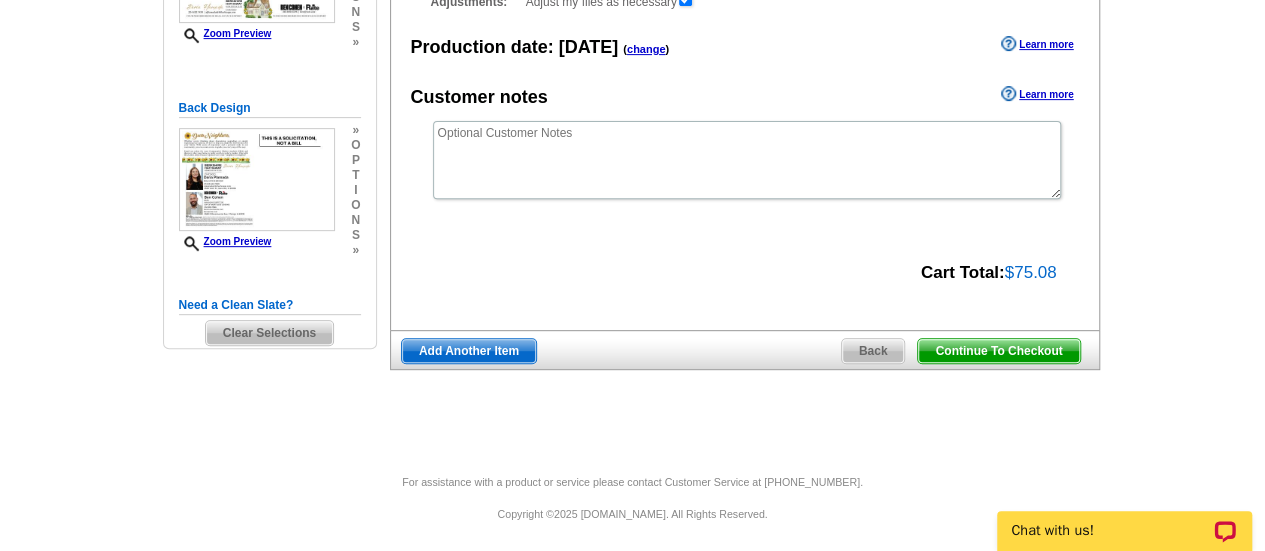 click on "Continue To Checkout" at bounding box center [998, 351] 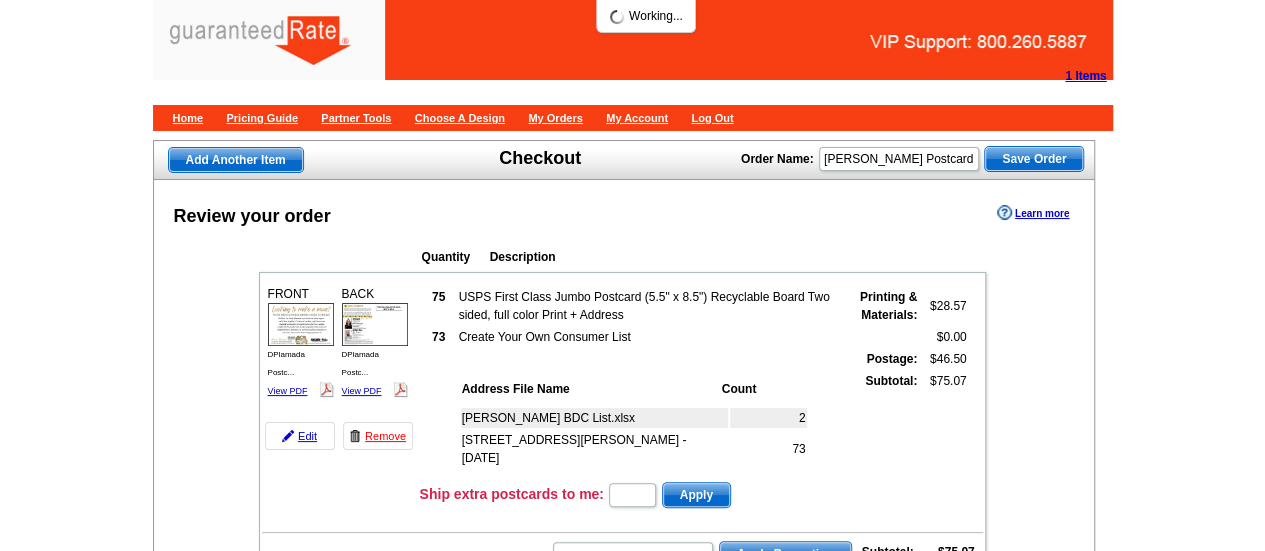 scroll, scrollTop: 22, scrollLeft: 0, axis: vertical 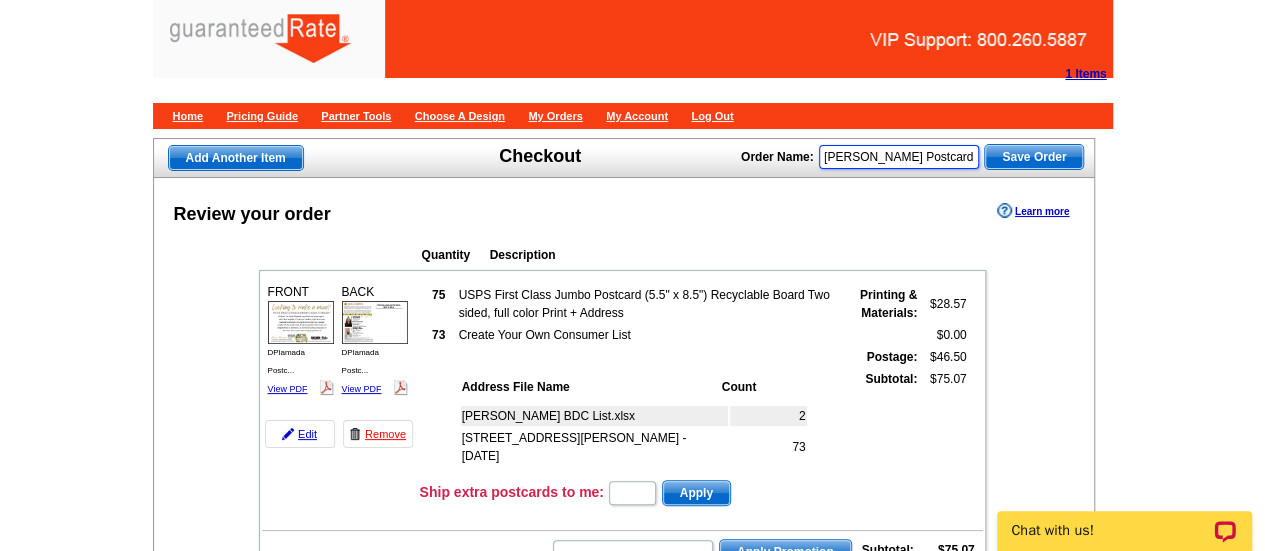 click on "Dan Rogers Postcard 6-17-25" at bounding box center [899, 157] 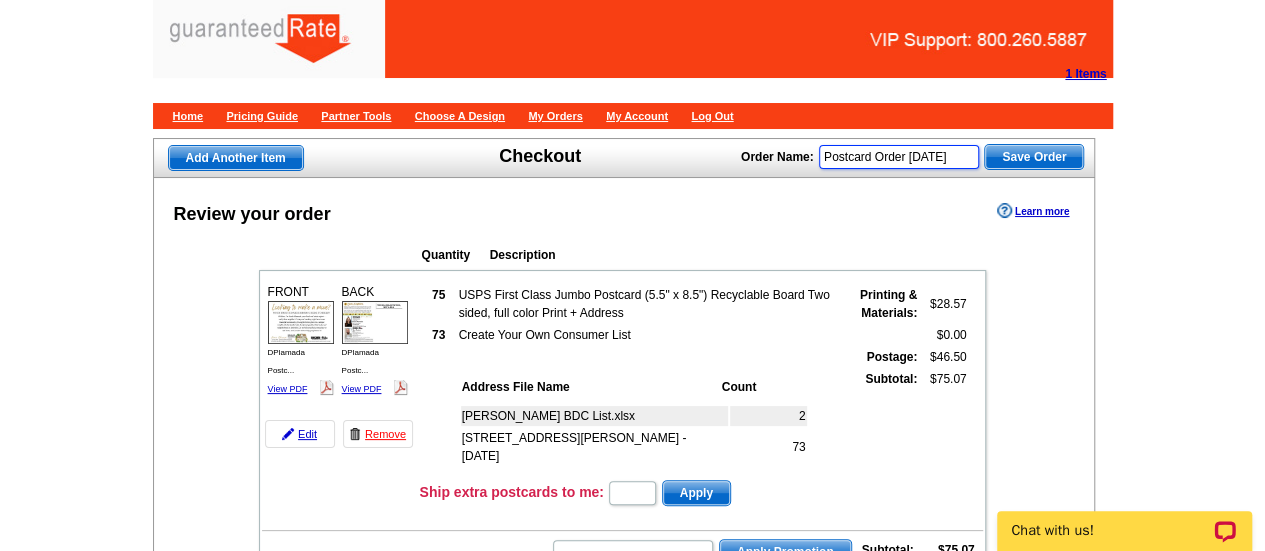 type on "Postcard Order 7/28/25" 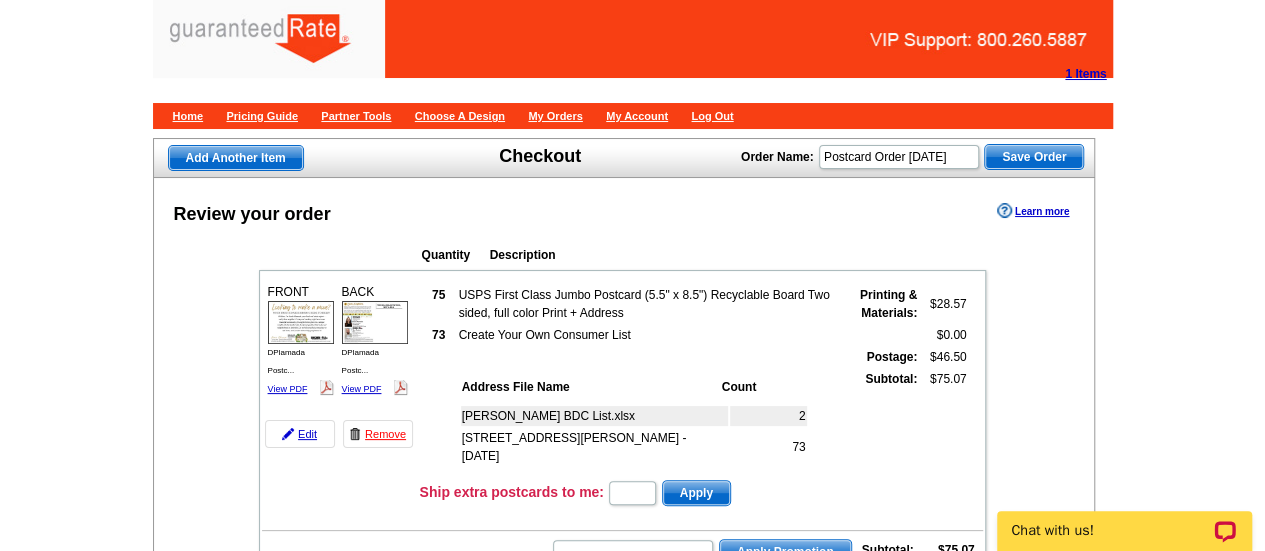 click on "Save Order" at bounding box center (1034, 157) 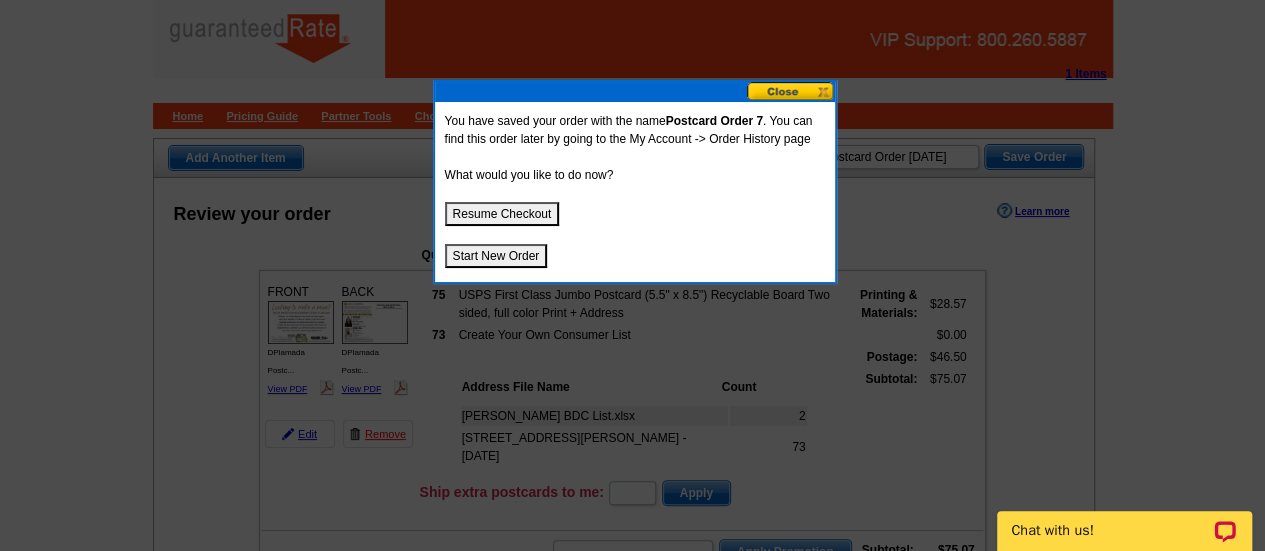 click on "Resume Checkout" at bounding box center [502, 214] 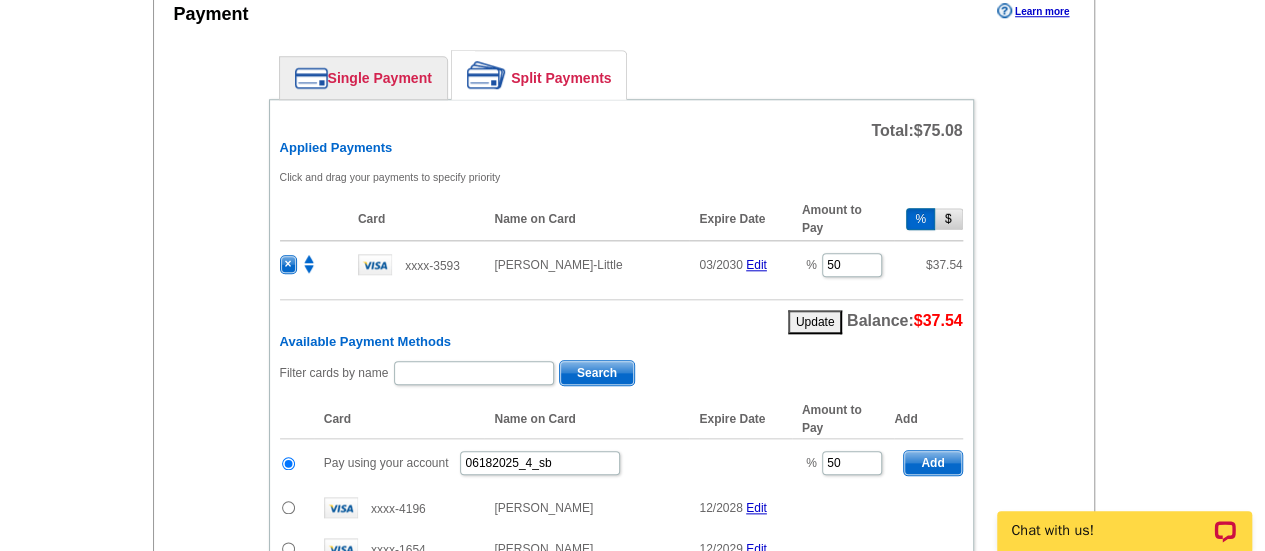 scroll, scrollTop: 898, scrollLeft: 0, axis: vertical 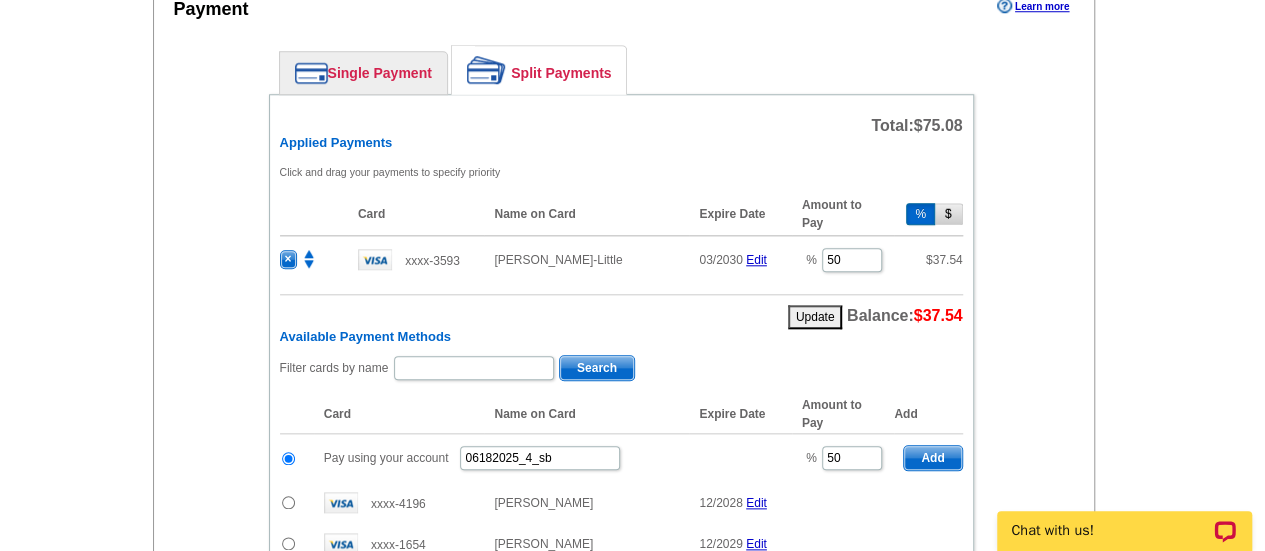 click on "×" at bounding box center (288, 259) 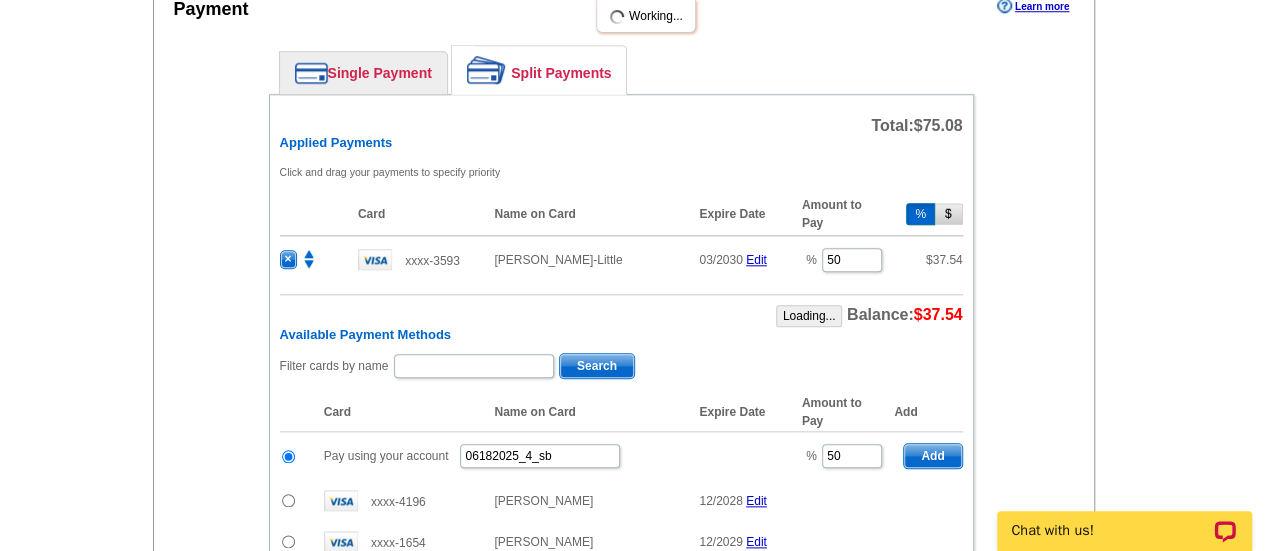 type on "100" 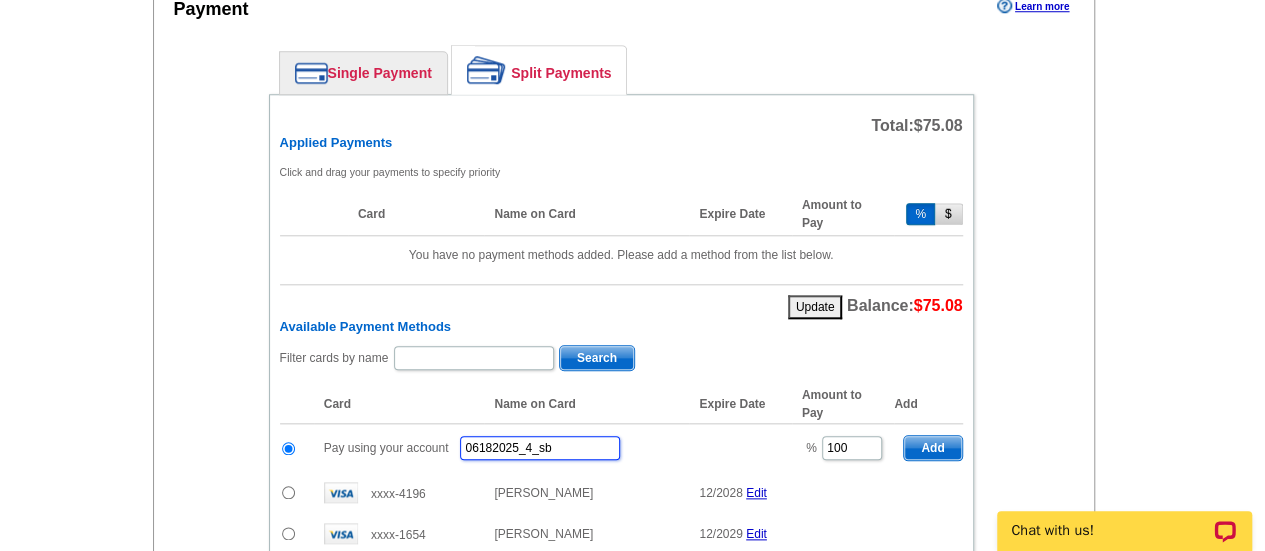 drag, startPoint x: 569, startPoint y: 439, endPoint x: 440, endPoint y: 439, distance: 129 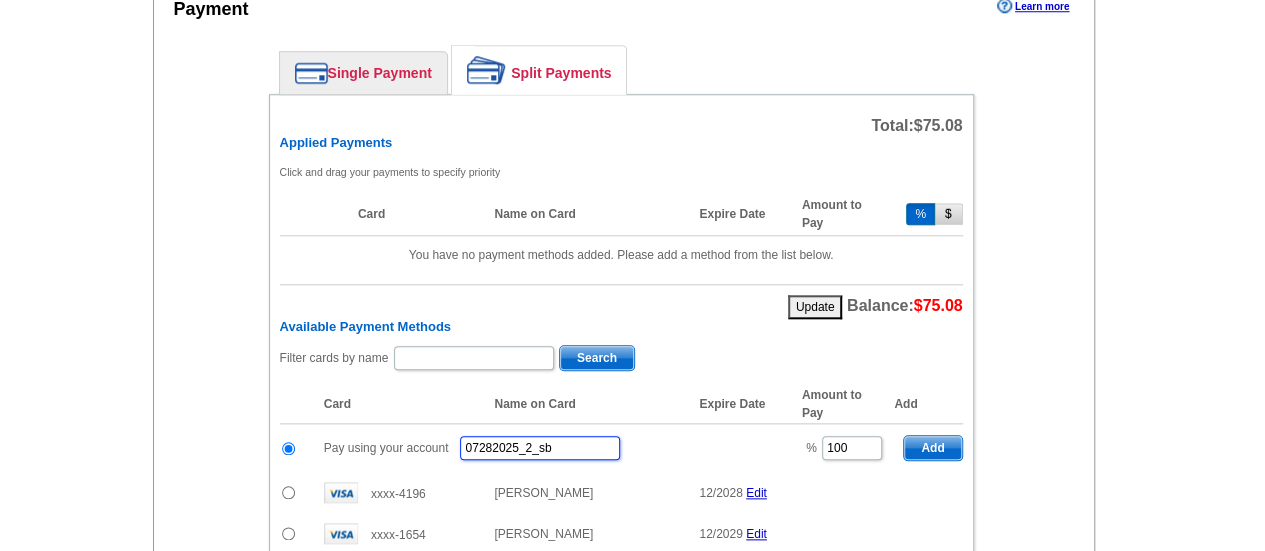 click on "07282025_2_sb" at bounding box center (540, 448) 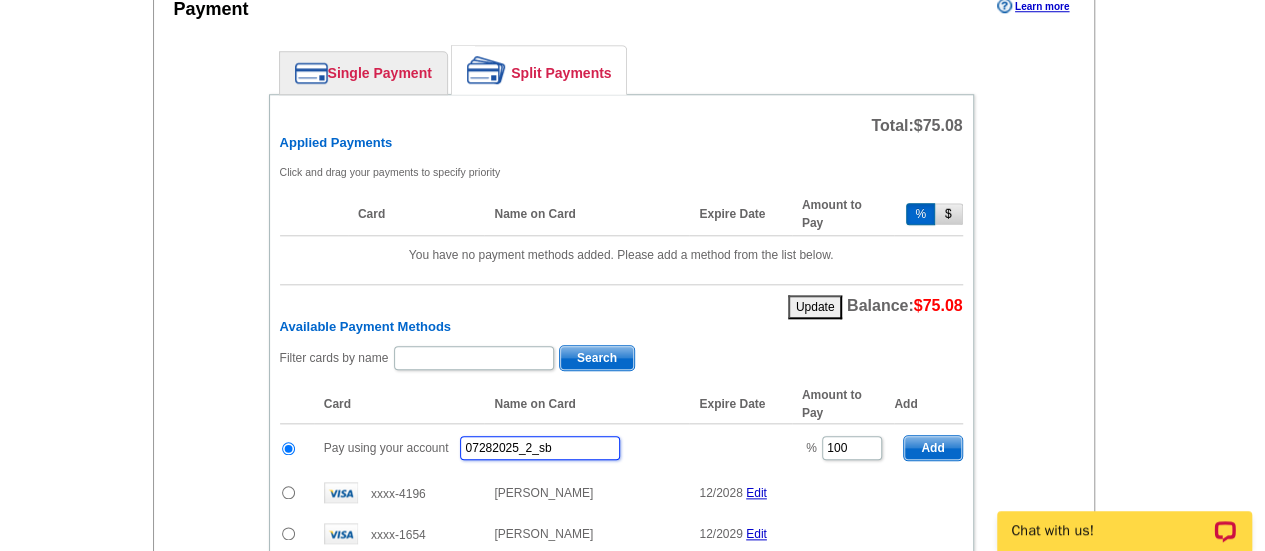 click on "07282025_2_sb" at bounding box center [540, 448] 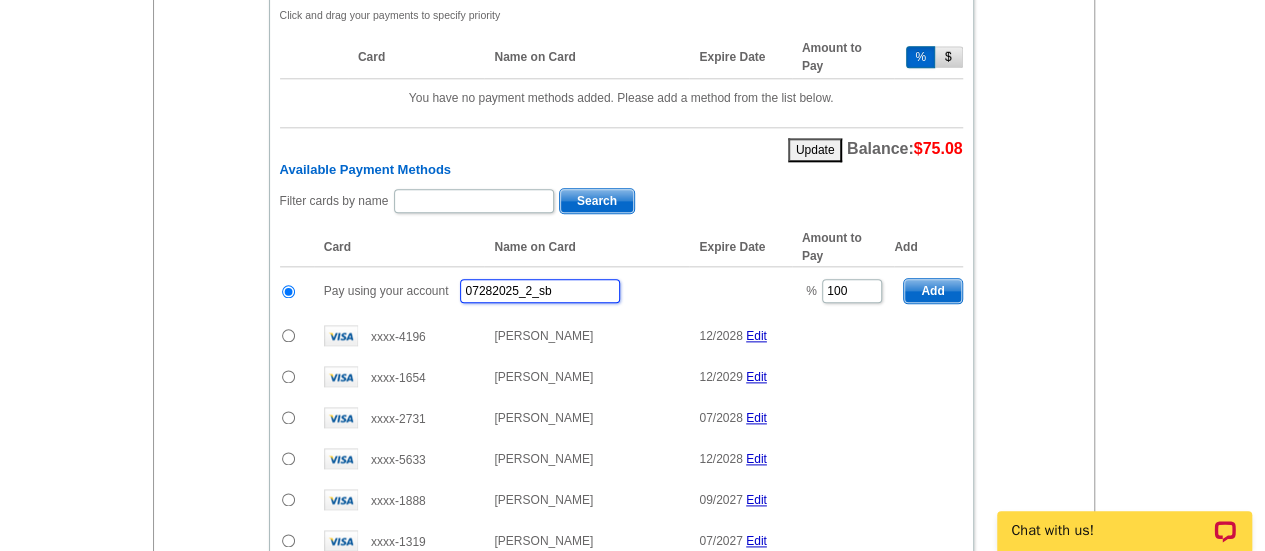 scroll, scrollTop: 1058, scrollLeft: 0, axis: vertical 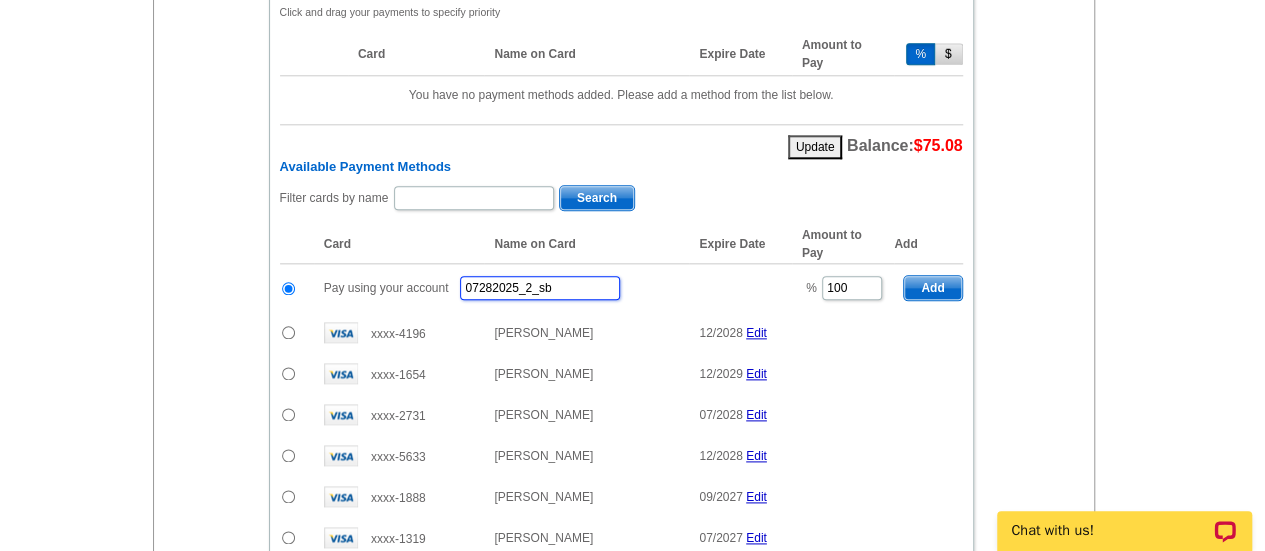 click on "07282025_2_sb" at bounding box center [540, 288] 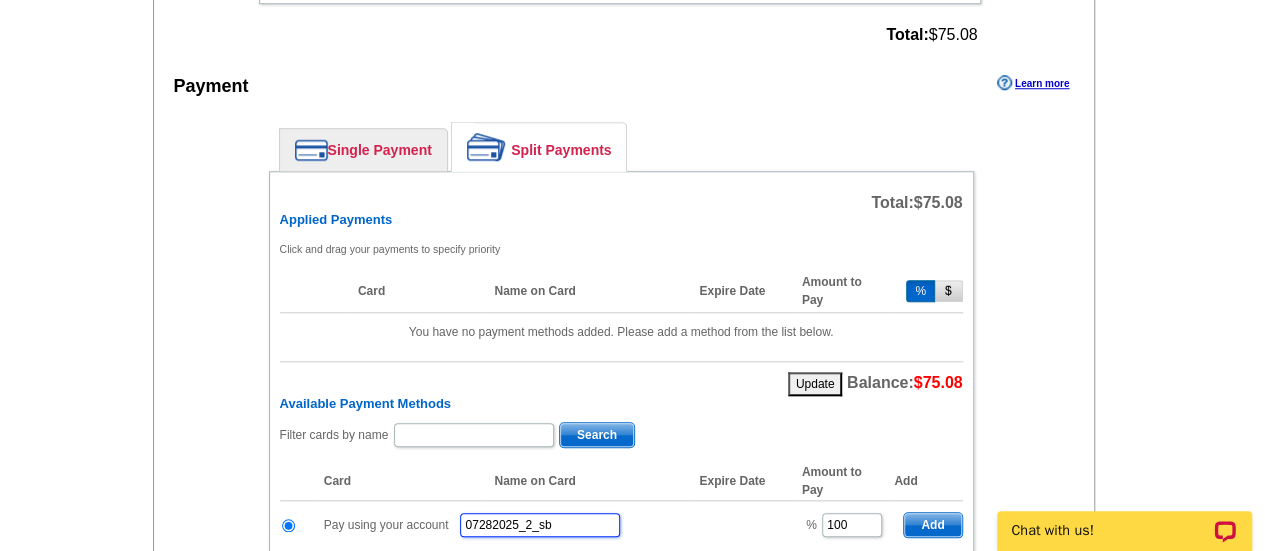 scroll, scrollTop: 822, scrollLeft: 0, axis: vertical 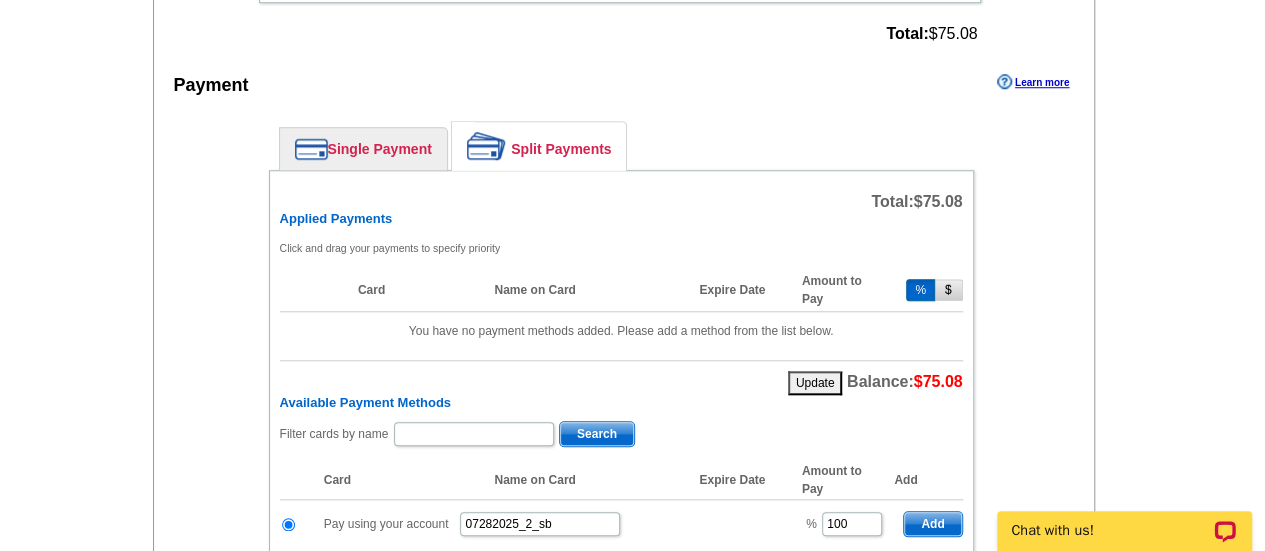 click on "Single Payment" at bounding box center (363, 149) 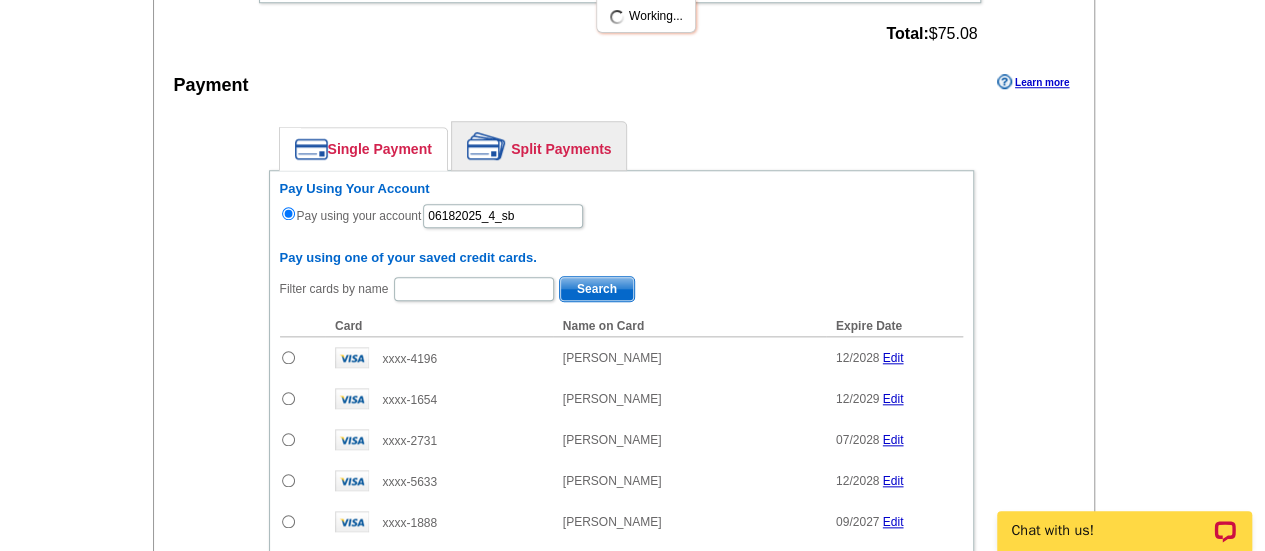 click on "Split Payments" at bounding box center [539, 146] 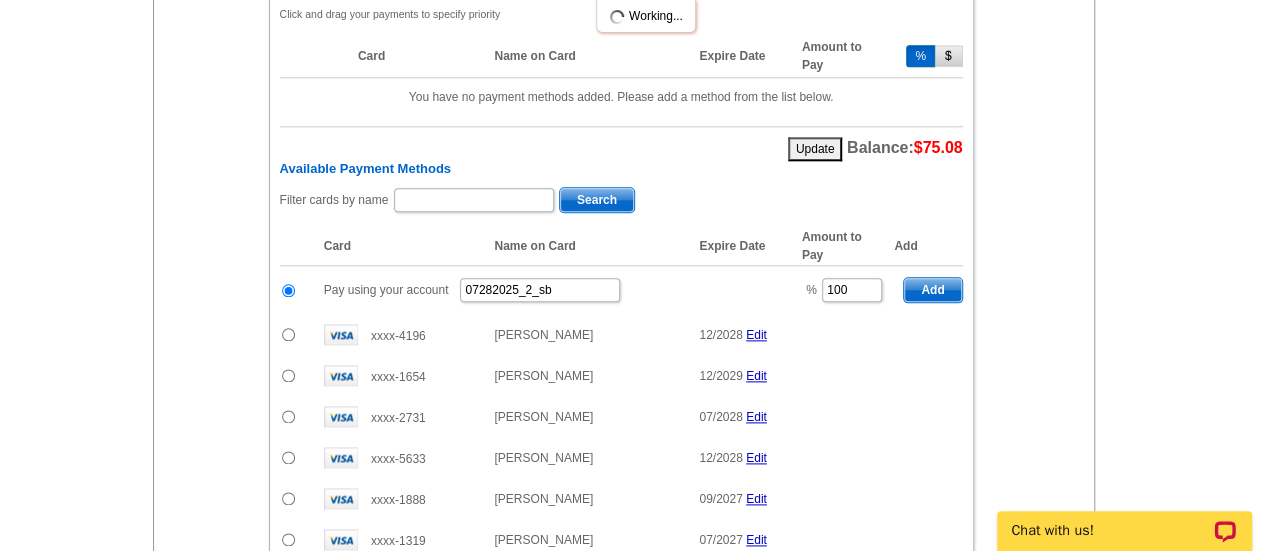 scroll, scrollTop: 1057, scrollLeft: 0, axis: vertical 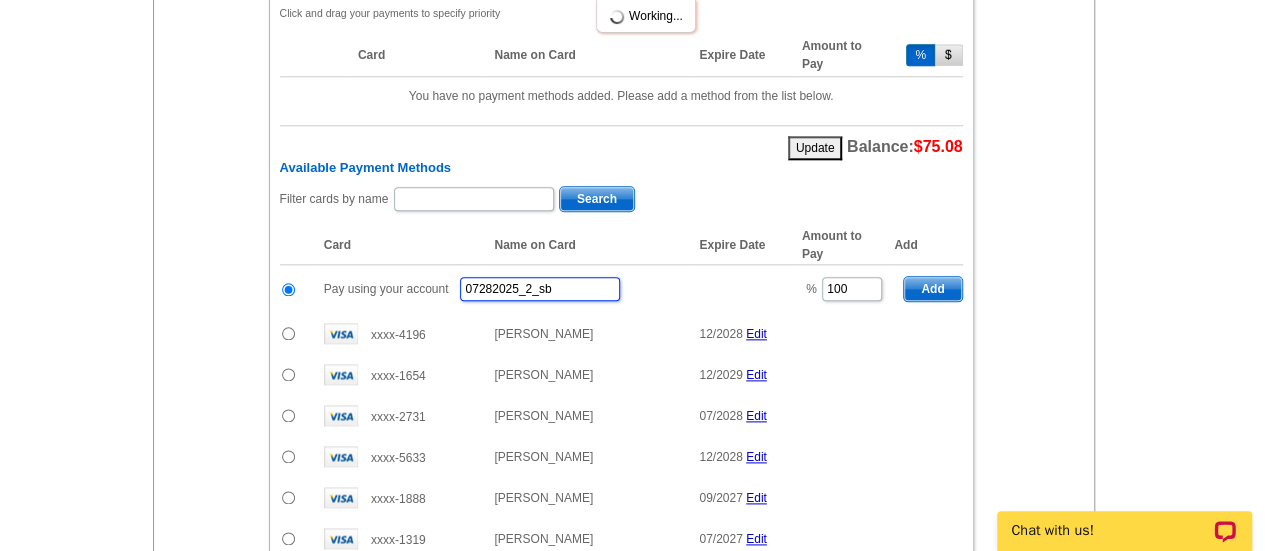 click on "07282025_2_sb" at bounding box center (540, 289) 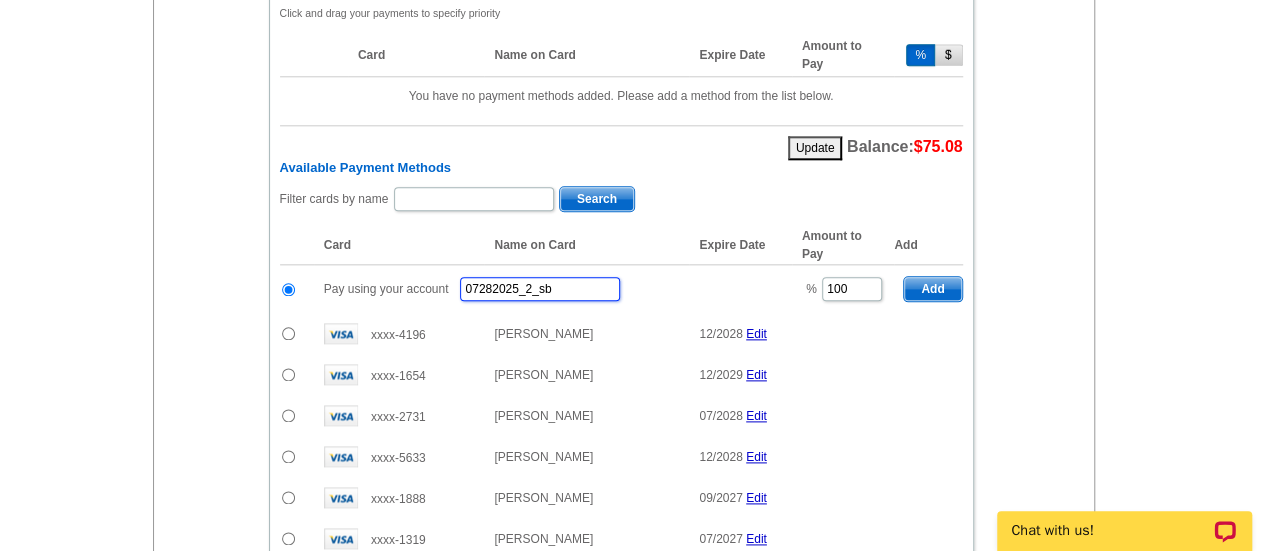 click on "07282025_2_sb" at bounding box center (540, 289) 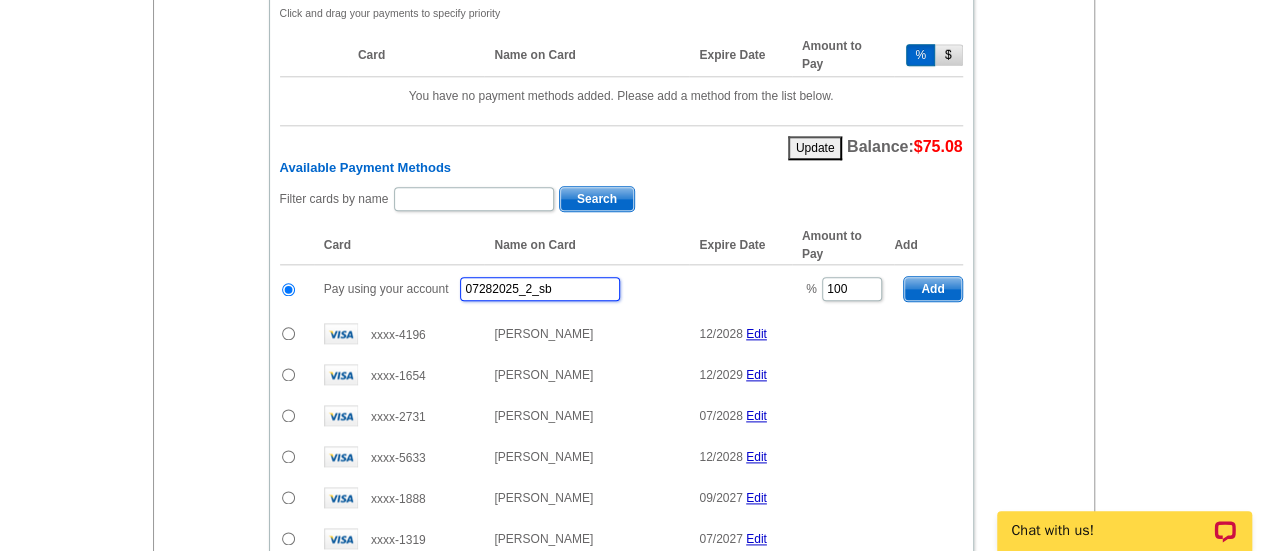 click on "07282025_2_sb" at bounding box center (540, 289) 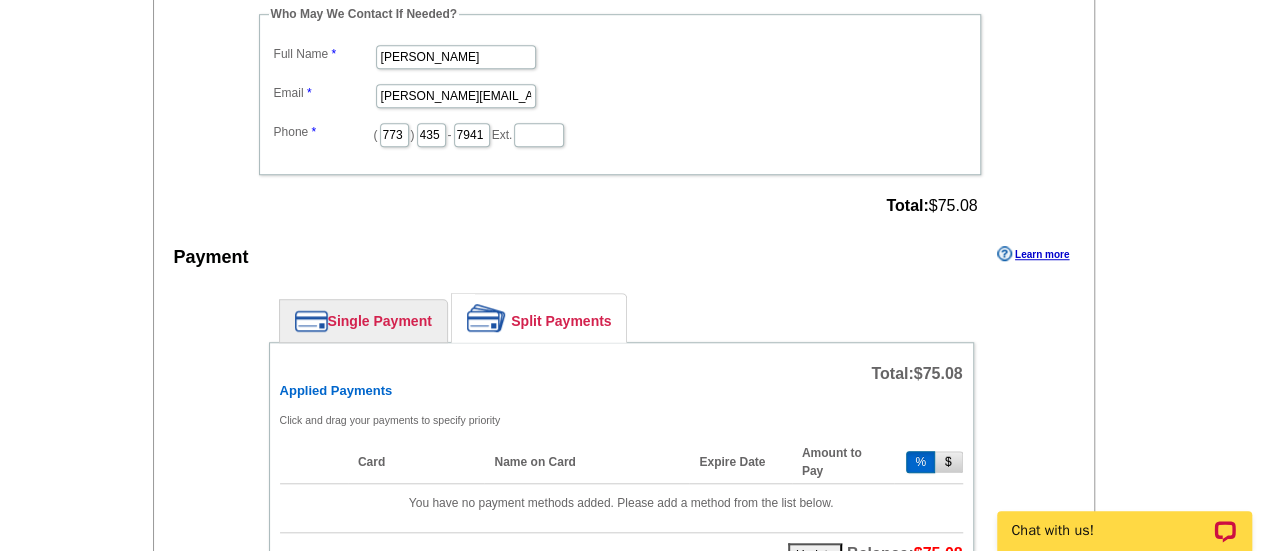 scroll, scrollTop: 648, scrollLeft: 0, axis: vertical 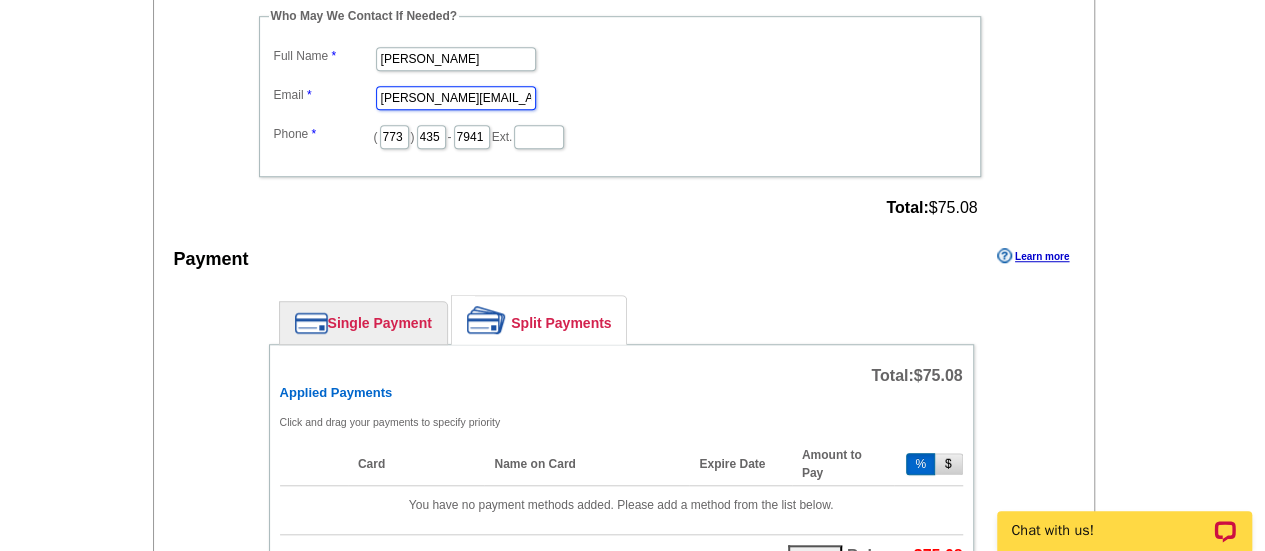 click on "shelley.berner@rate.com" at bounding box center [456, 98] 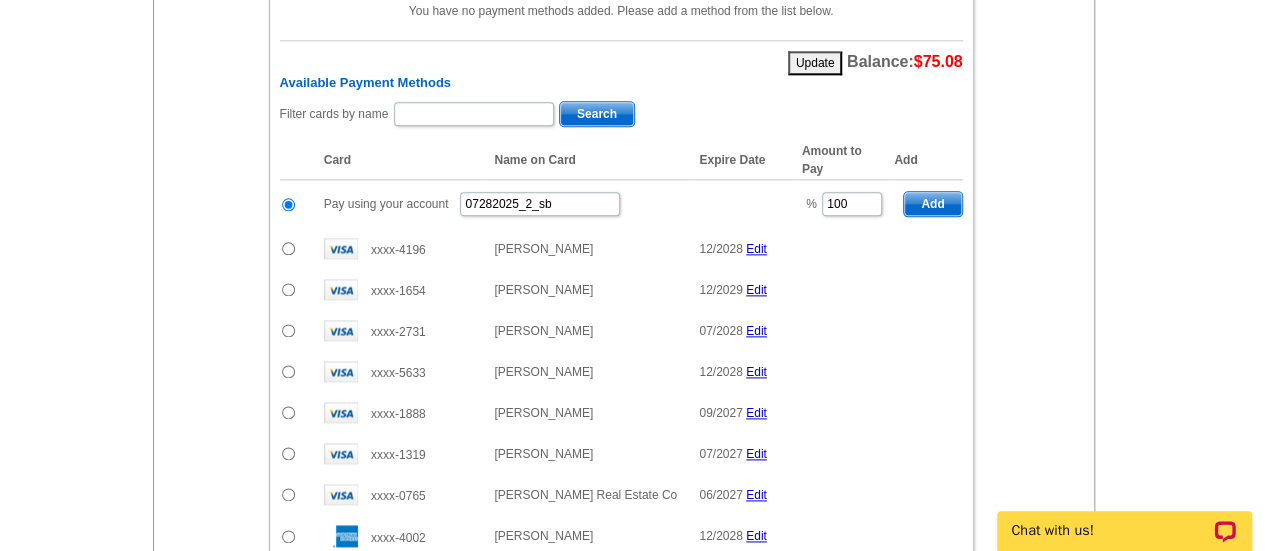 scroll, scrollTop: 1139, scrollLeft: 0, axis: vertical 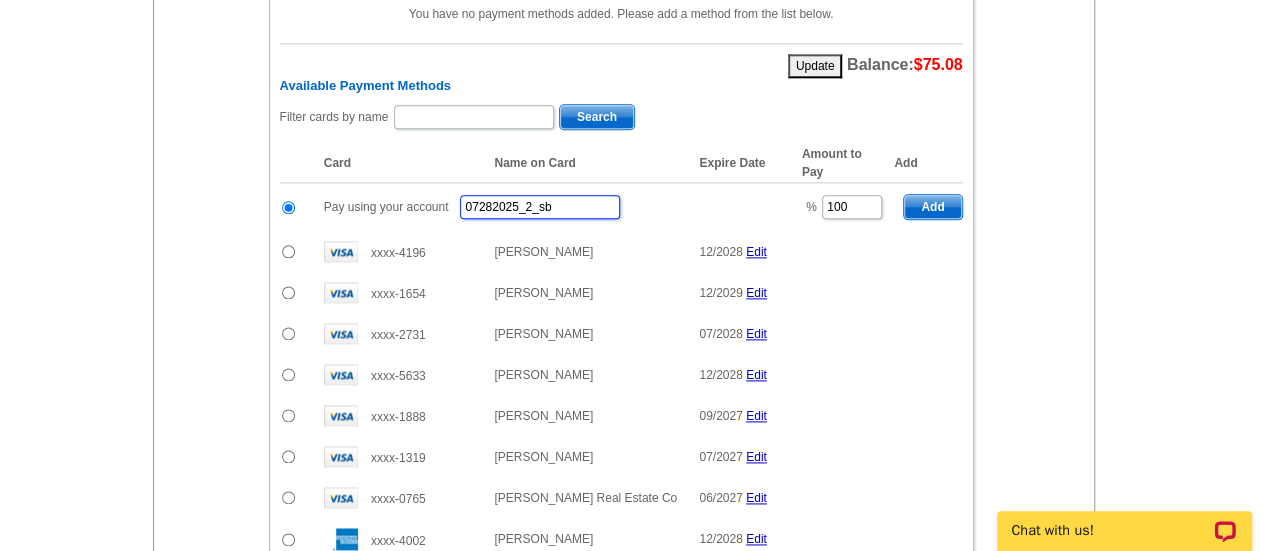 click on "07282025_2_sb" at bounding box center (540, 207) 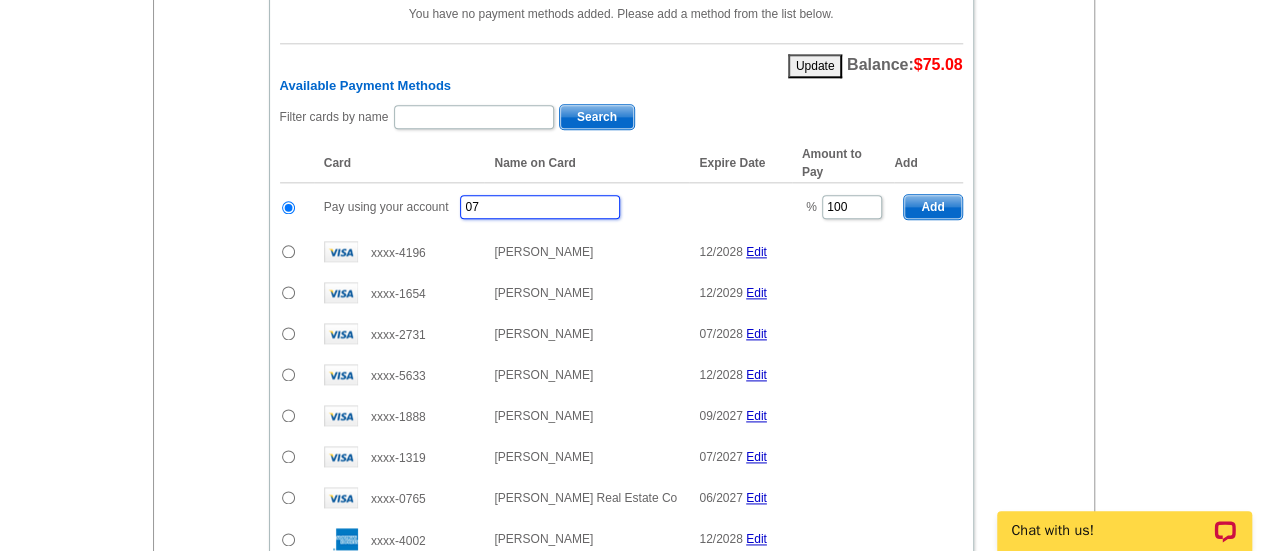 type on "0" 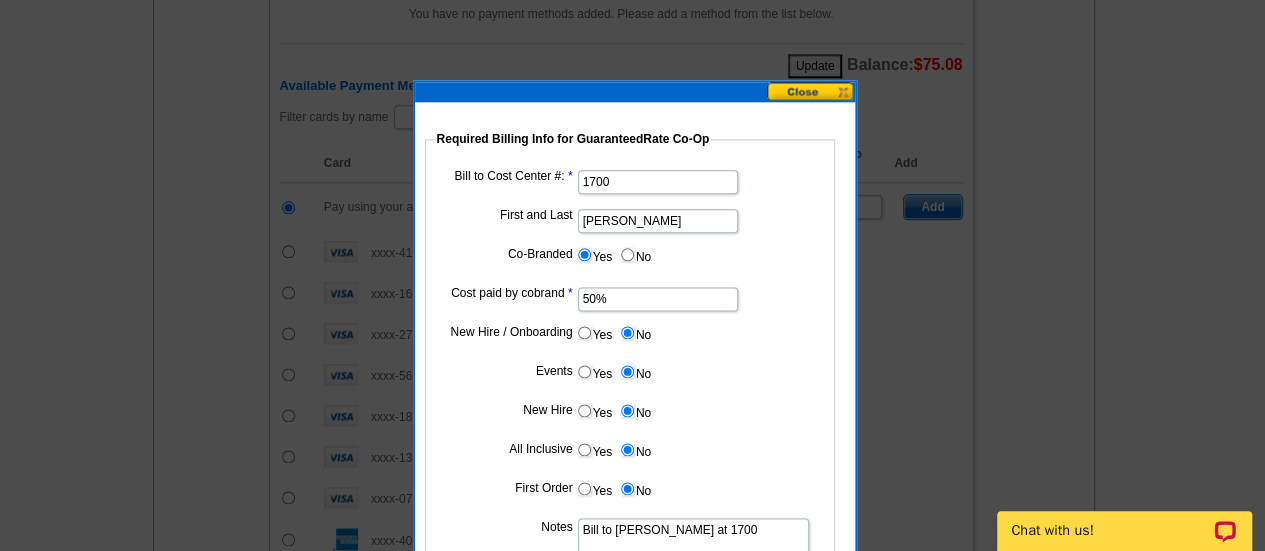 type on "07282925_205_sb" 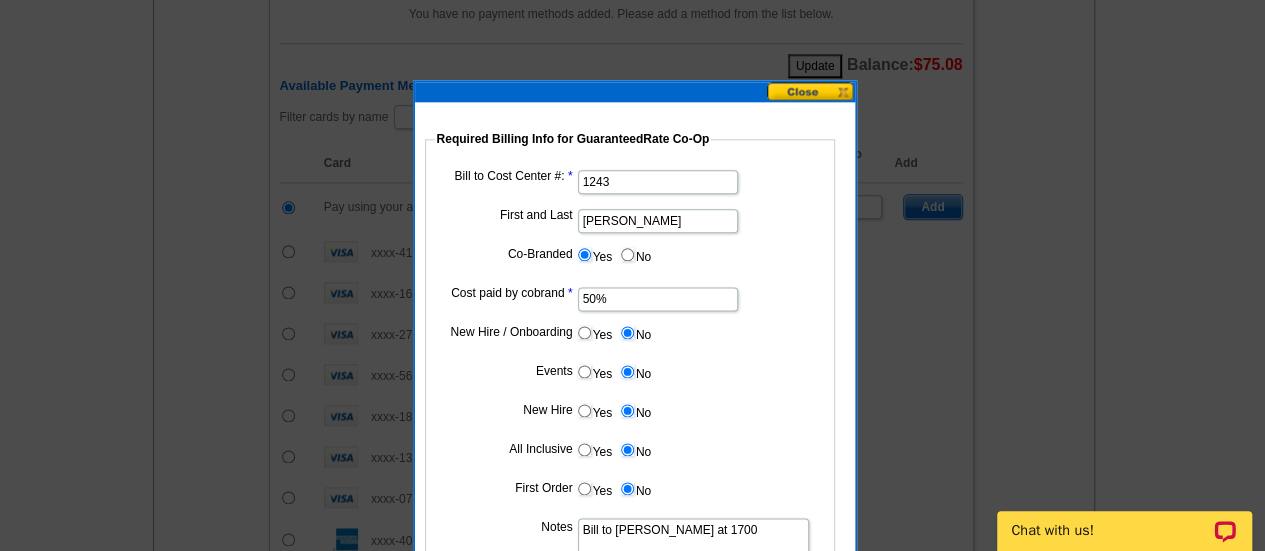 type on "1243" 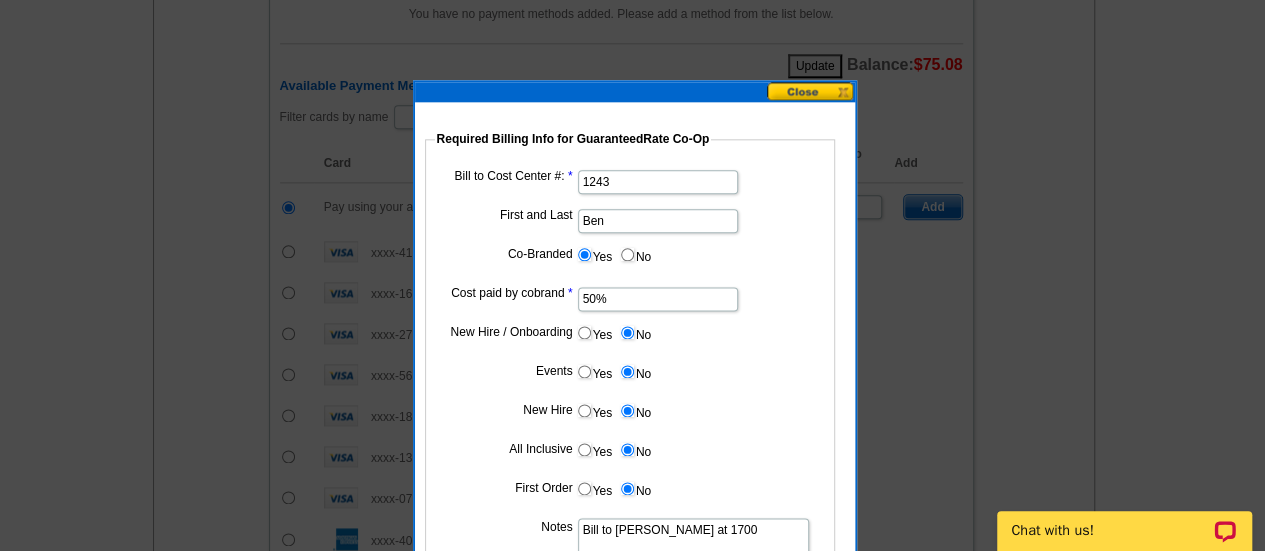type on "[PERSON_NAME]" 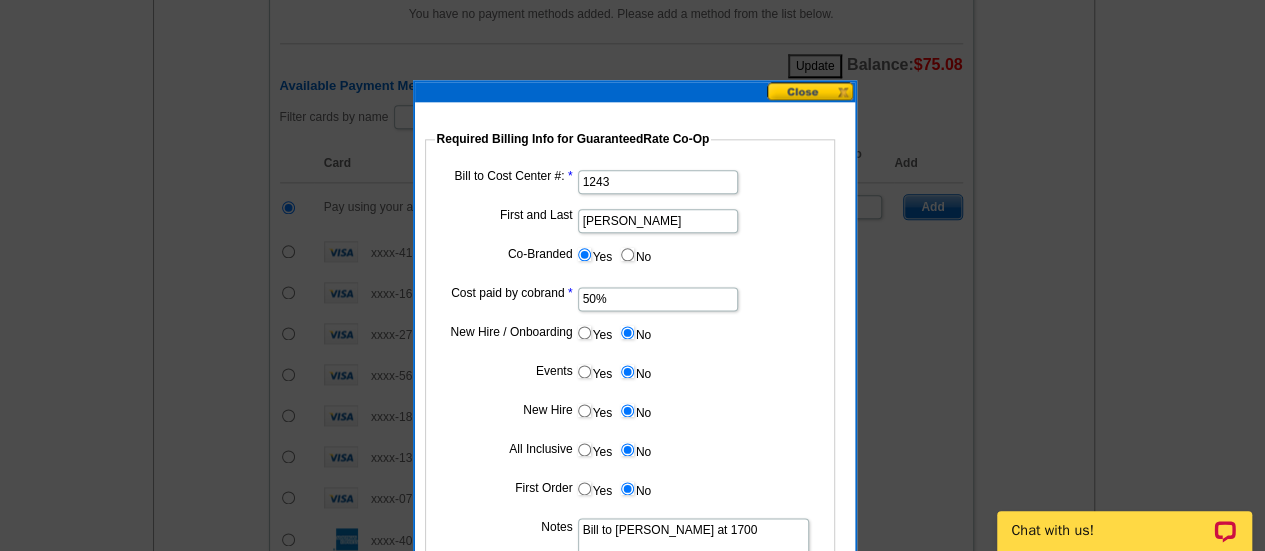 drag, startPoint x: 618, startPoint y: 533, endPoint x: 787, endPoint y: 518, distance: 169.66437 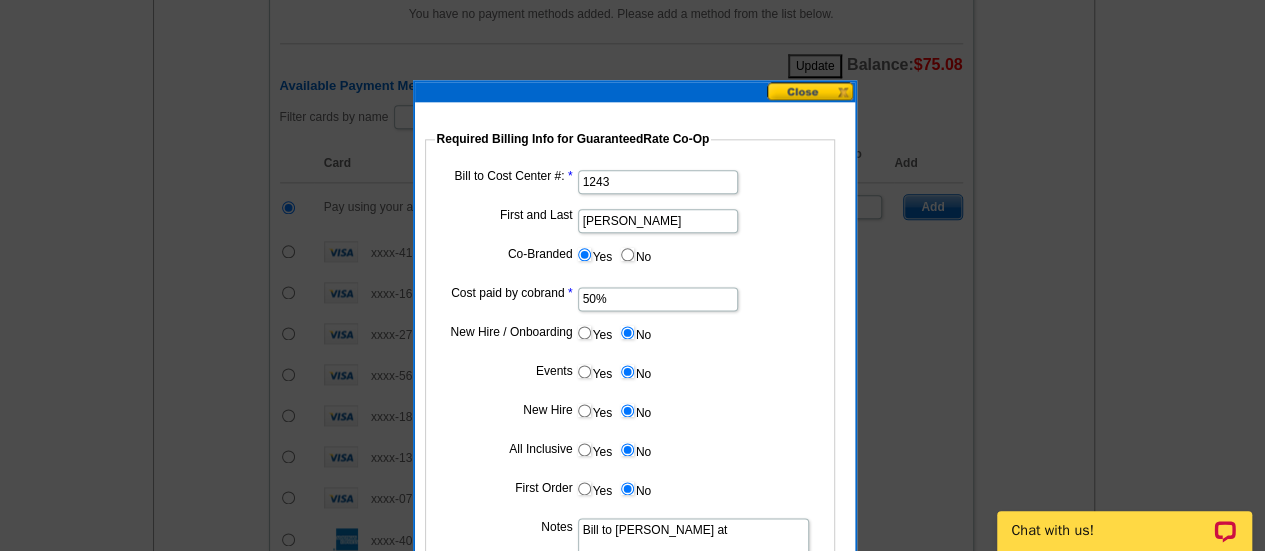 paste on "1243" 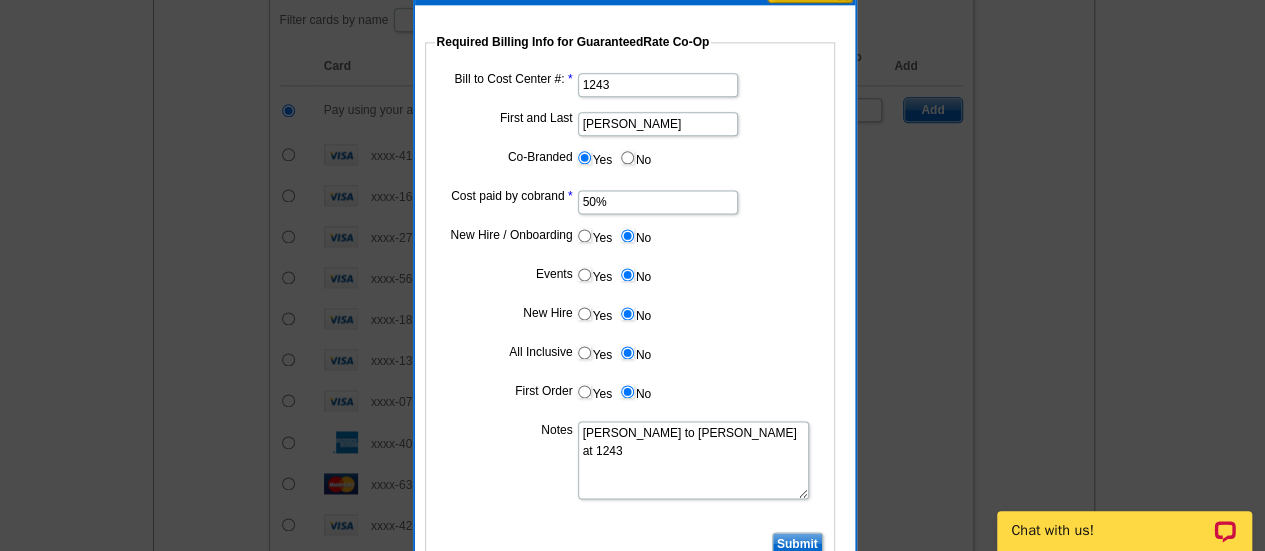 scroll, scrollTop: 1237, scrollLeft: 0, axis: vertical 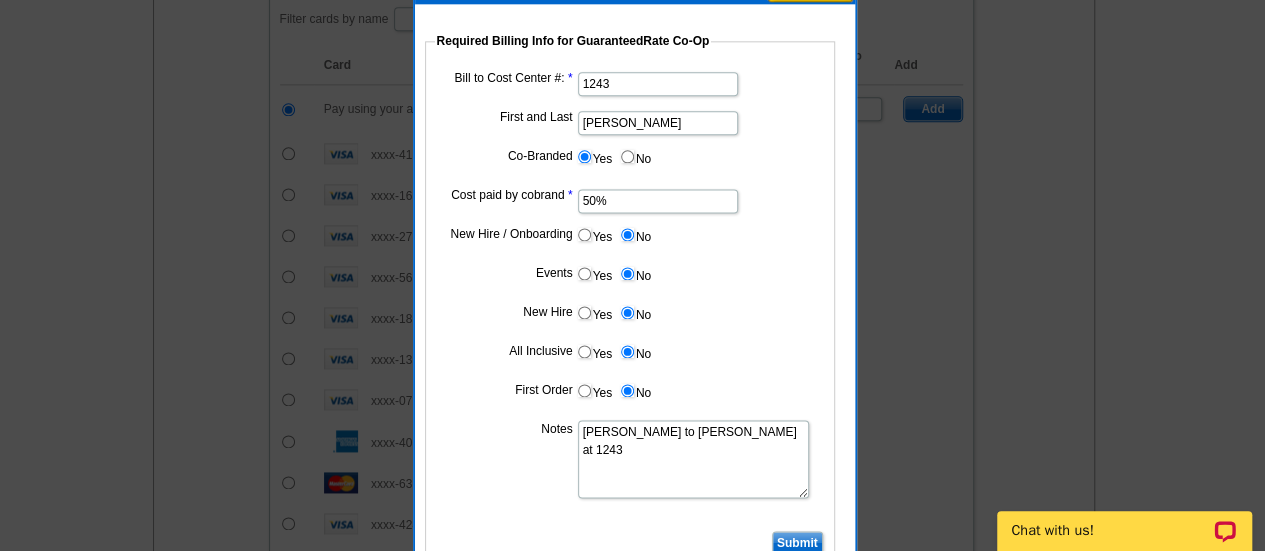 type on "[PERSON_NAME] to [PERSON_NAME] at 1243" 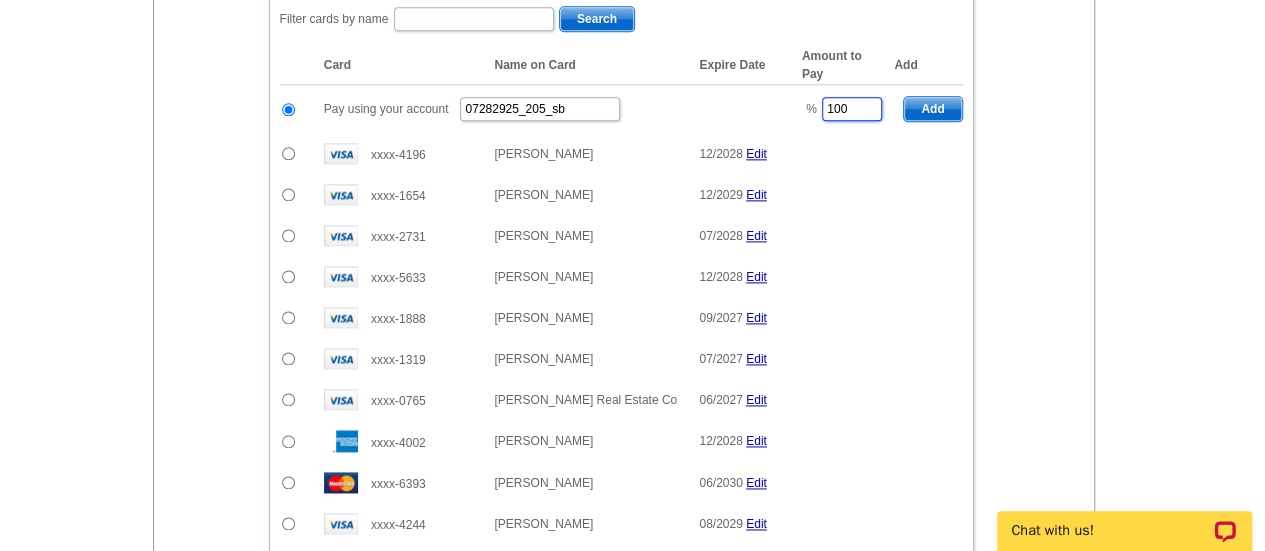 drag, startPoint x: 856, startPoint y: 105, endPoint x: 745, endPoint y: 95, distance: 111.44954 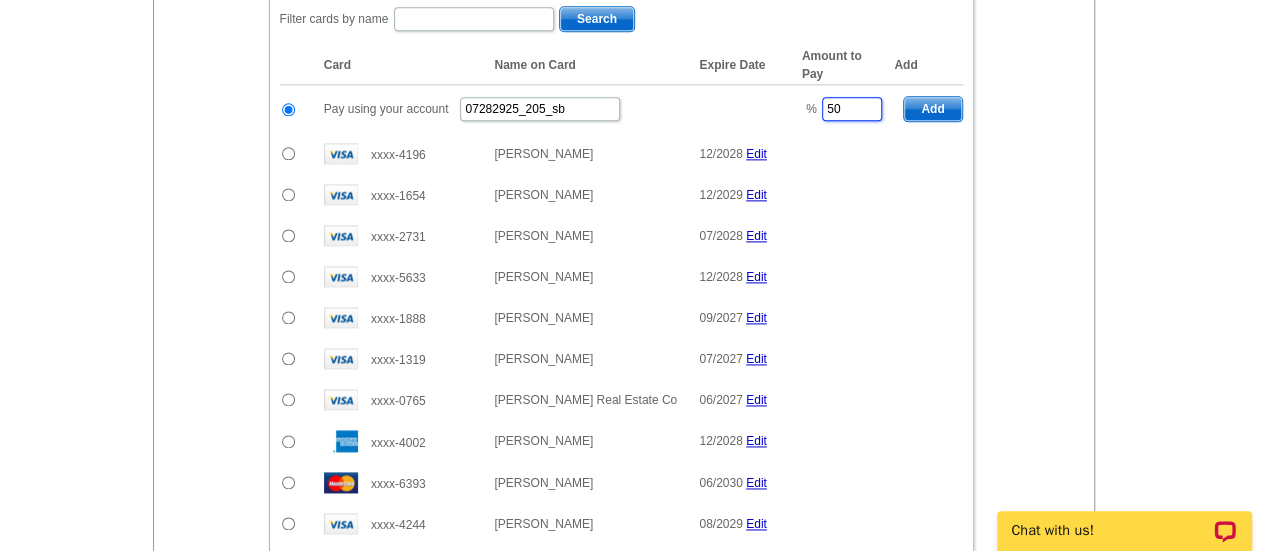 type on "50" 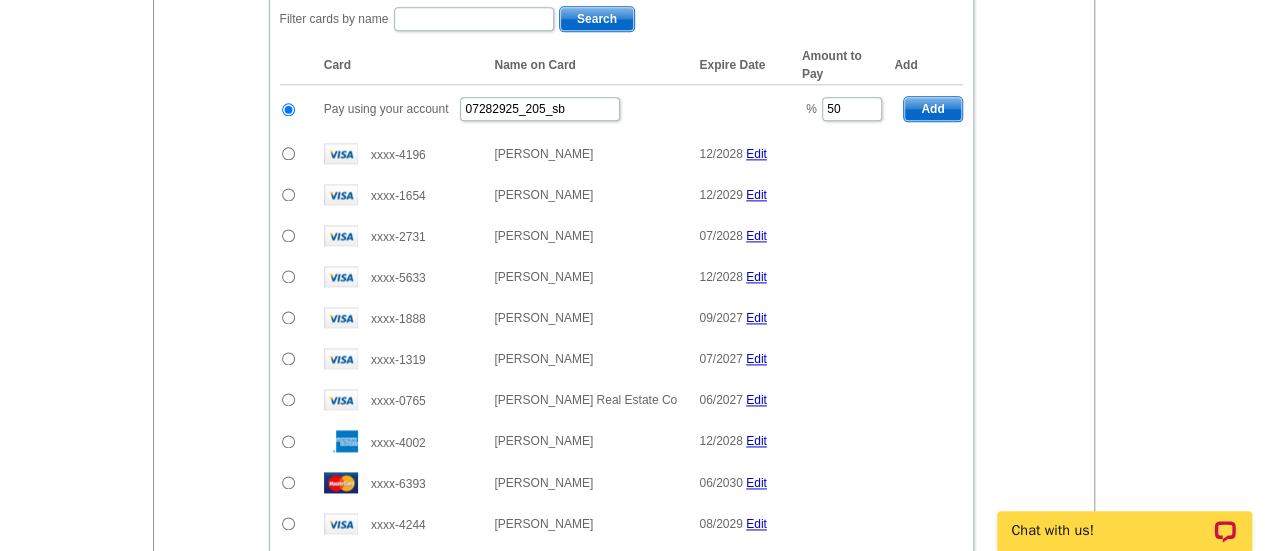 click on "Add" at bounding box center [932, 109] 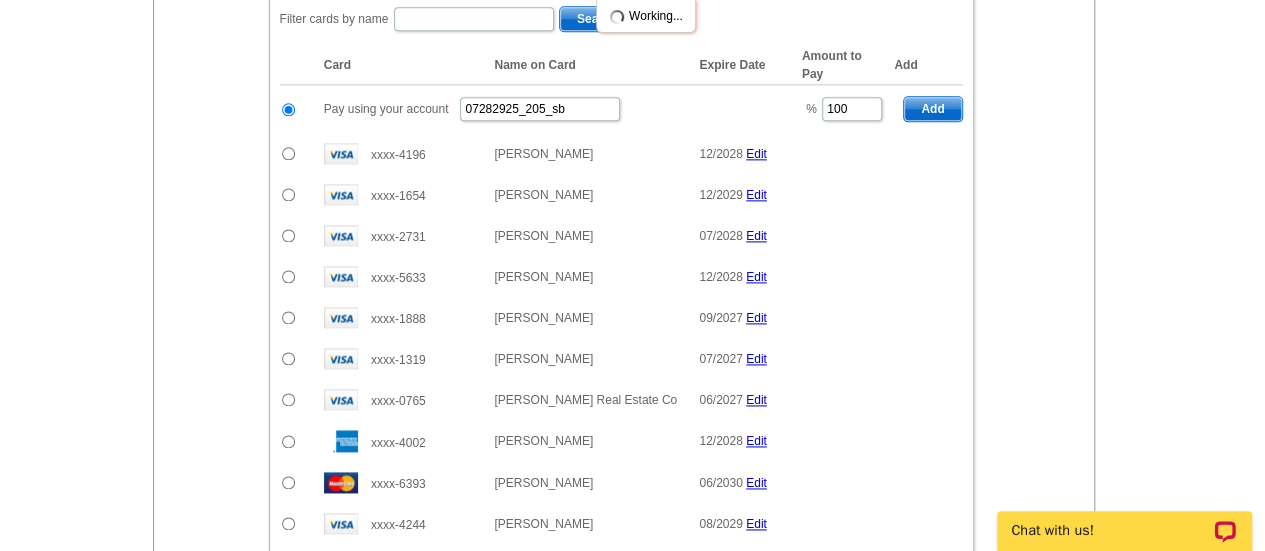 radio on "false" 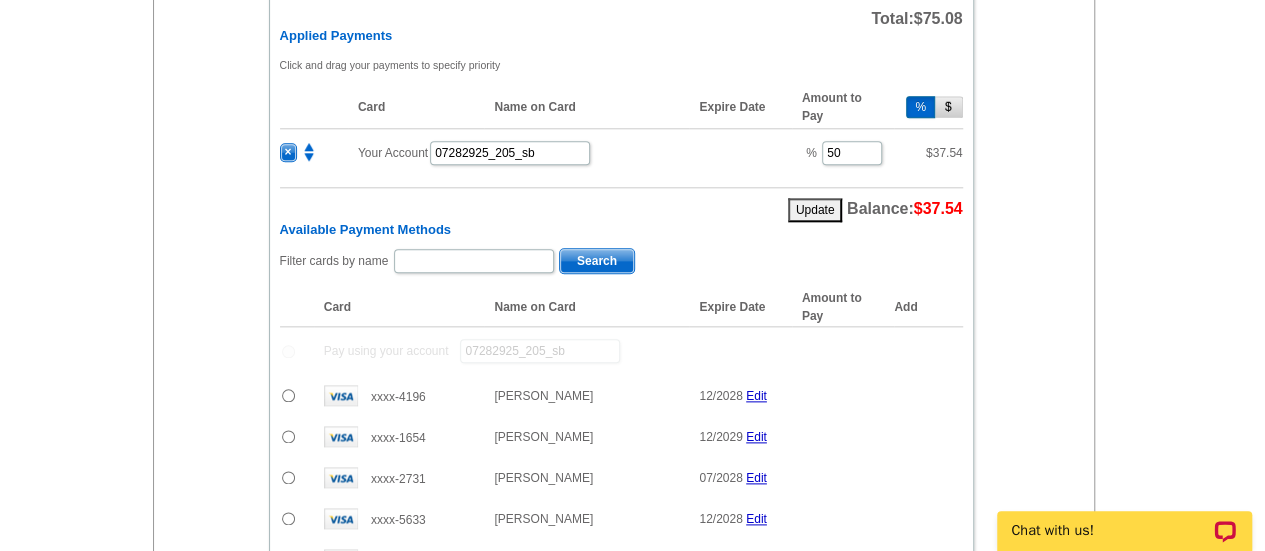 scroll, scrollTop: 1006, scrollLeft: 0, axis: vertical 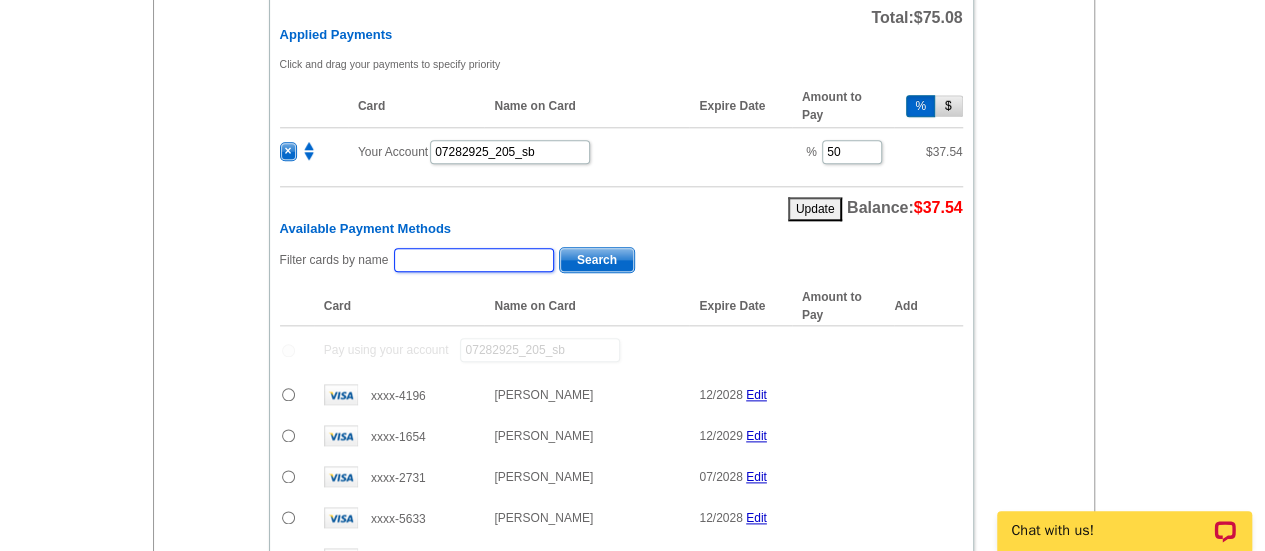 click at bounding box center (474, 260) 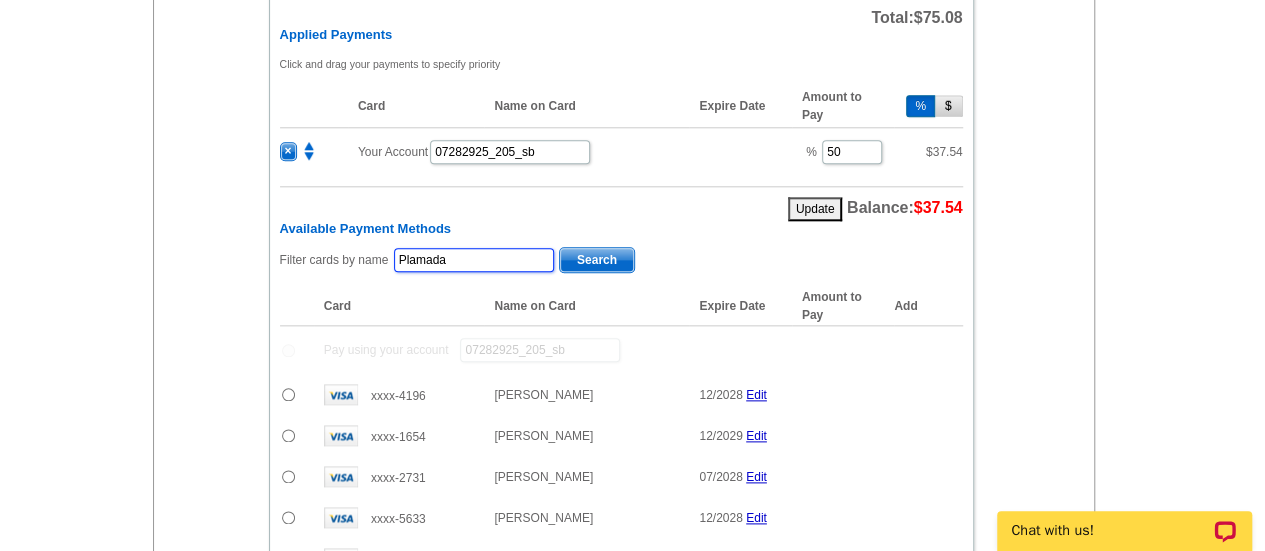 type on "Plamada" 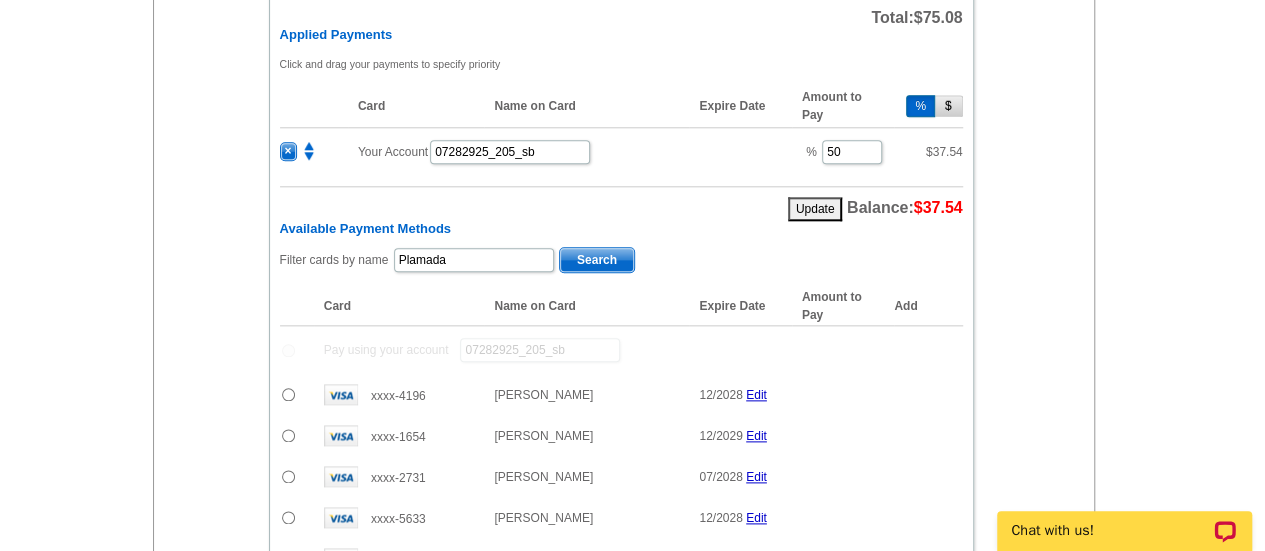 click on "Search" at bounding box center [597, 260] 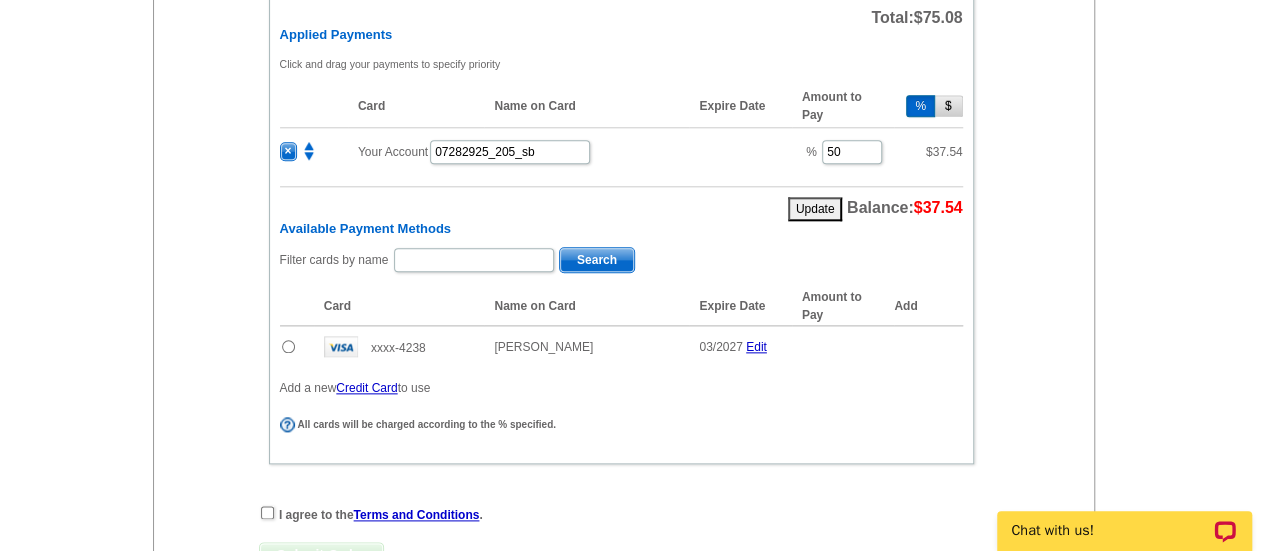 click at bounding box center [288, 346] 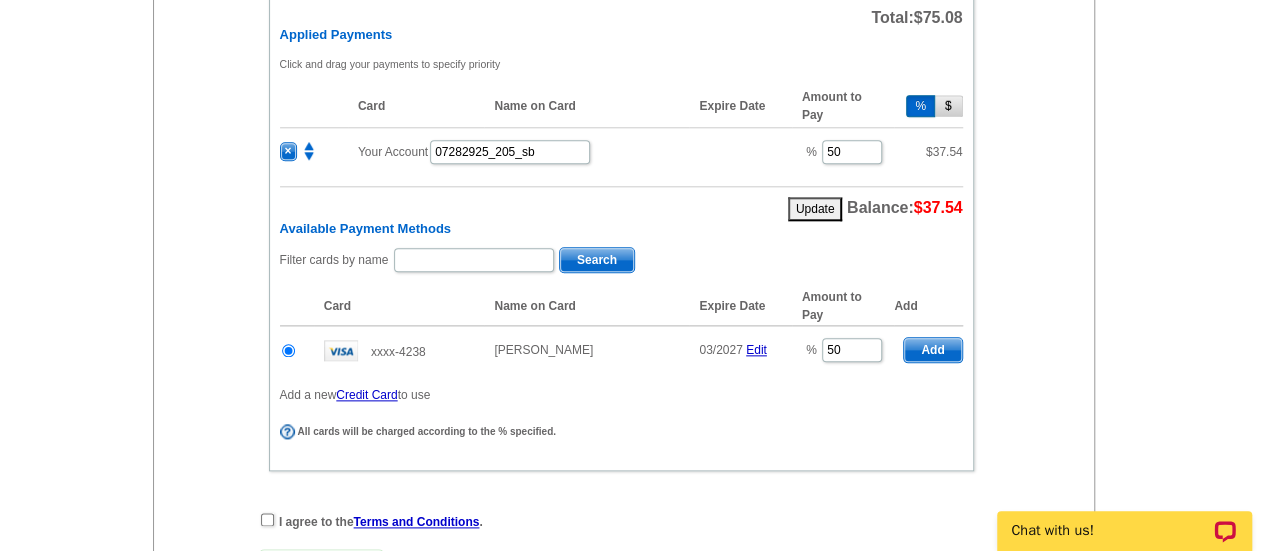 click on "Add" at bounding box center (932, 350) 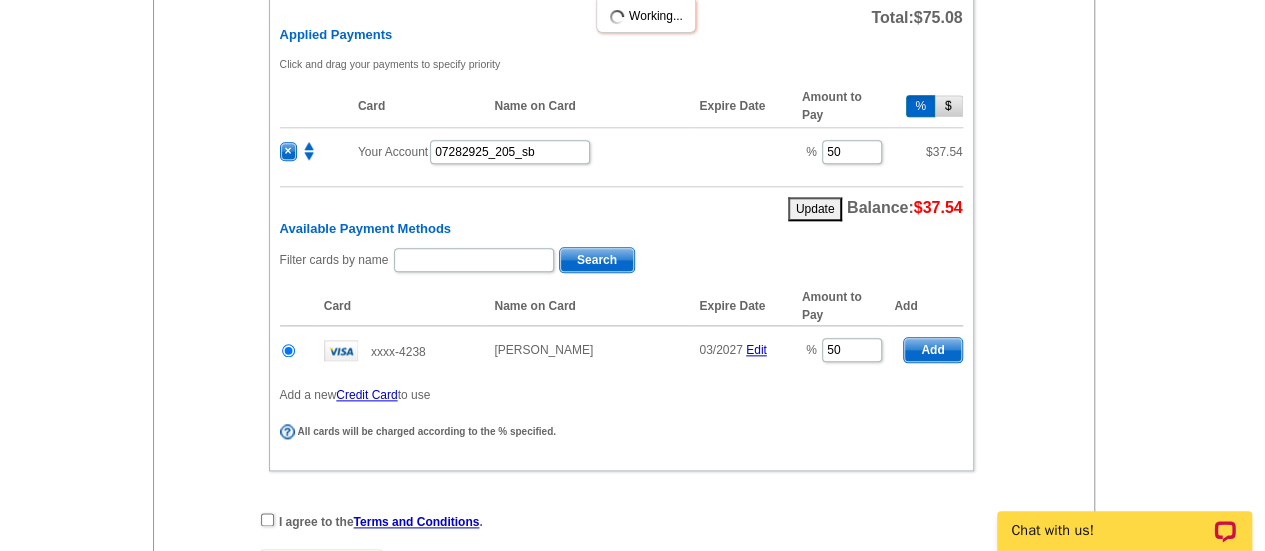 radio on "false" 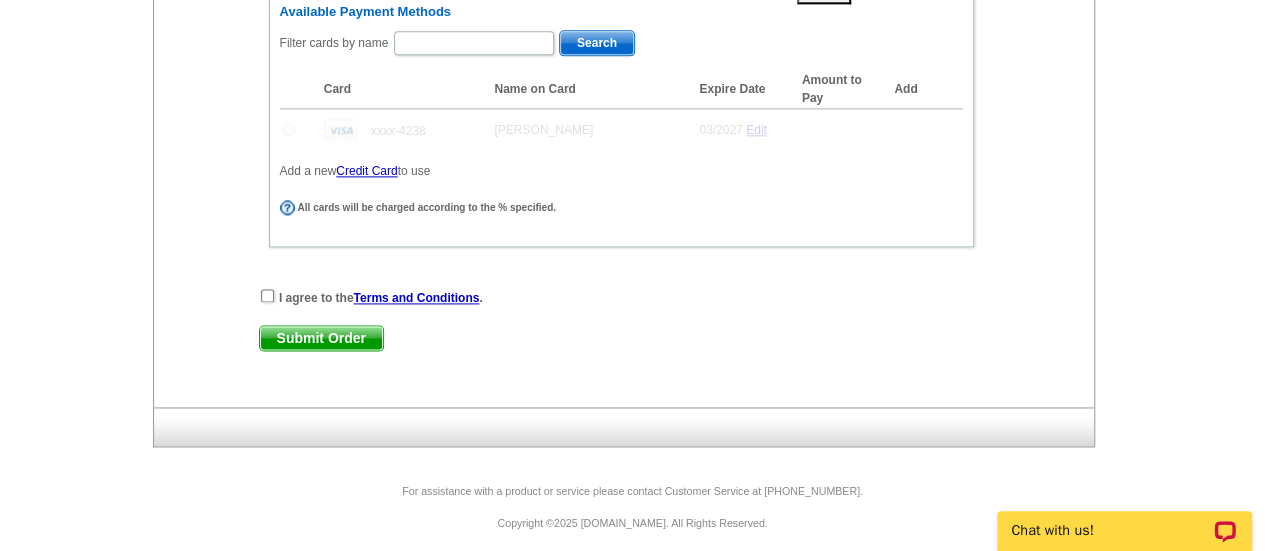 scroll, scrollTop: 1265, scrollLeft: 0, axis: vertical 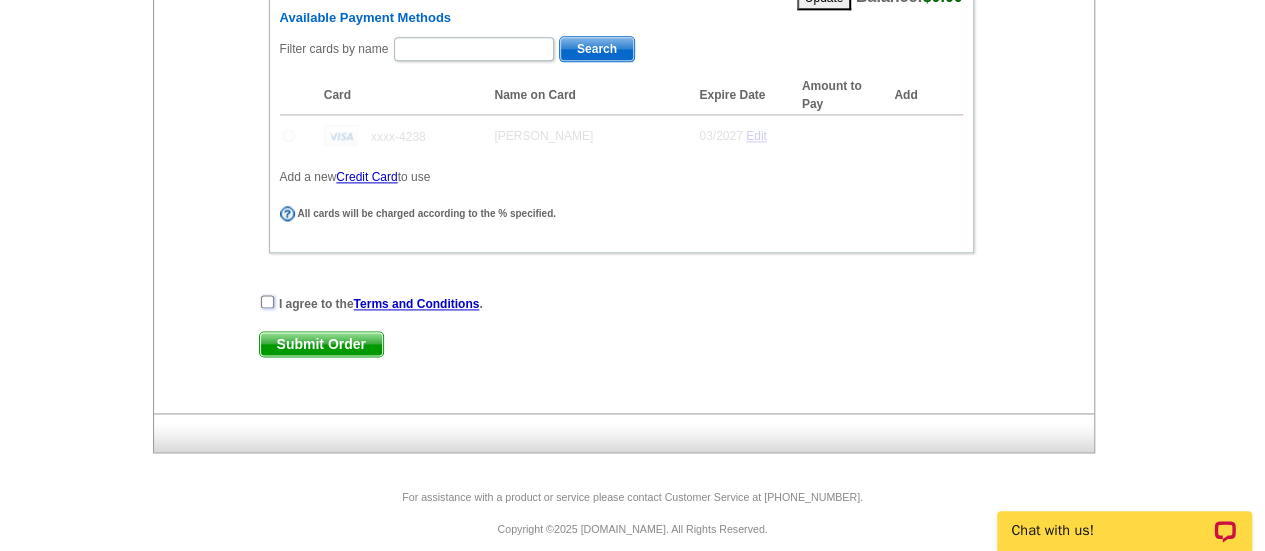 click at bounding box center (267, 301) 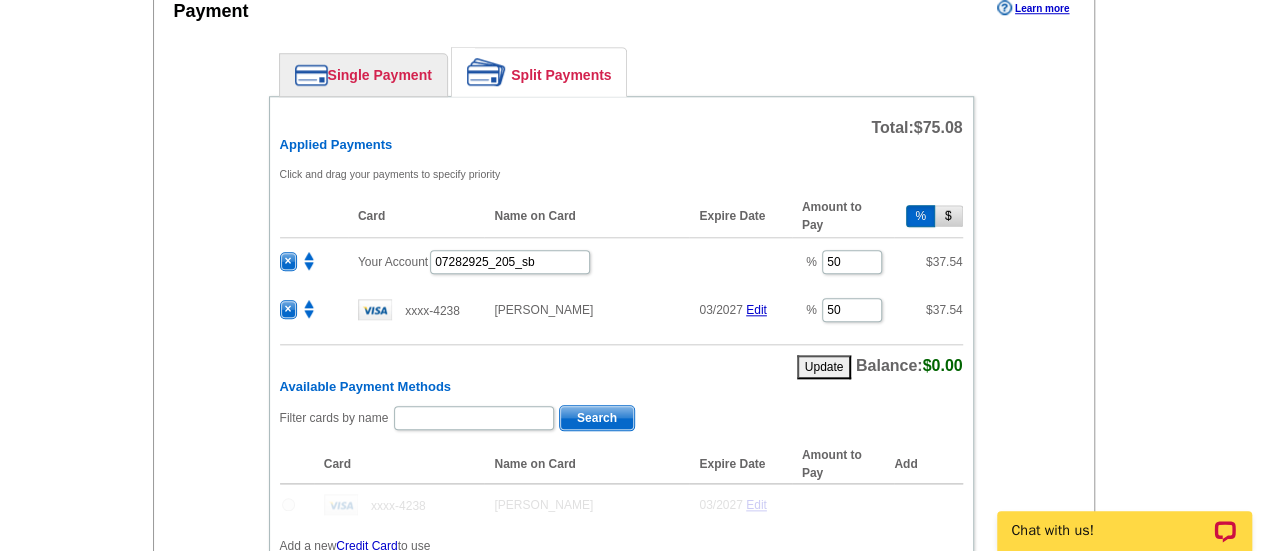scroll, scrollTop: 1271, scrollLeft: 0, axis: vertical 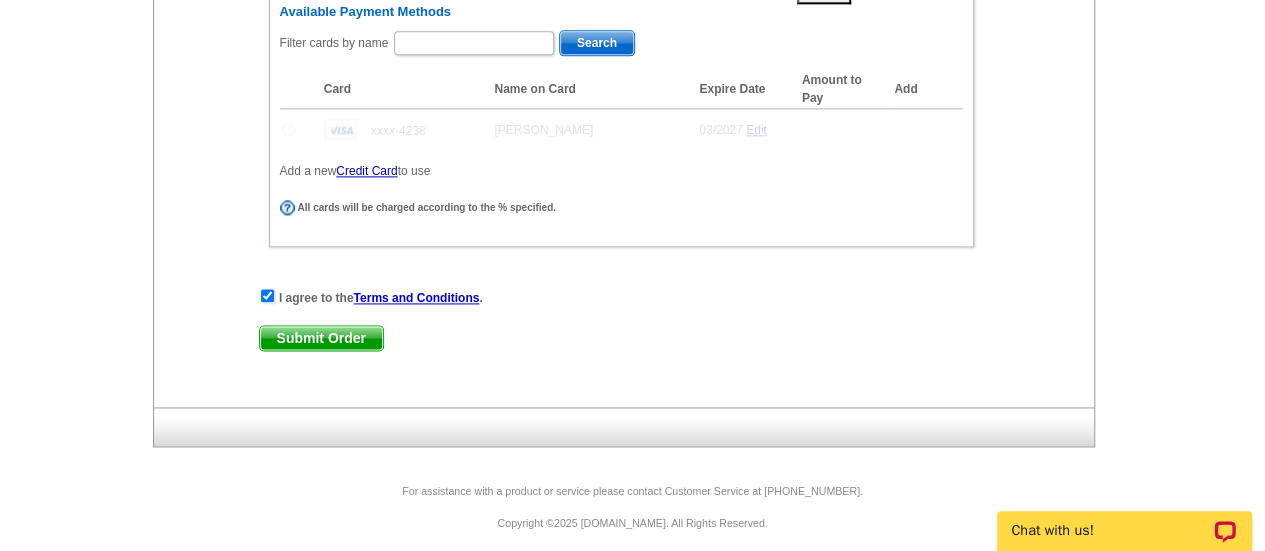 click on "Submit Order" at bounding box center [321, 338] 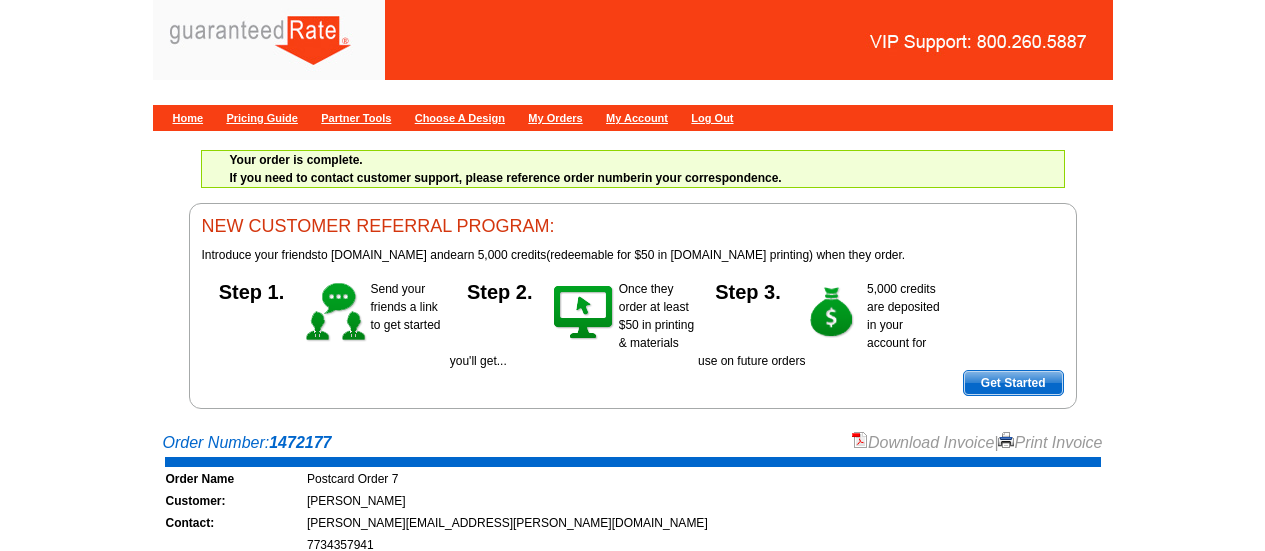 scroll, scrollTop: 0, scrollLeft: 0, axis: both 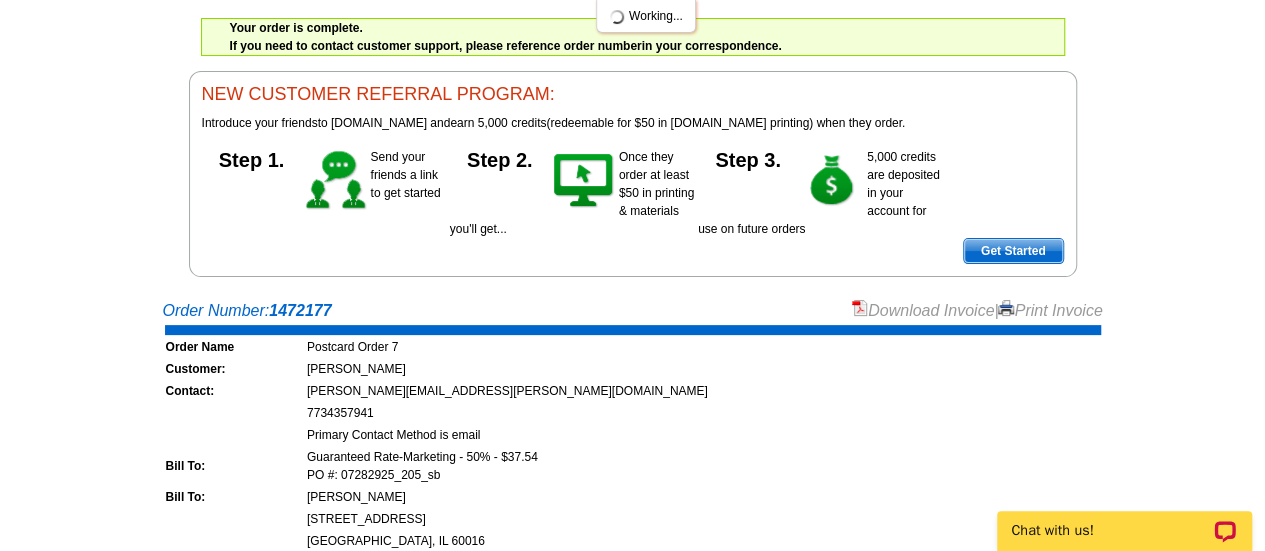 click on "Download Invoice" at bounding box center (923, 310) 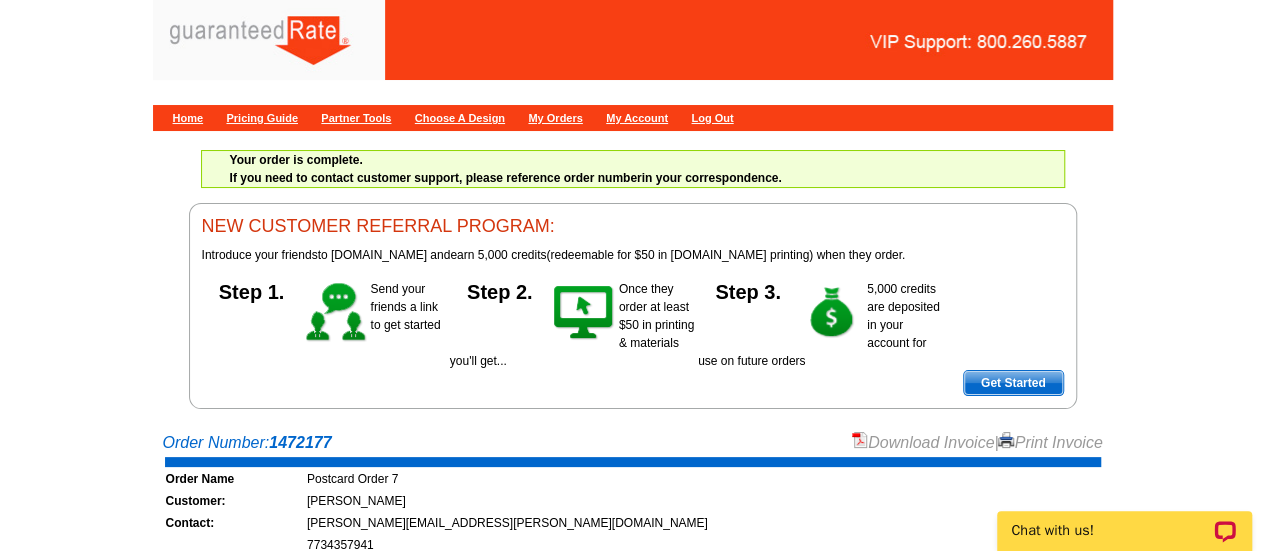 scroll, scrollTop: 1, scrollLeft: 0, axis: vertical 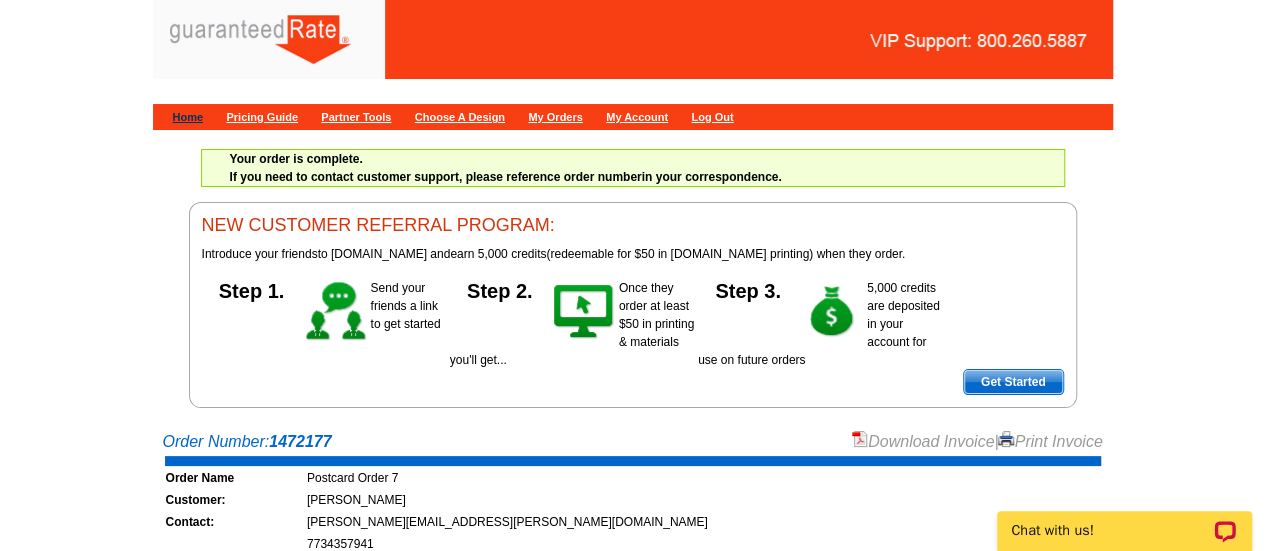 click on "Home" at bounding box center [188, 117] 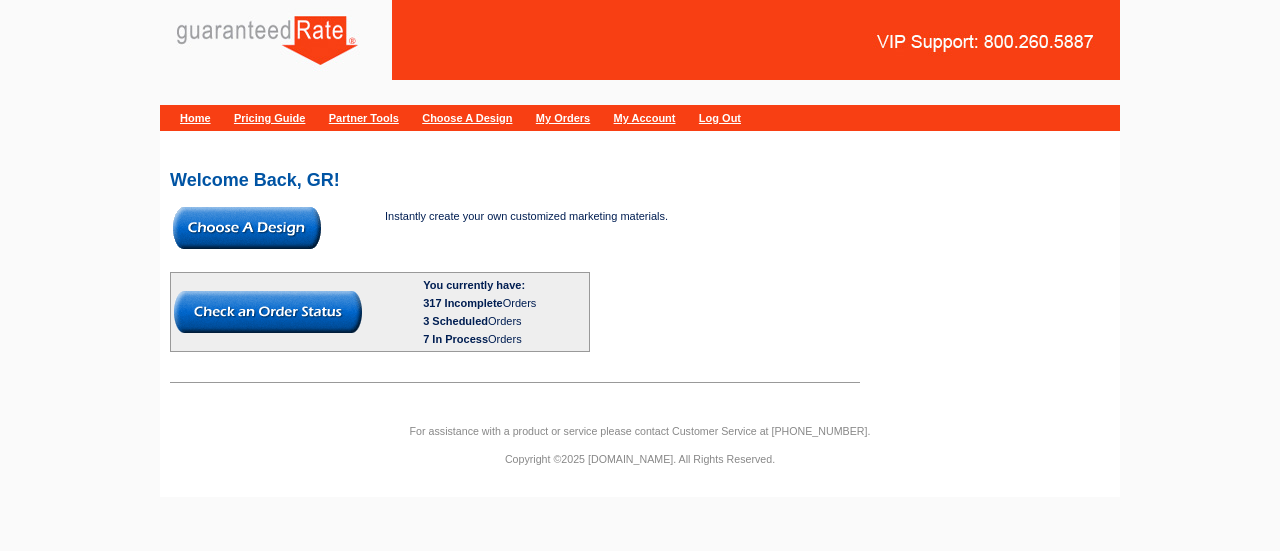 scroll, scrollTop: 0, scrollLeft: 0, axis: both 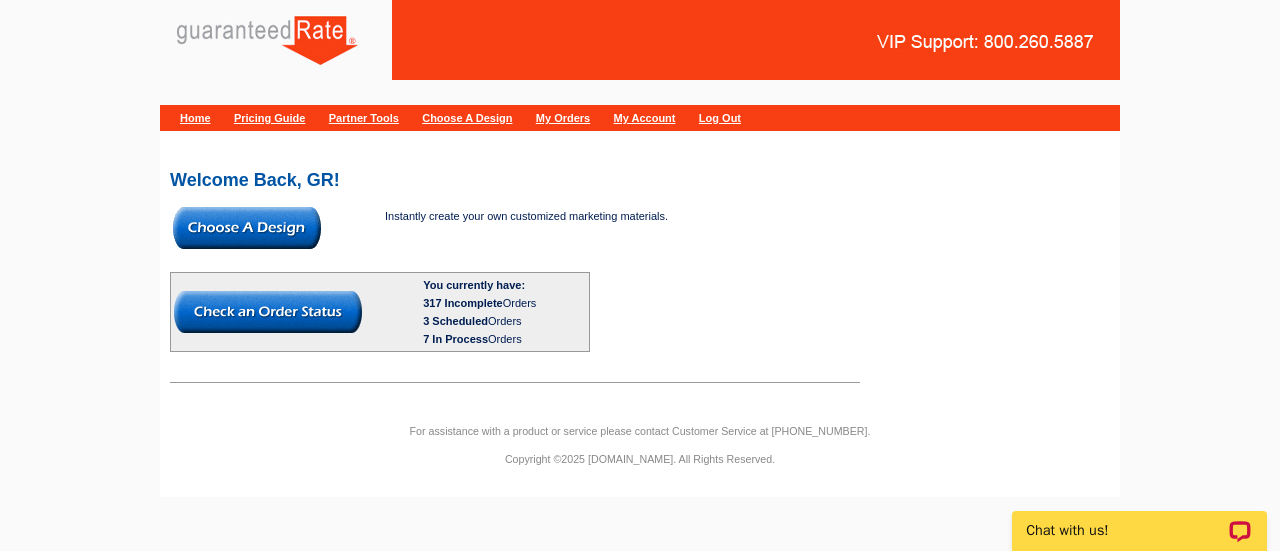 click at bounding box center [247, 228] 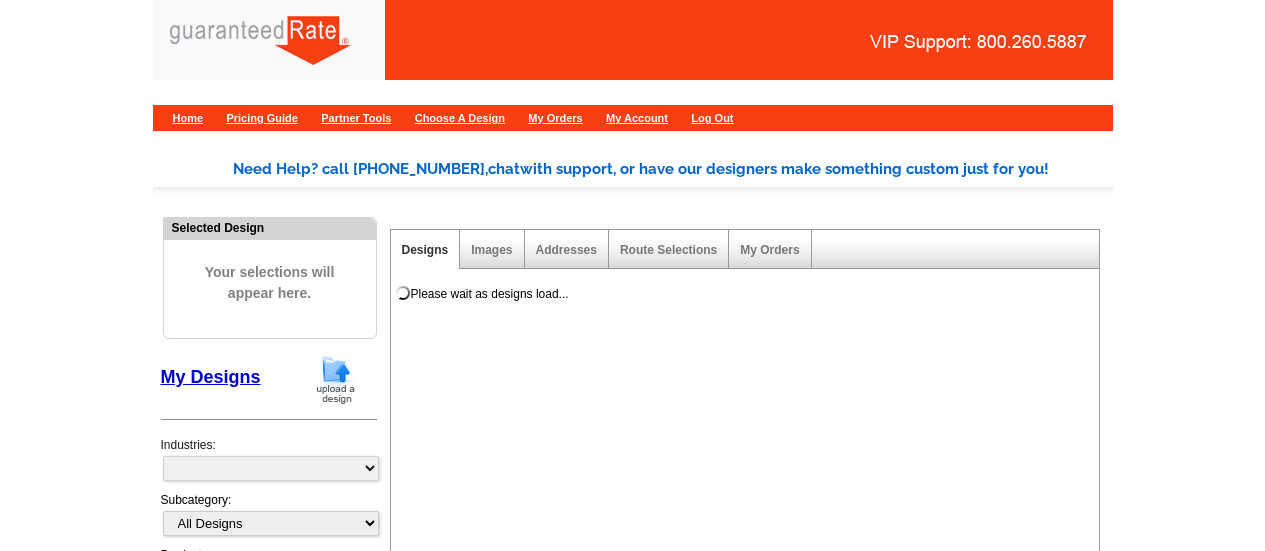 scroll, scrollTop: 0, scrollLeft: 0, axis: both 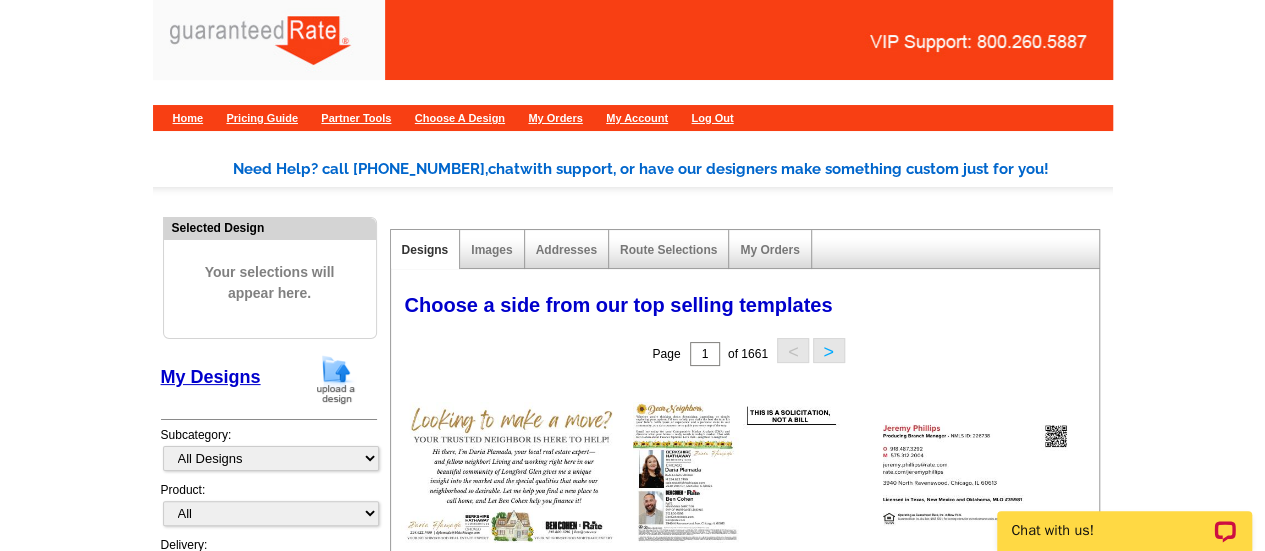 click at bounding box center (336, 379) 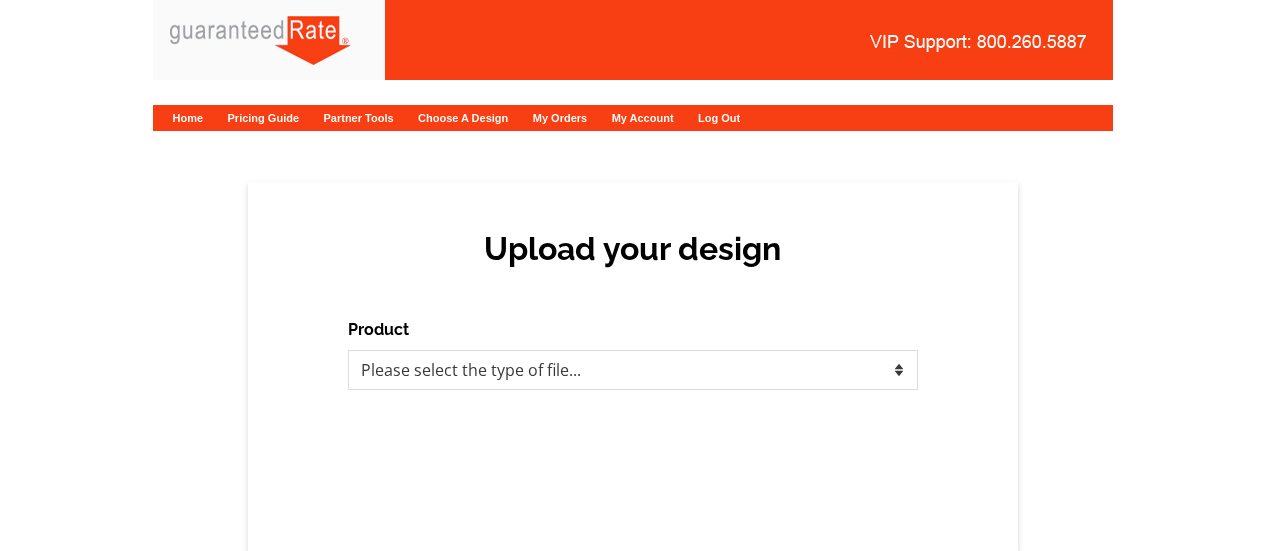 scroll, scrollTop: 0, scrollLeft: 0, axis: both 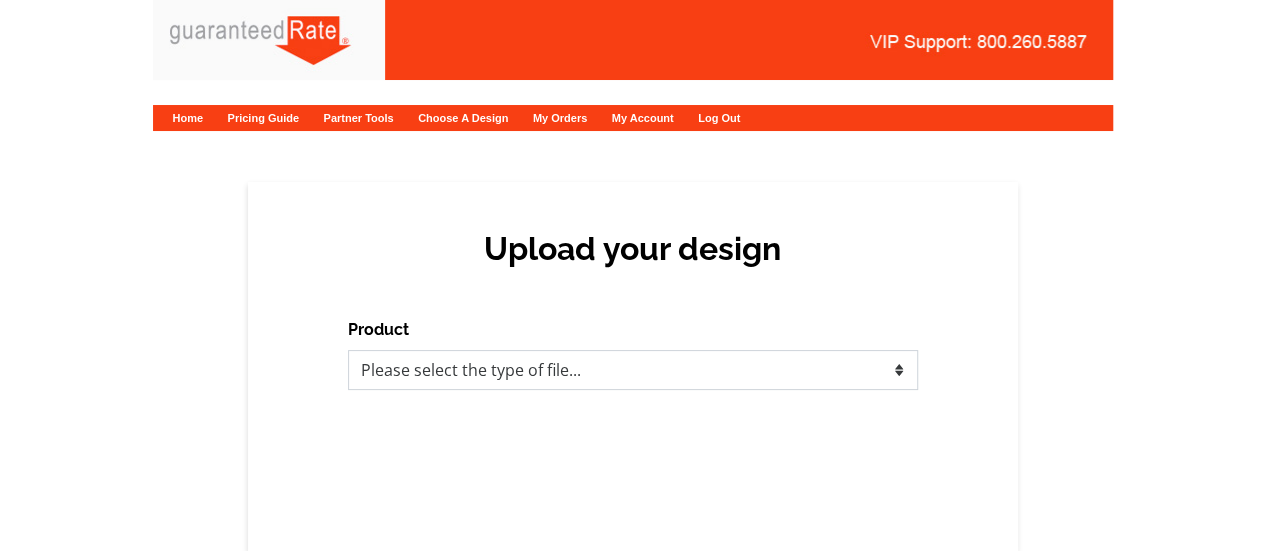 click on "Please select the type of file...
Postcards
Calendars
Business Cards
Letters and flyers
Greeting Cards" at bounding box center [633, 370] 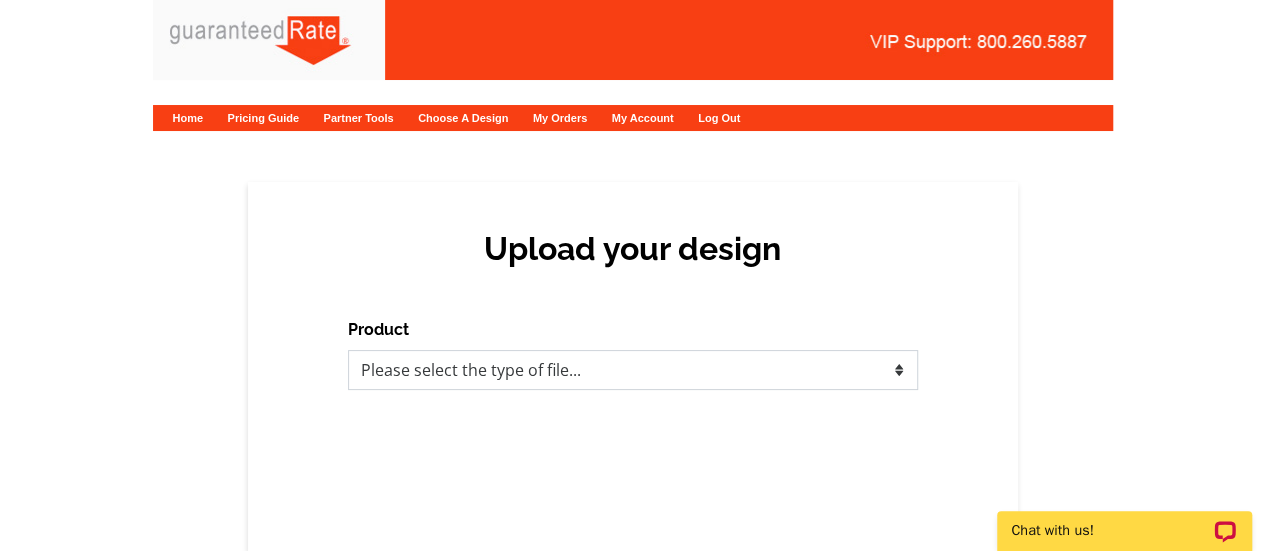 scroll, scrollTop: 0, scrollLeft: 0, axis: both 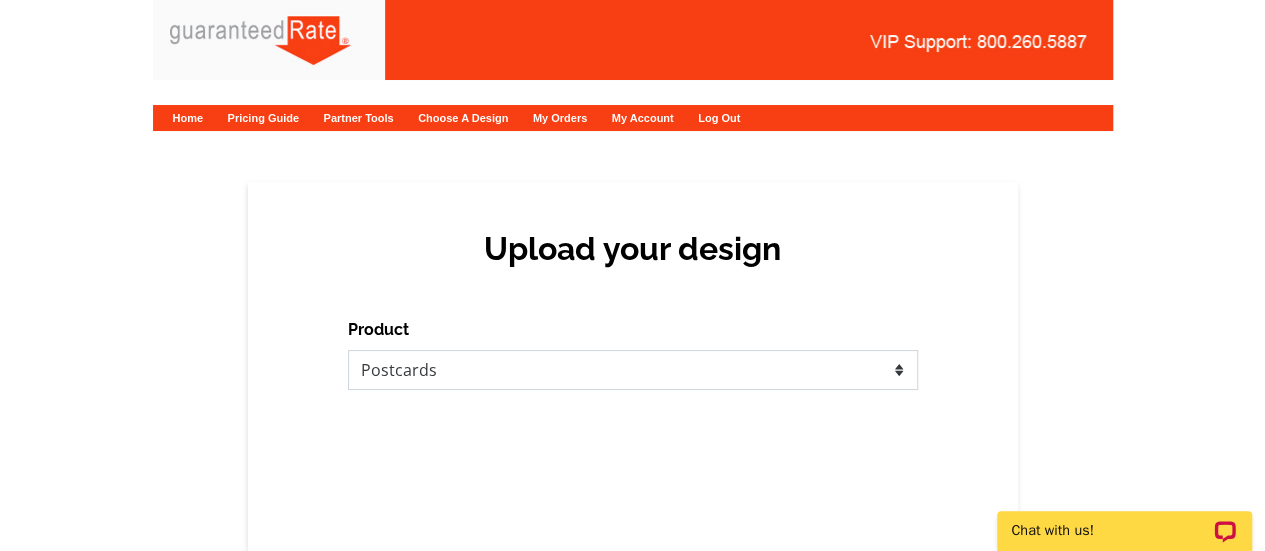 click on "Please select the type of file...
Postcards
Calendars
Business Cards
Letters and flyers
Greeting Cards" at bounding box center [633, 370] 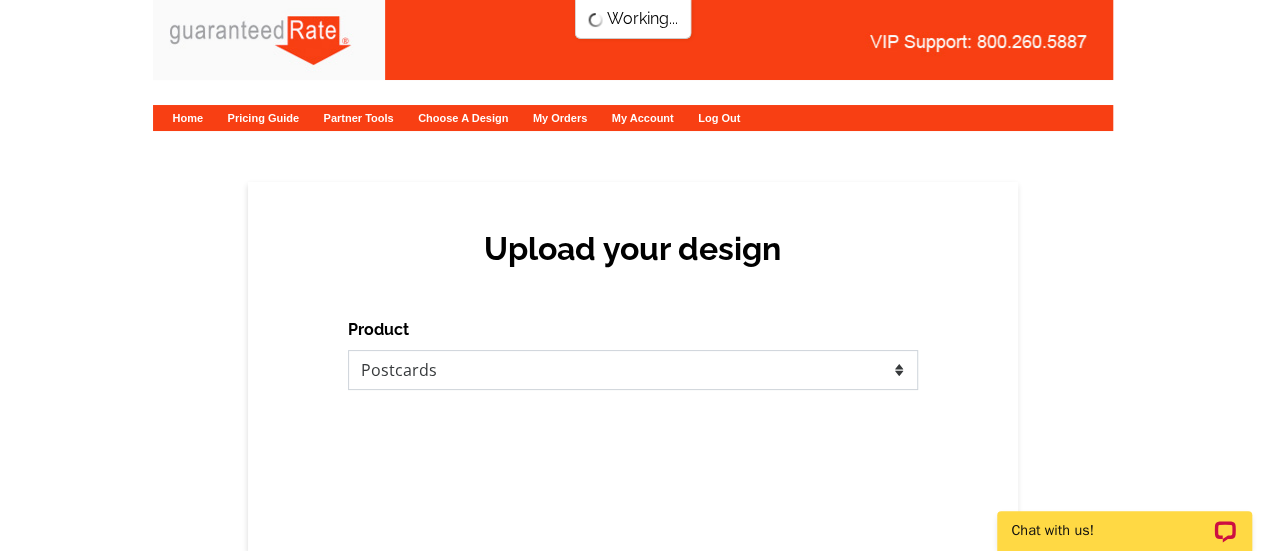 scroll, scrollTop: 0, scrollLeft: 0, axis: both 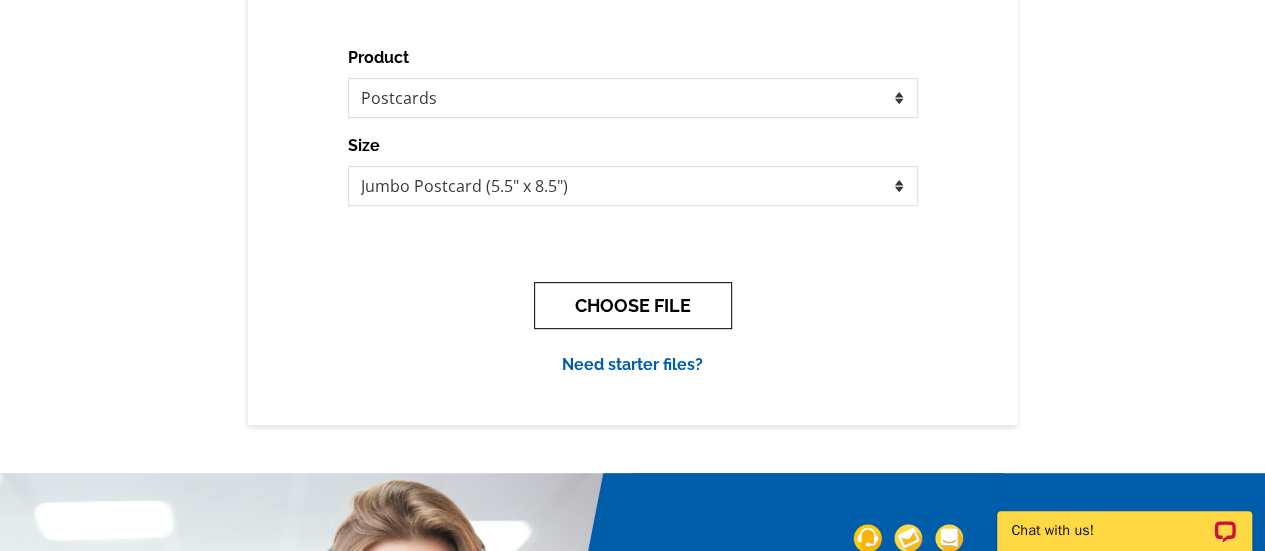 click on "CHOOSE FILE" at bounding box center [633, 305] 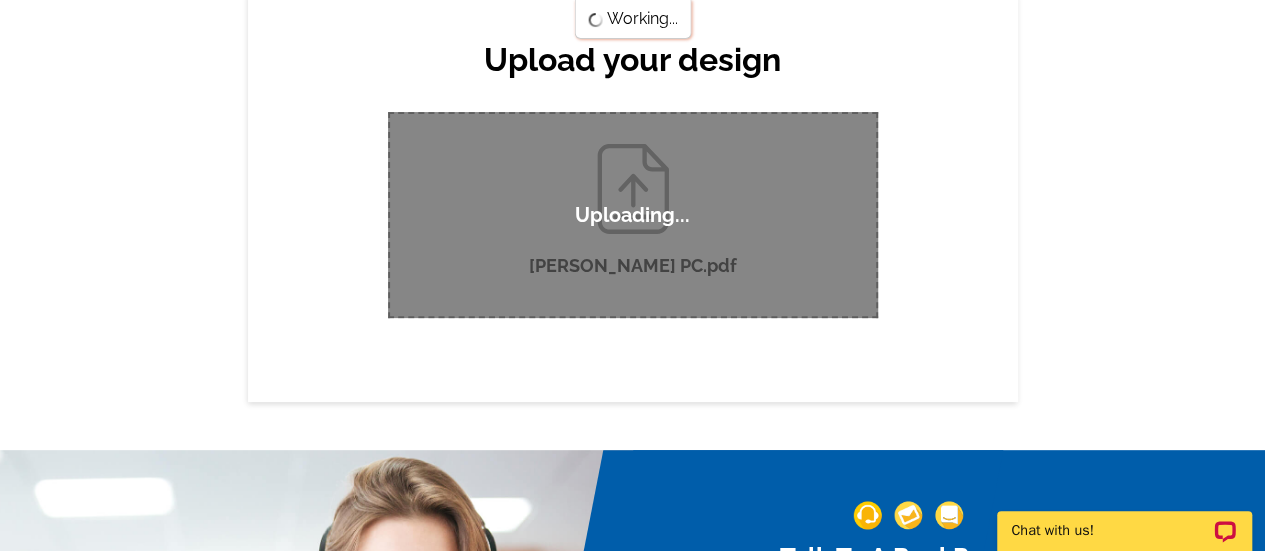 scroll, scrollTop: 186, scrollLeft: 0, axis: vertical 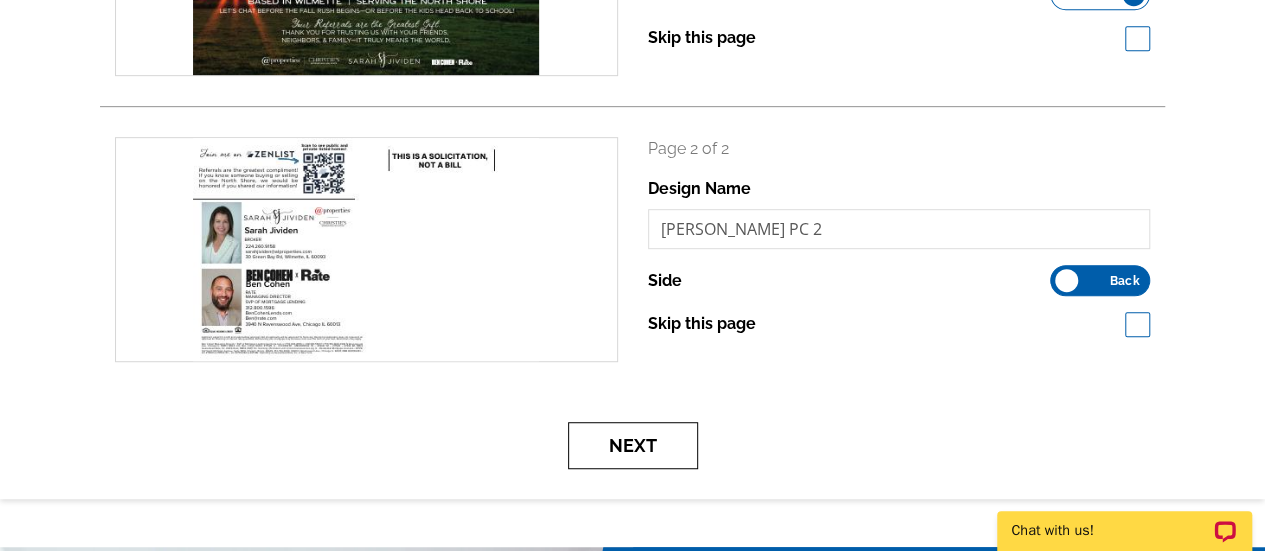 click on "Next" at bounding box center (633, 445) 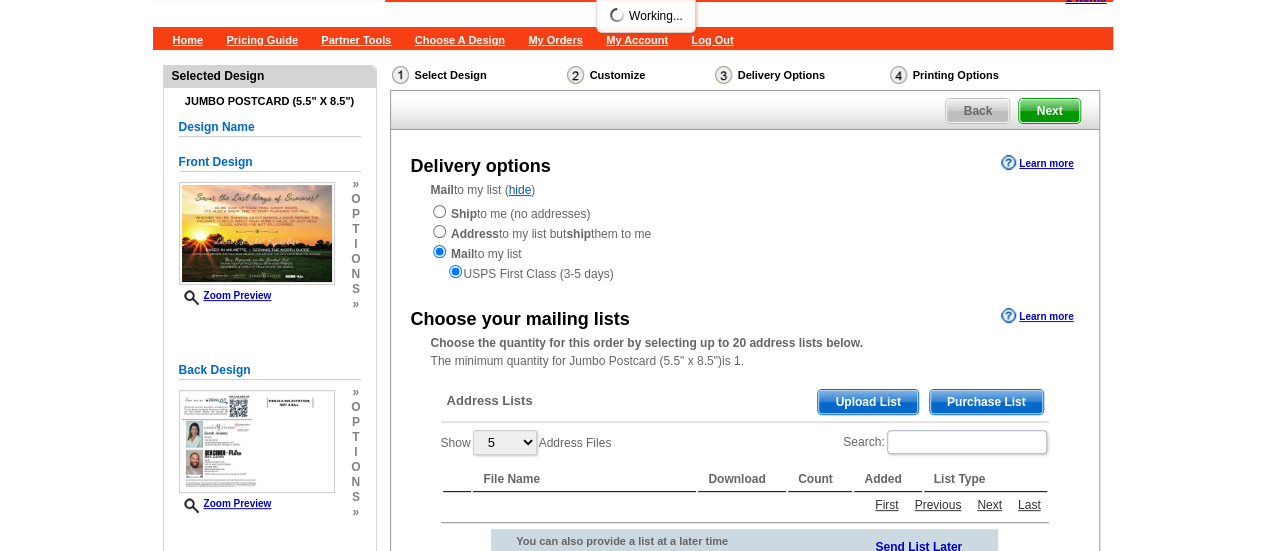 scroll, scrollTop: 93, scrollLeft: 0, axis: vertical 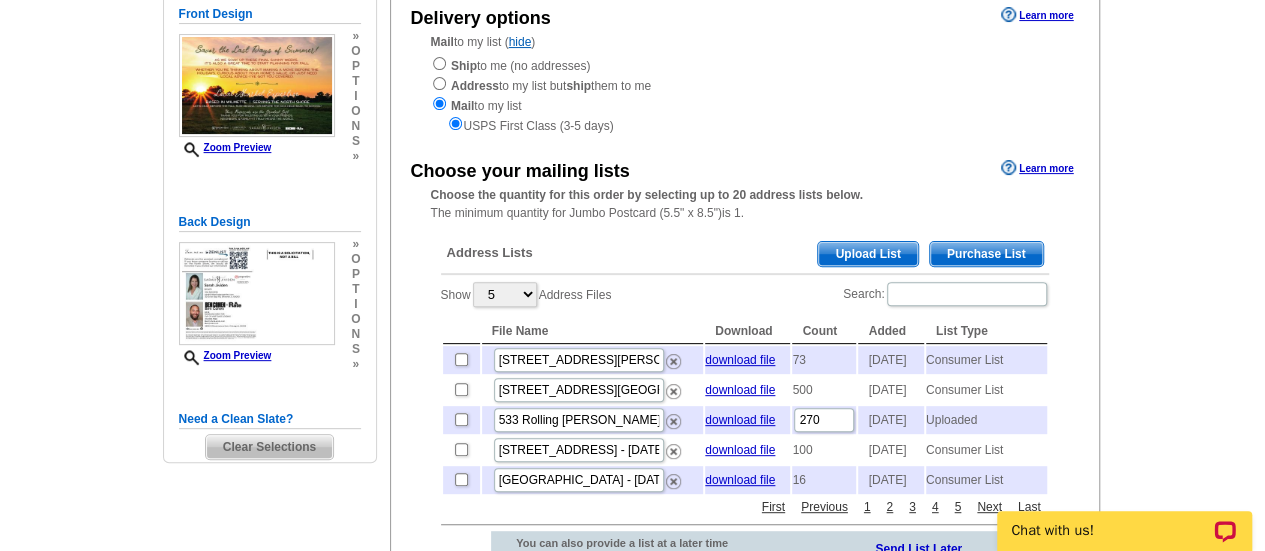 click on "Purchase List" at bounding box center [986, 254] 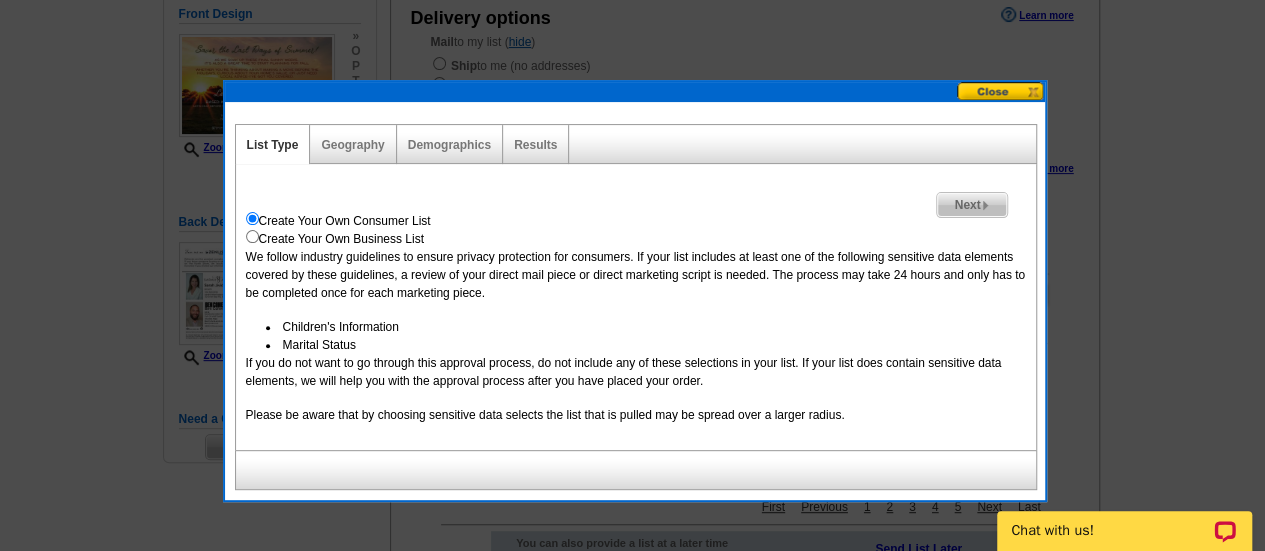 click at bounding box center [1001, 91] 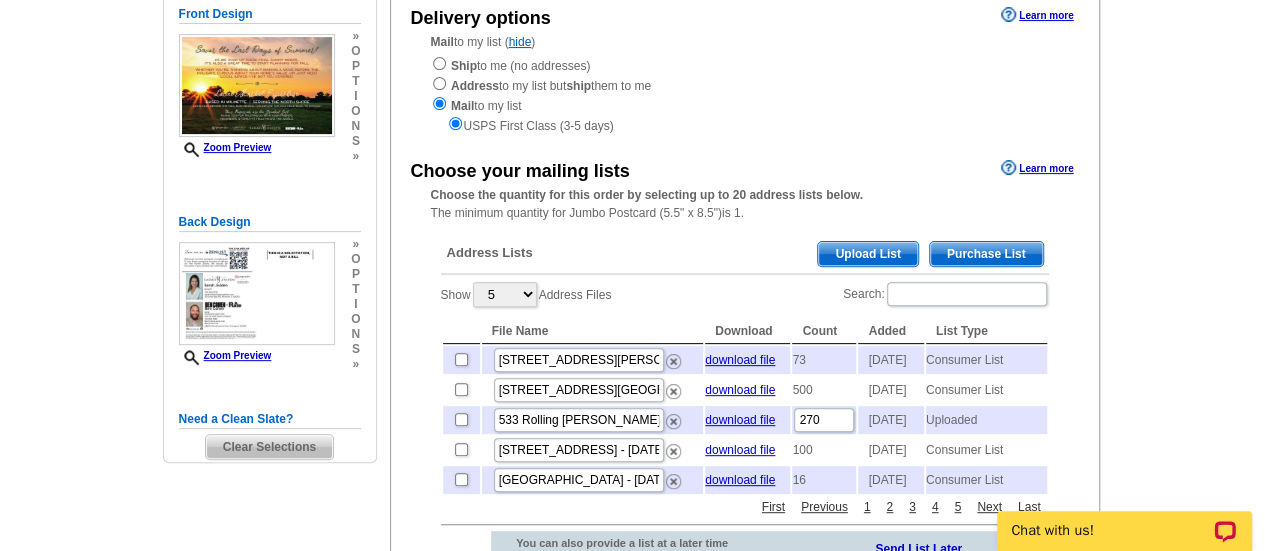 click on "Upload List" at bounding box center [867, 254] 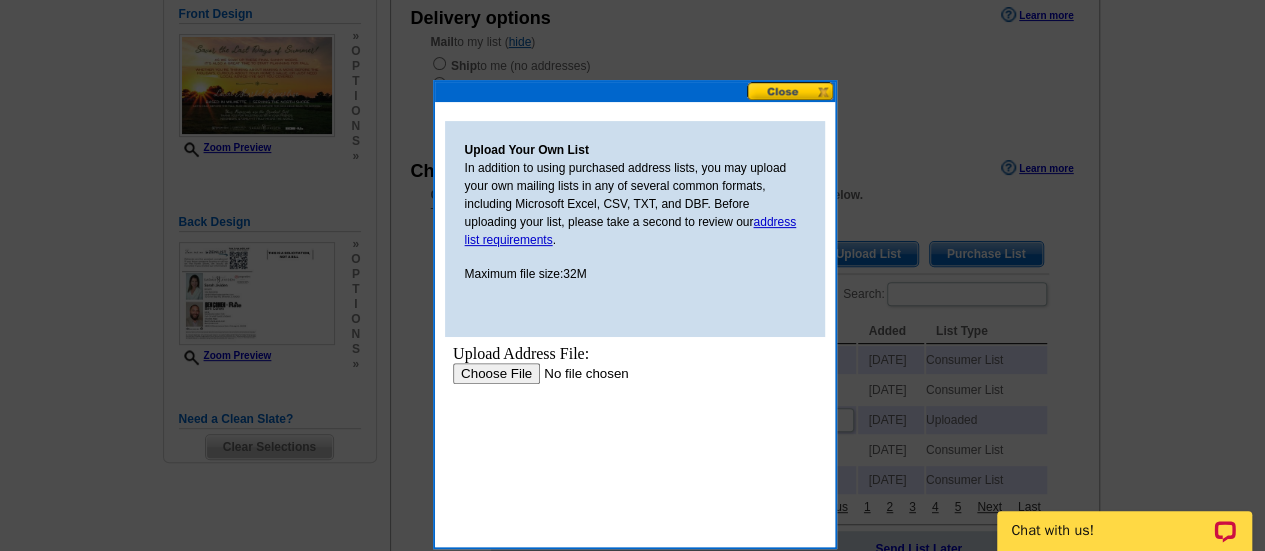 scroll, scrollTop: 0, scrollLeft: 0, axis: both 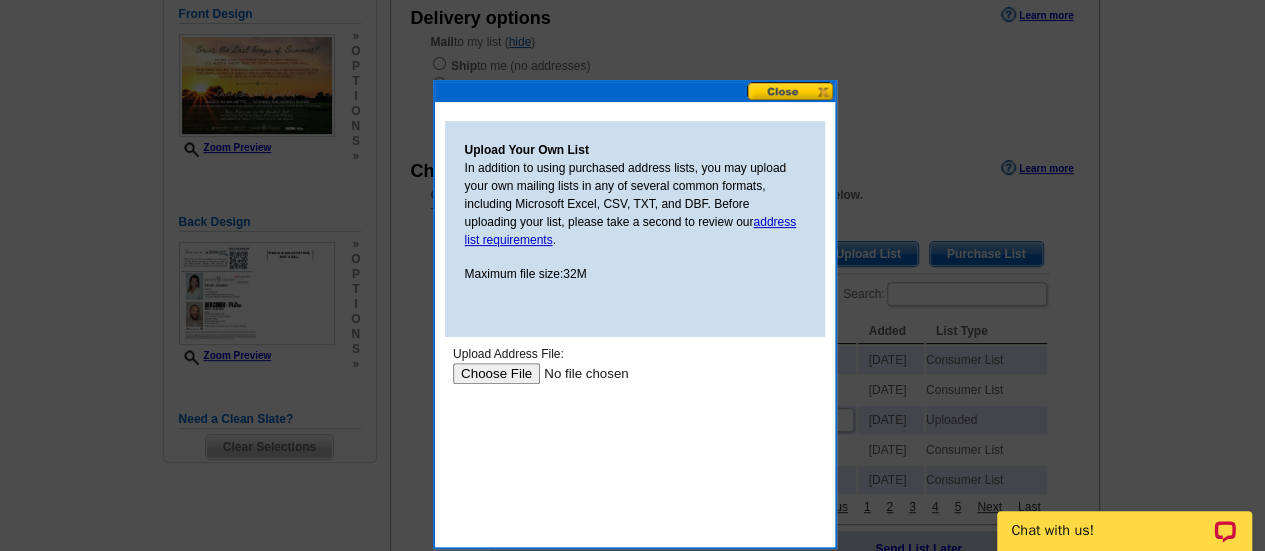 type on "C:\fakepath\Postcard_Address_List_Sarah_Jividen_June_2025.xlsx" 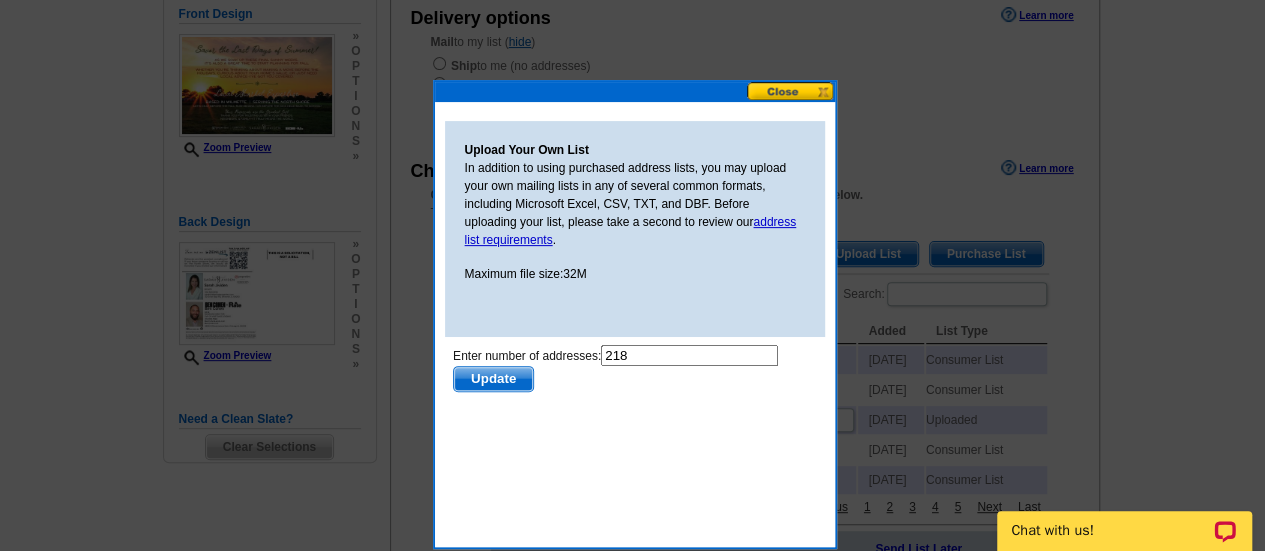 scroll, scrollTop: 0, scrollLeft: 0, axis: both 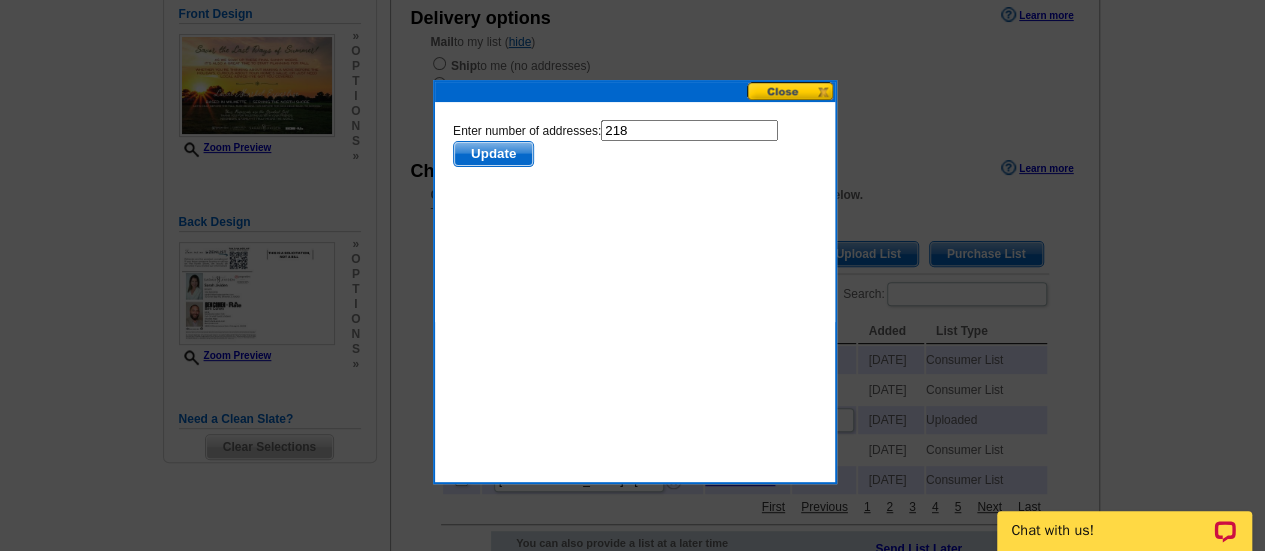click on "218" at bounding box center (688, 130) 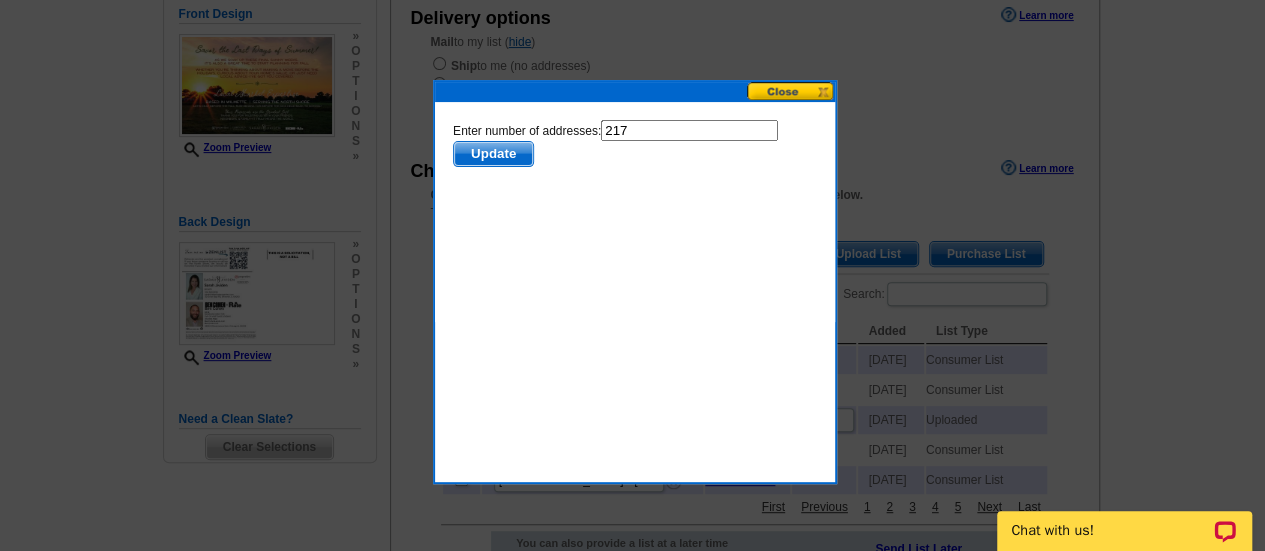 type on "217" 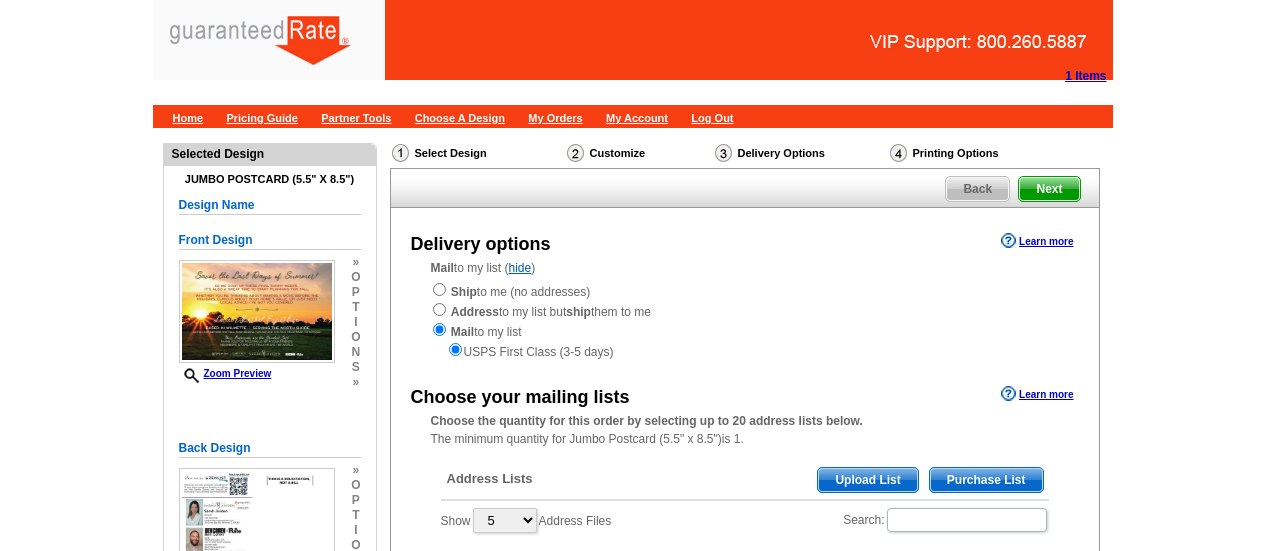 scroll, scrollTop: 226, scrollLeft: 0, axis: vertical 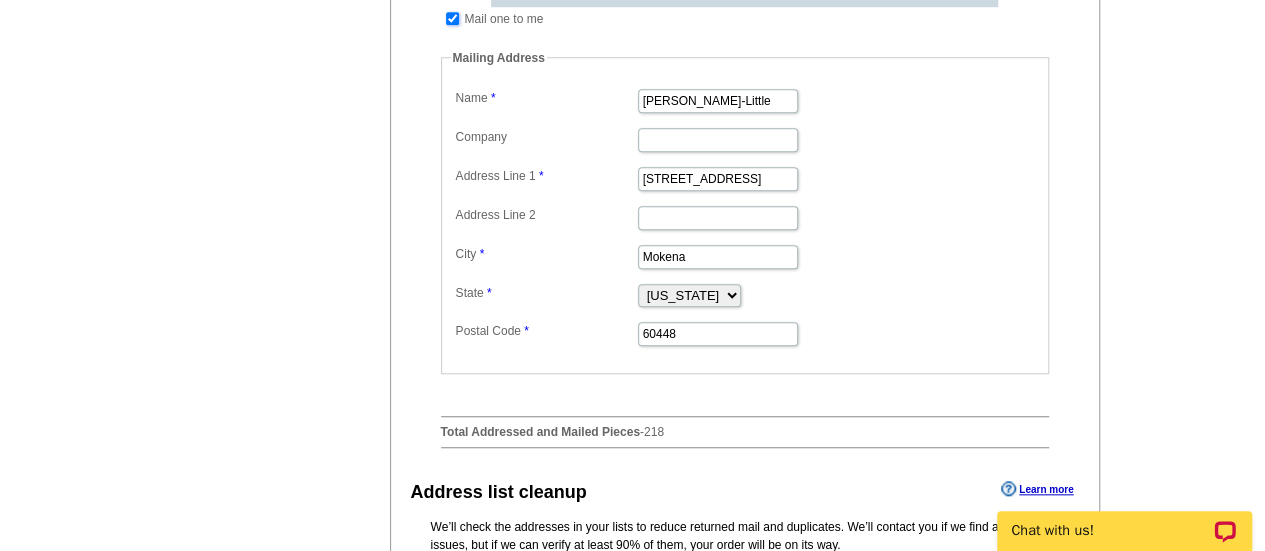 click at bounding box center (452, 18) 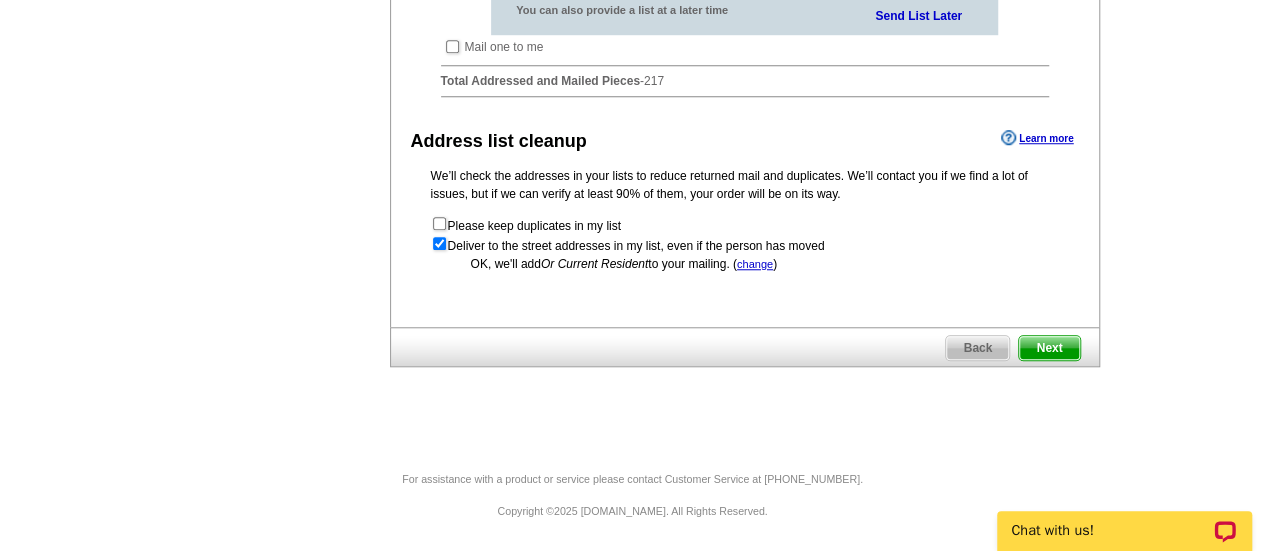 click on "Next" at bounding box center (1049, 348) 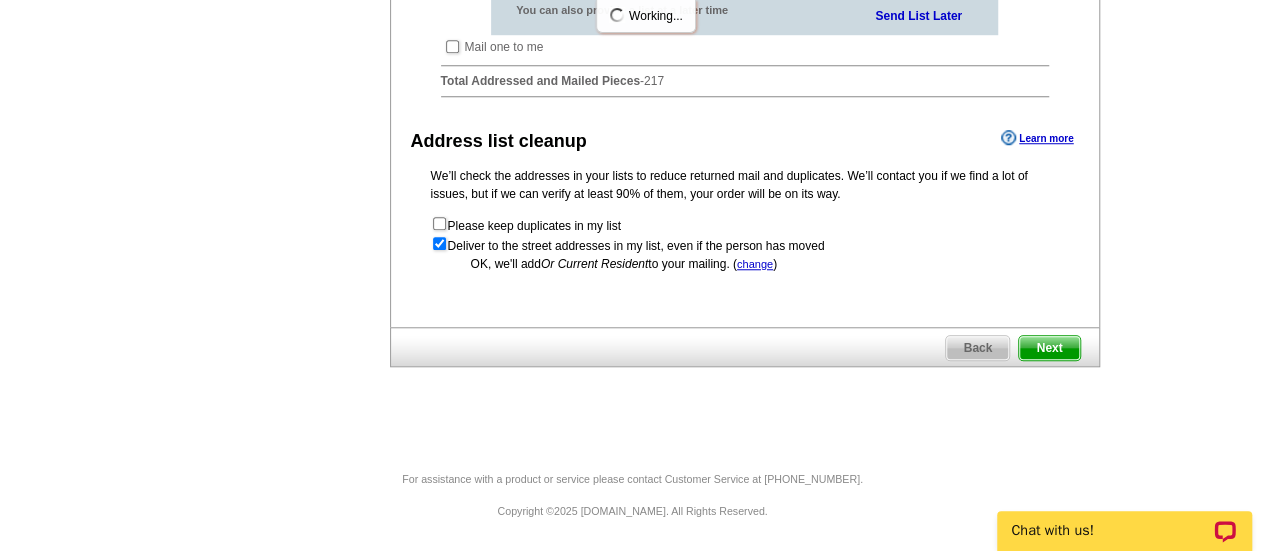 scroll, scrollTop: 0, scrollLeft: 0, axis: both 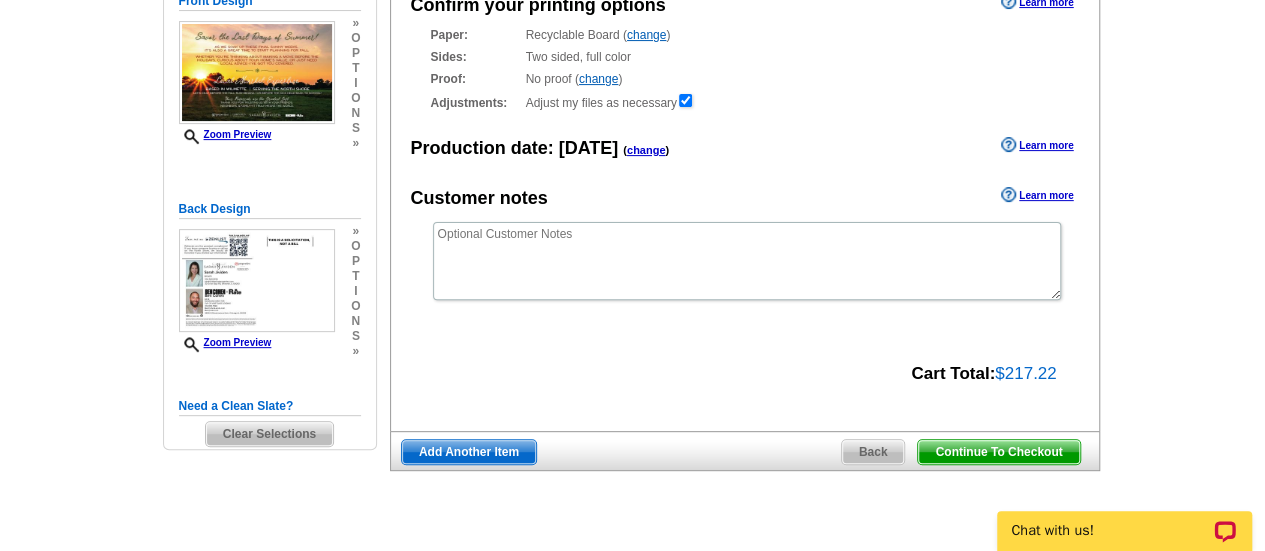 click on "Continue To Checkout" at bounding box center [998, 452] 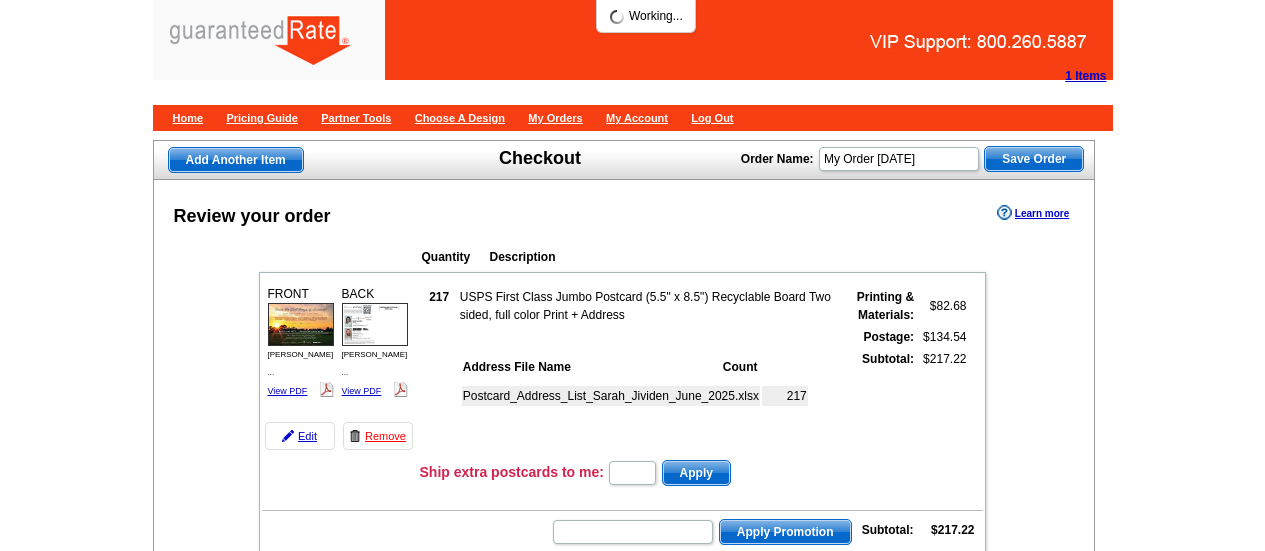 scroll, scrollTop: 0, scrollLeft: 0, axis: both 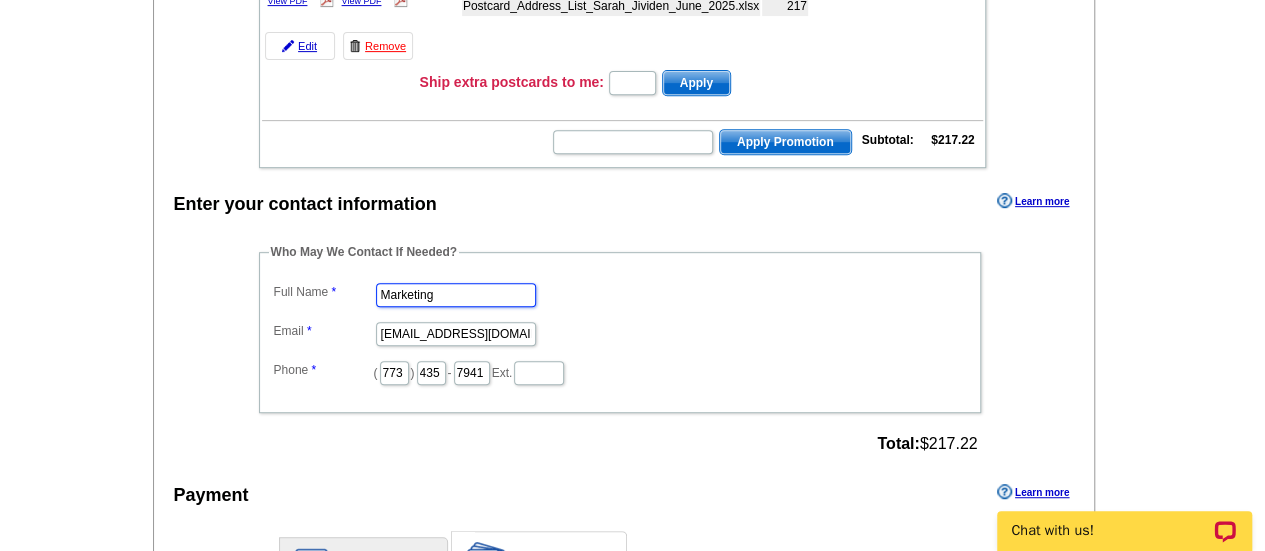 click on "Marketing" at bounding box center (456, 295) 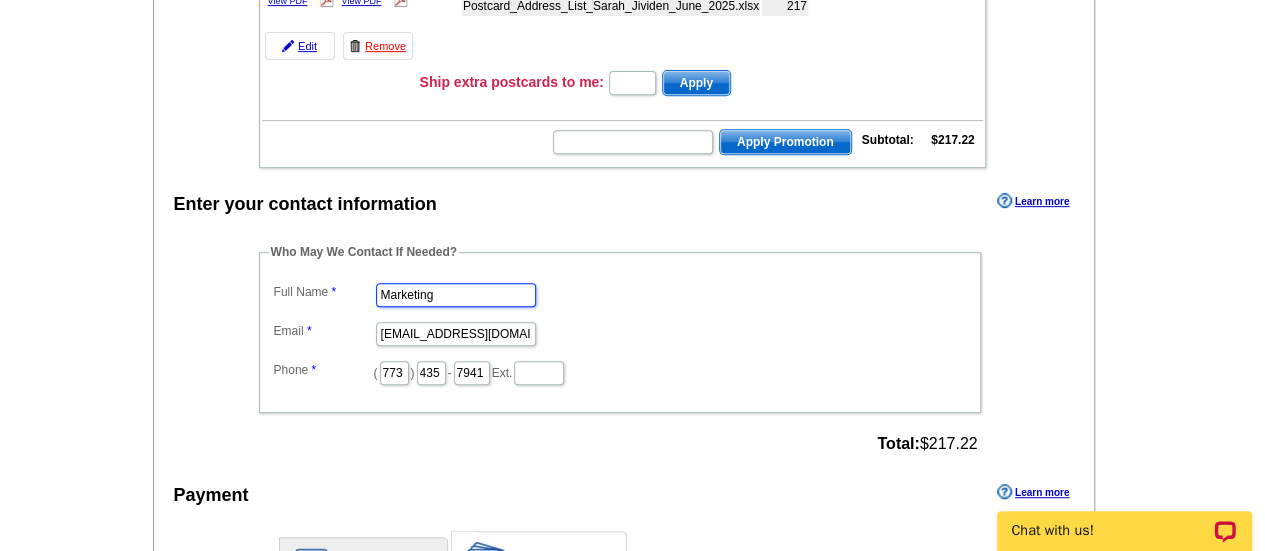 click on "Marketing" at bounding box center (456, 295) 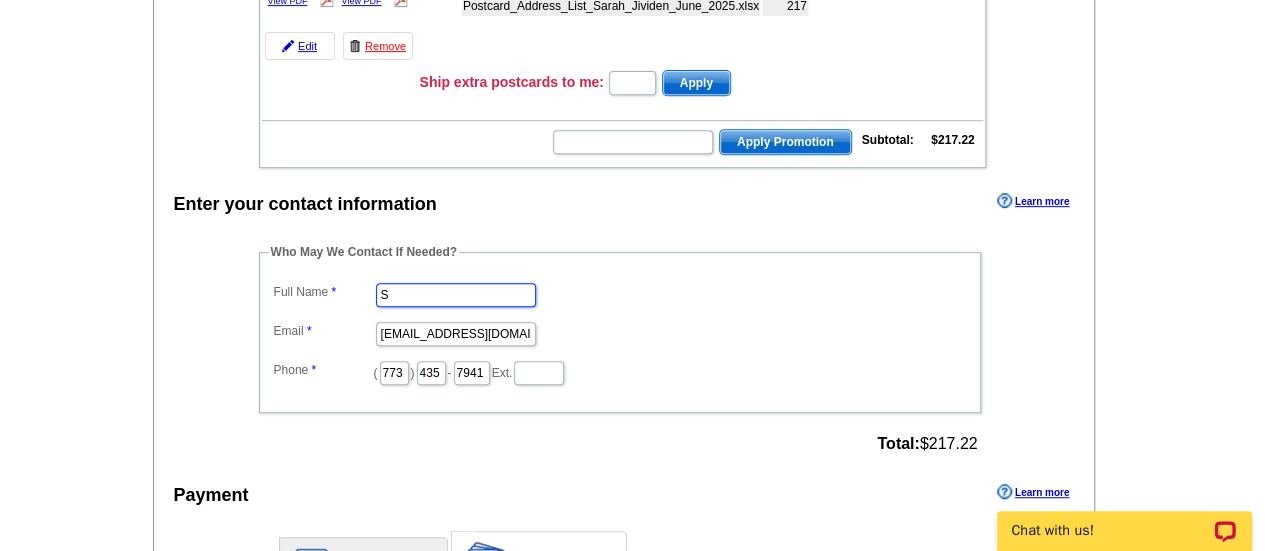 type on "Shelley Berner" 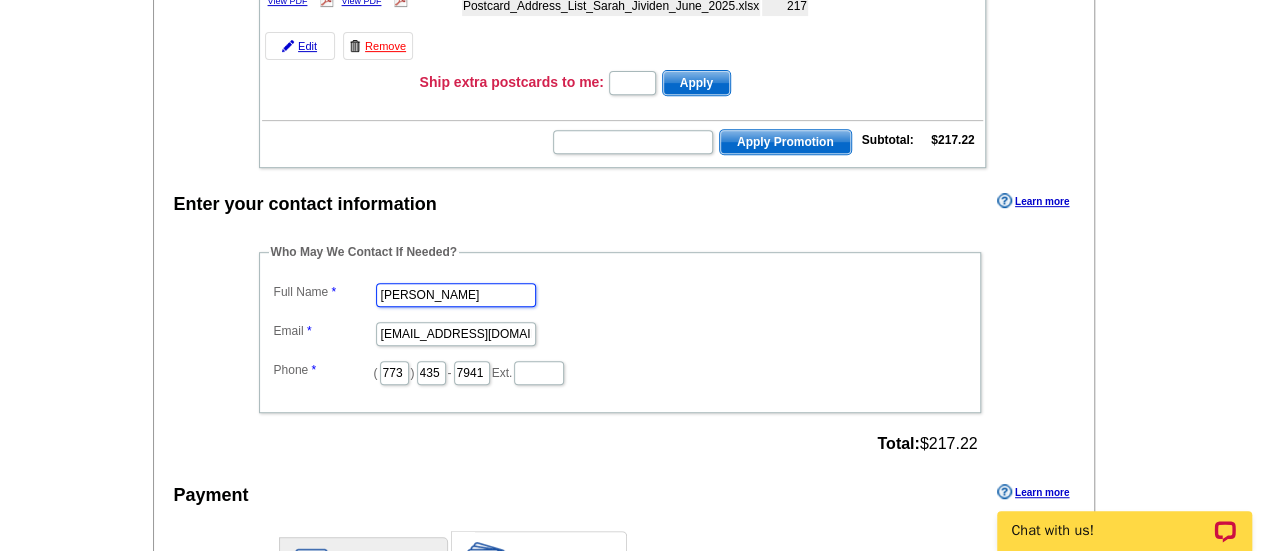 scroll, scrollTop: 0, scrollLeft: 0, axis: both 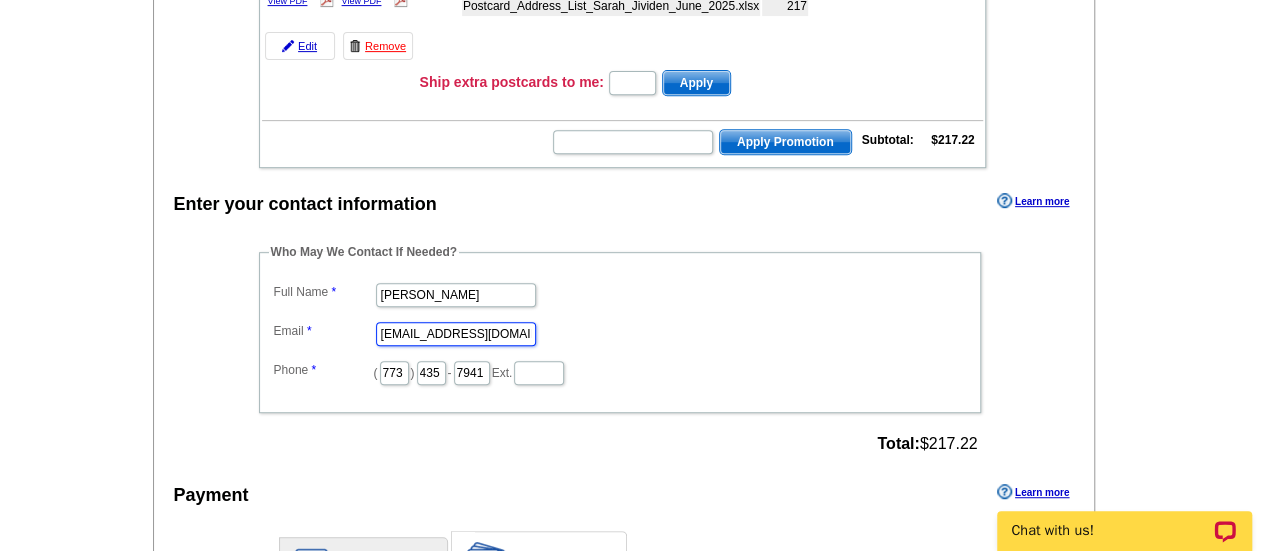 click on "marketing@guaranteedrate.com" at bounding box center [456, 334] 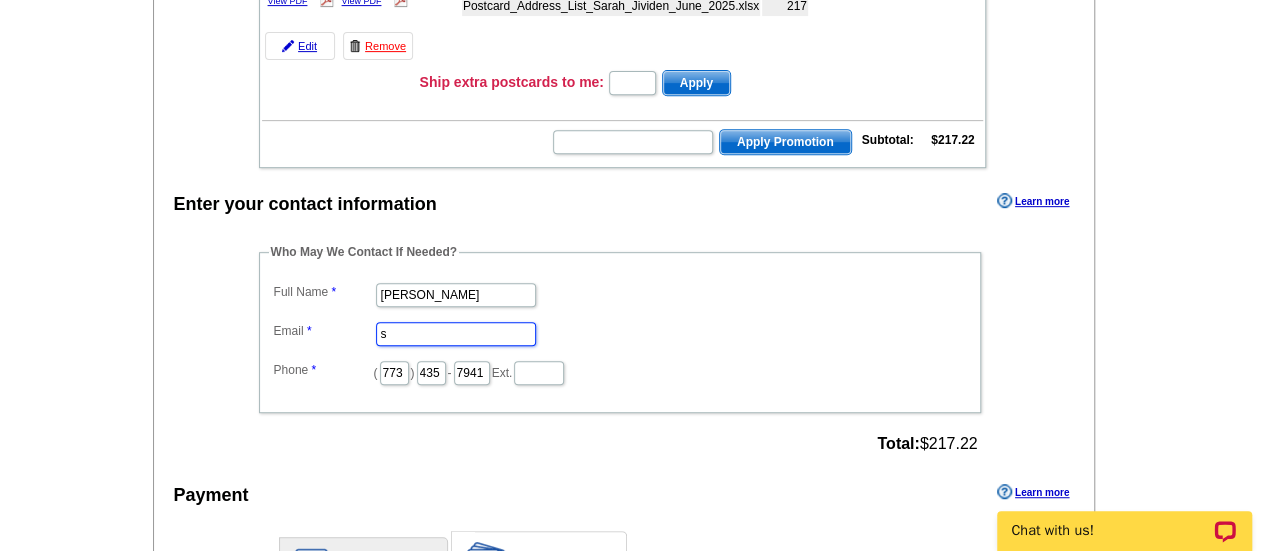 type on "shelley.berner@rate.com" 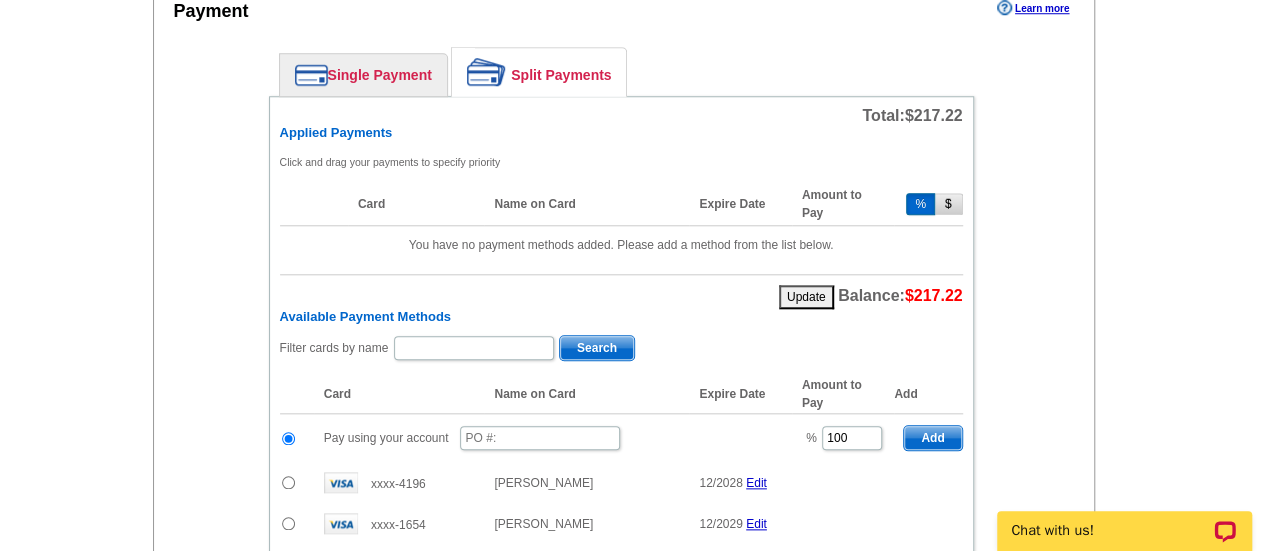 scroll, scrollTop: 872, scrollLeft: 0, axis: vertical 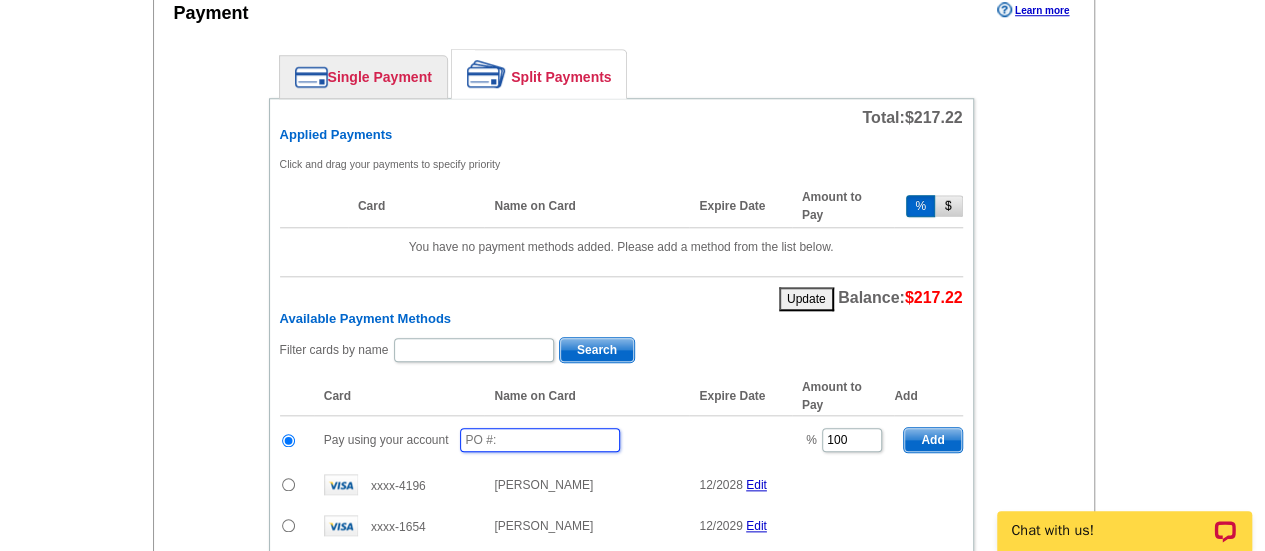 click at bounding box center (540, 440) 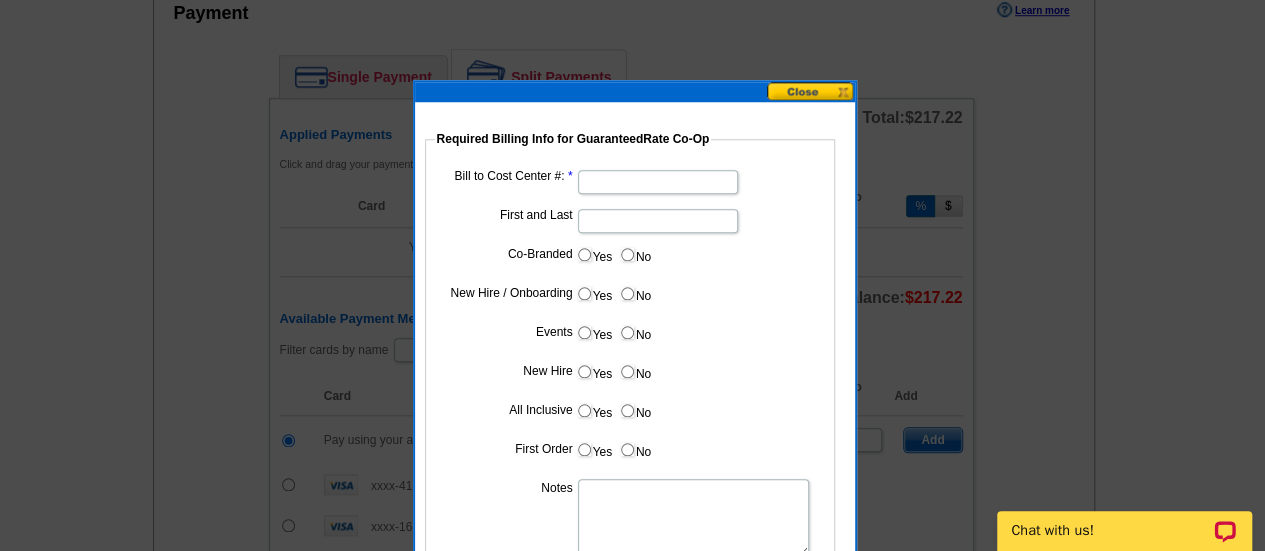 type on "07282025_215_sb" 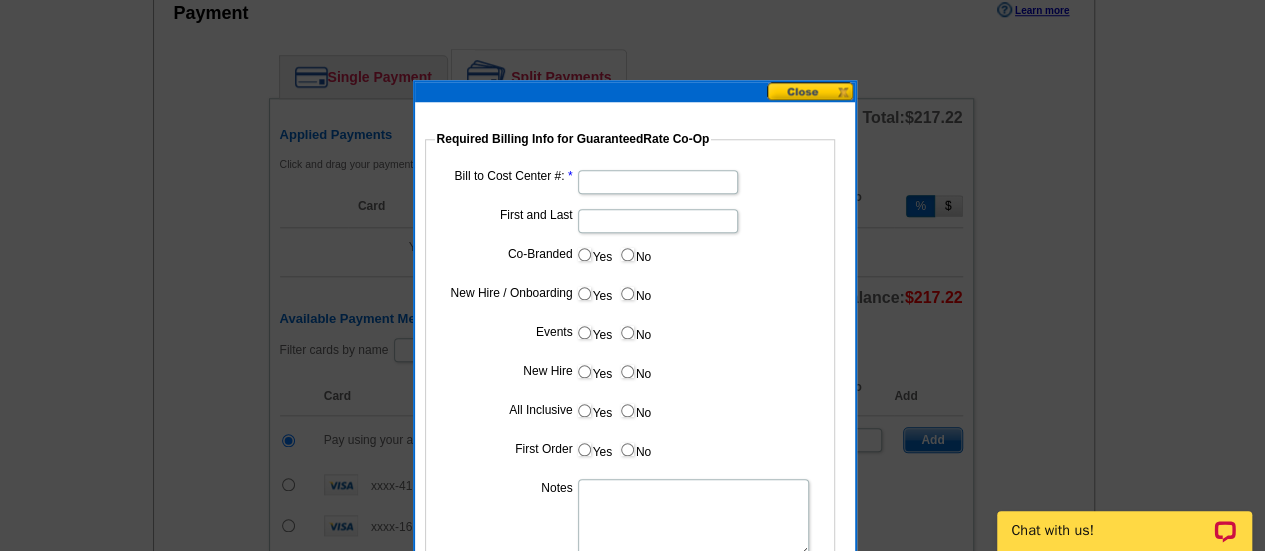 click on "Bill to Cost Center #:" at bounding box center (658, 182) 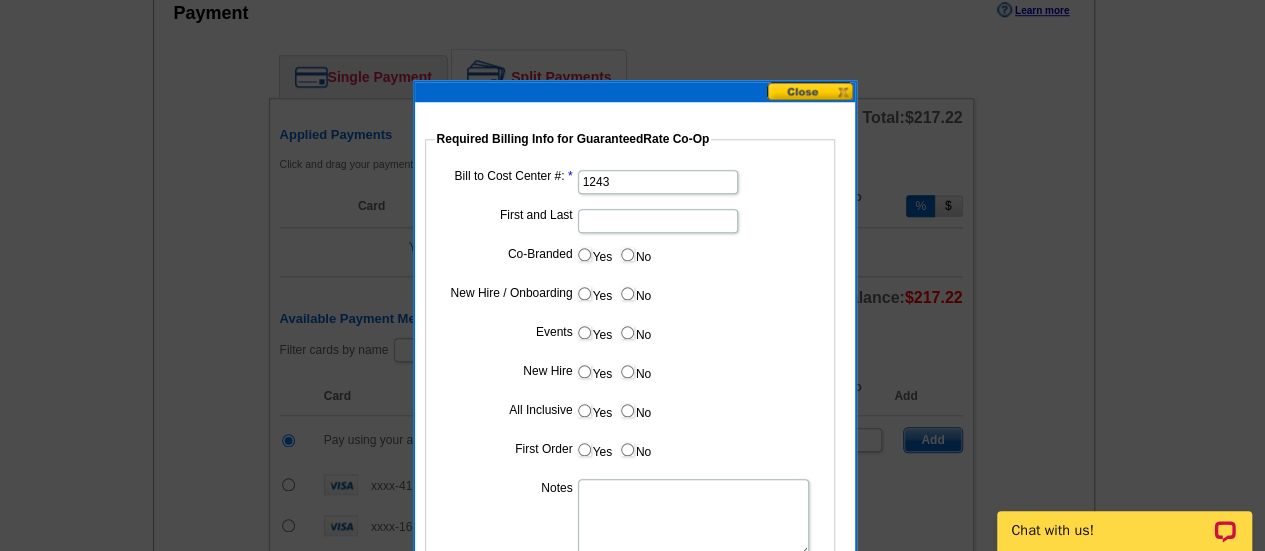 type on "1243" 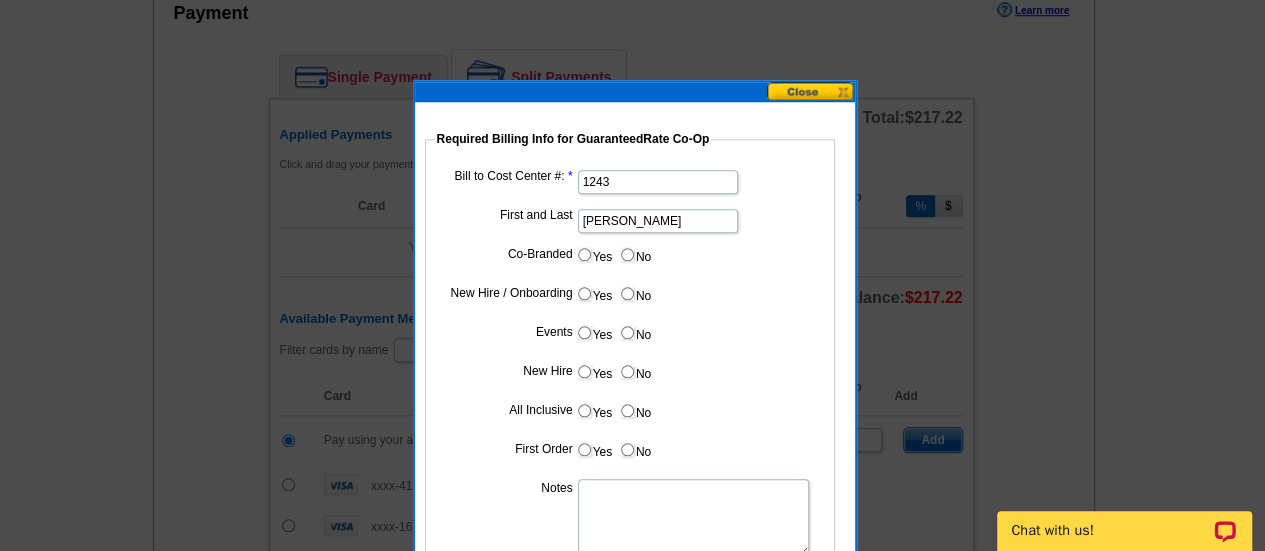 type on "Ben Cohen" 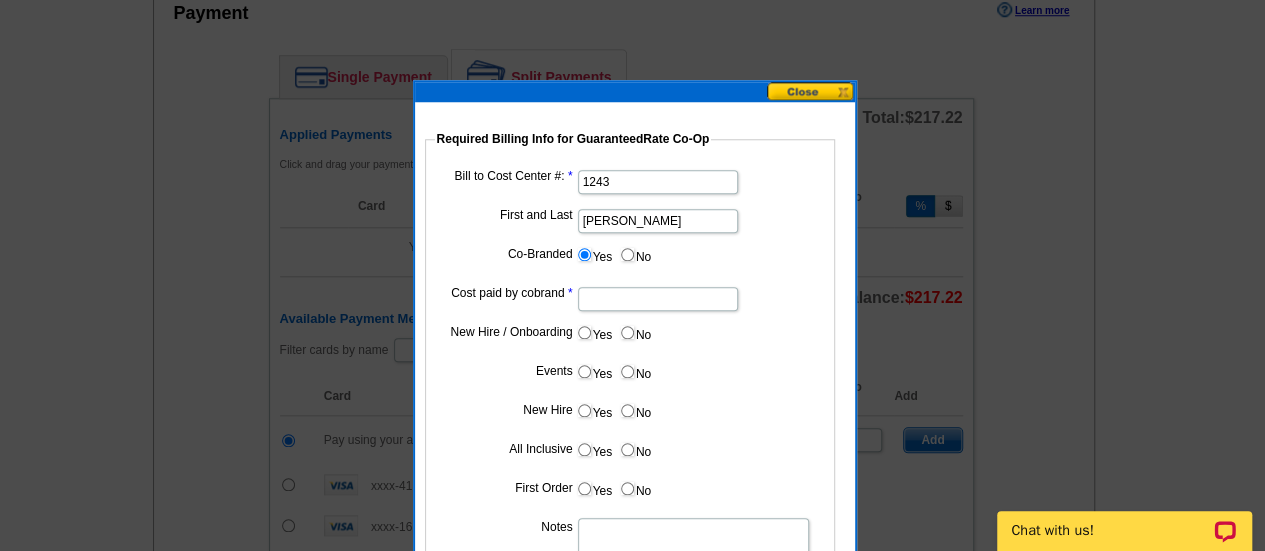 click on "Cost paid by cobrand" at bounding box center (658, 299) 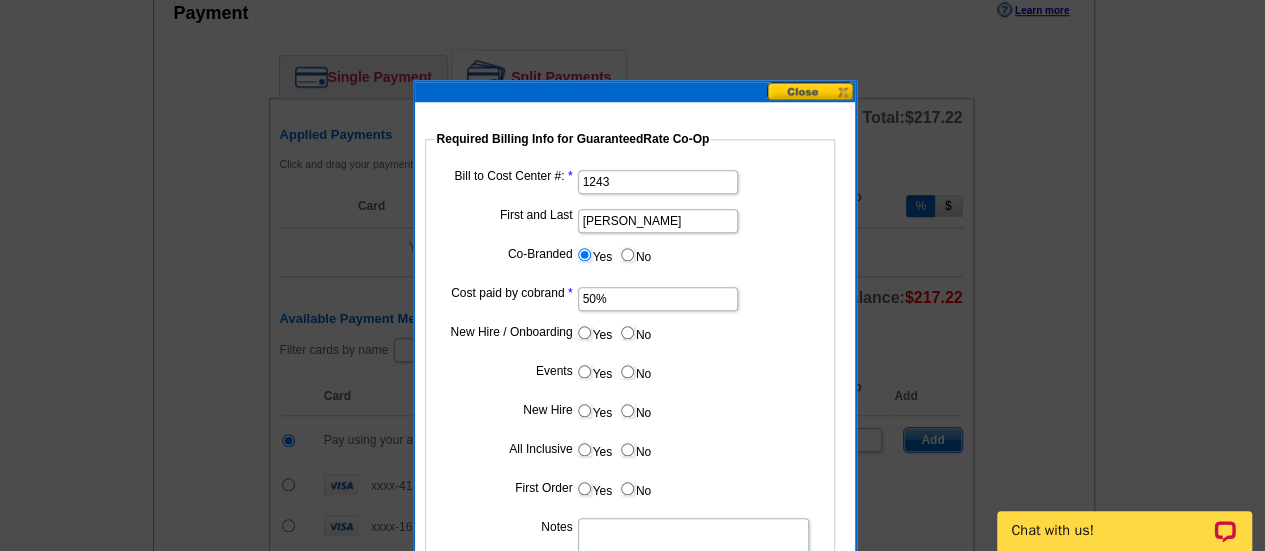 click on "No" at bounding box center [627, 332] 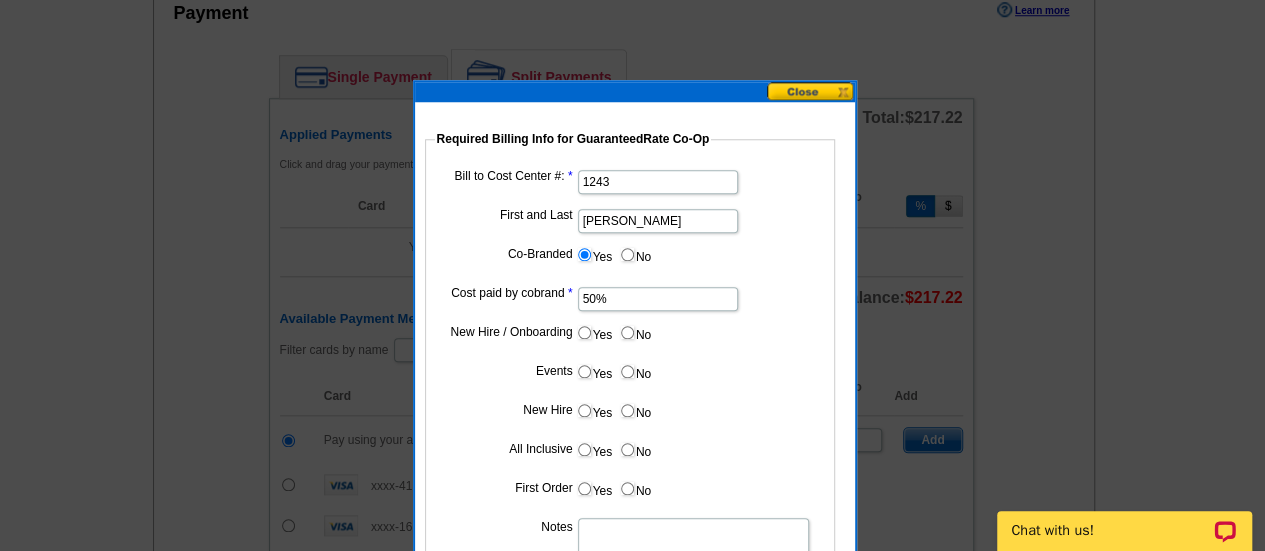 radio on "true" 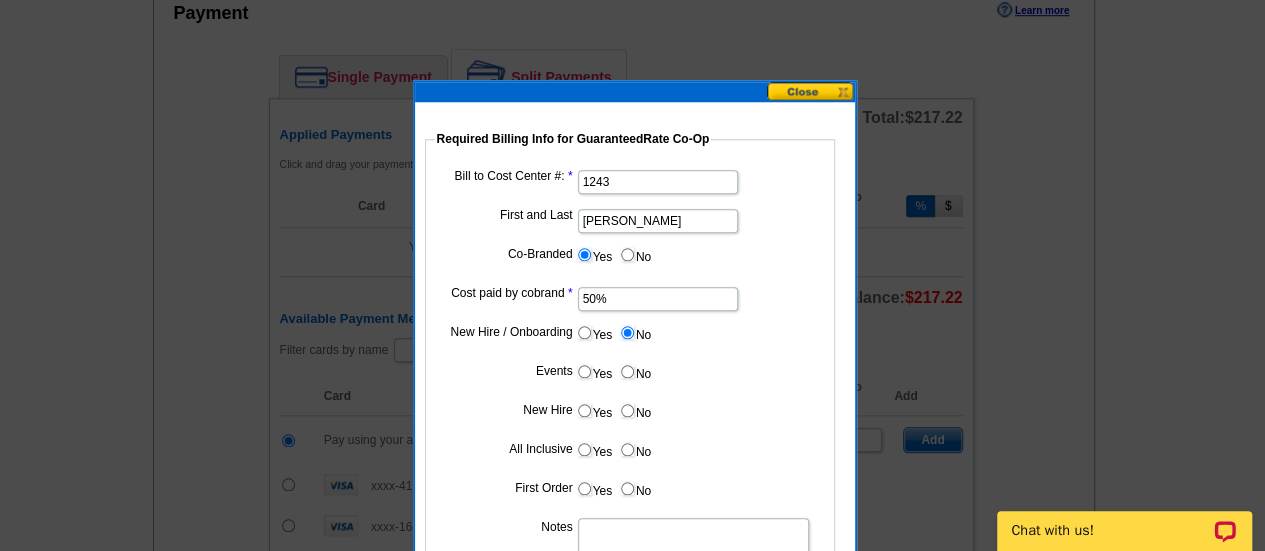 click on "No" at bounding box center [627, 371] 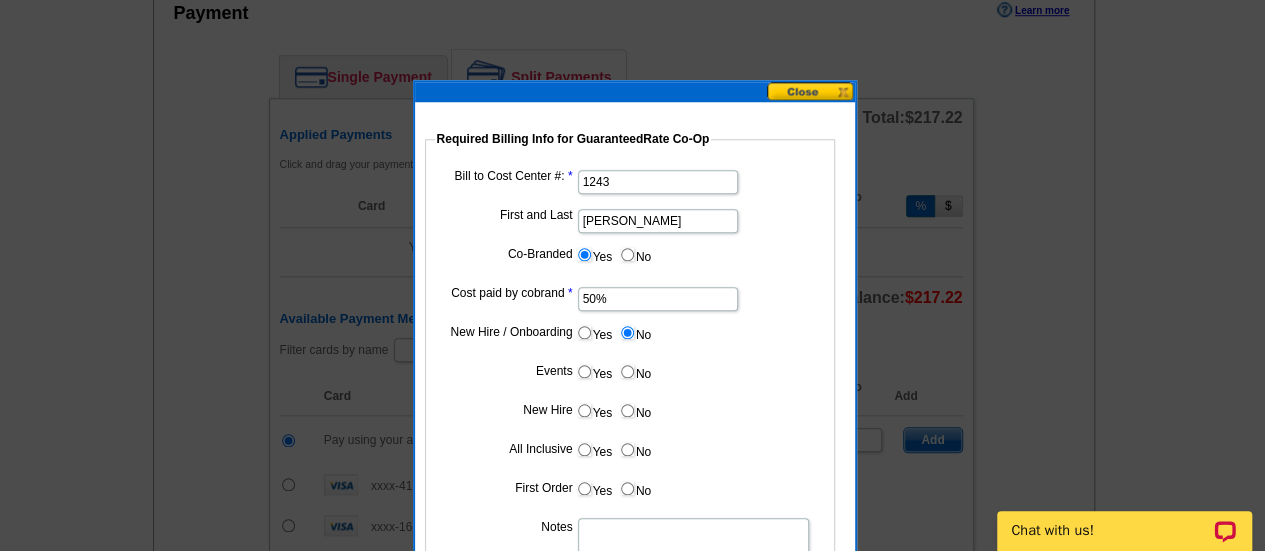 radio on "true" 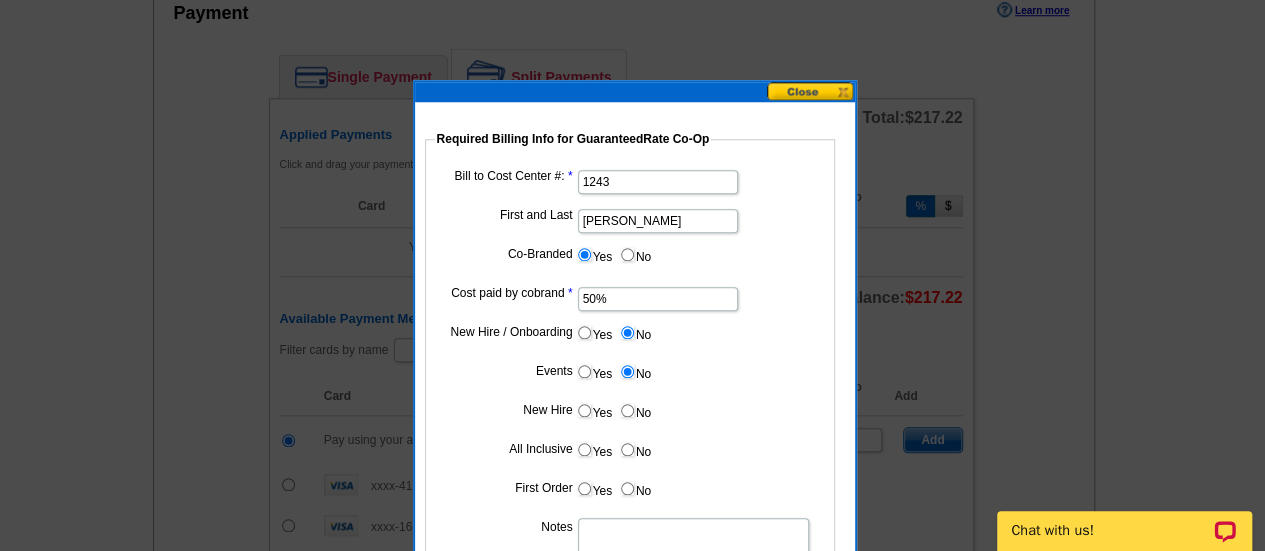 click on "No" at bounding box center (627, 410) 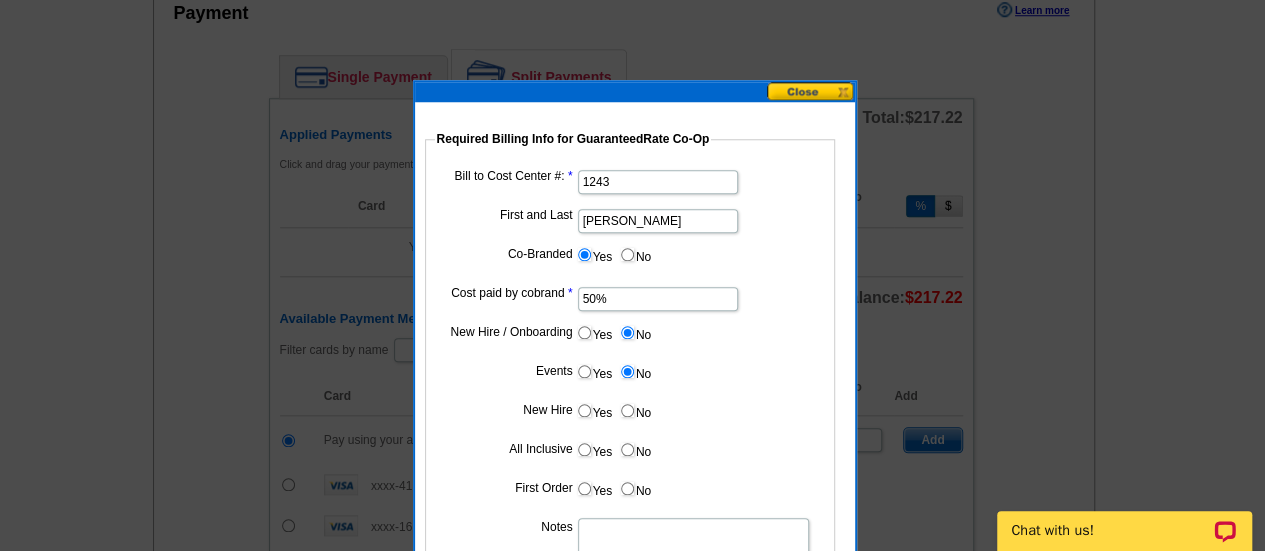 radio on "true" 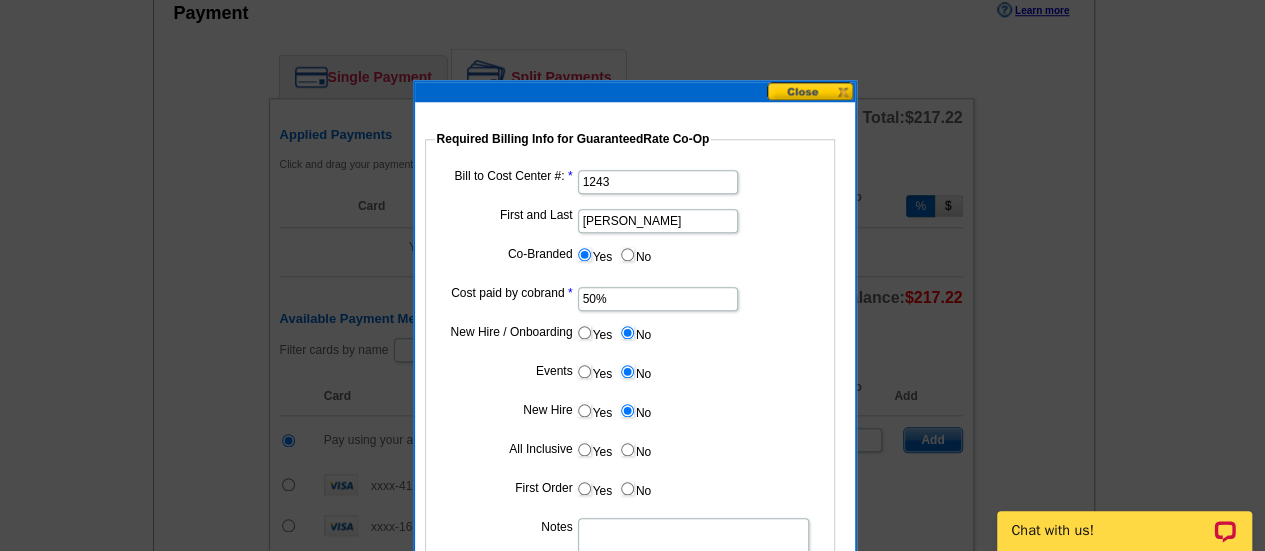 click on "No" at bounding box center [635, 449] 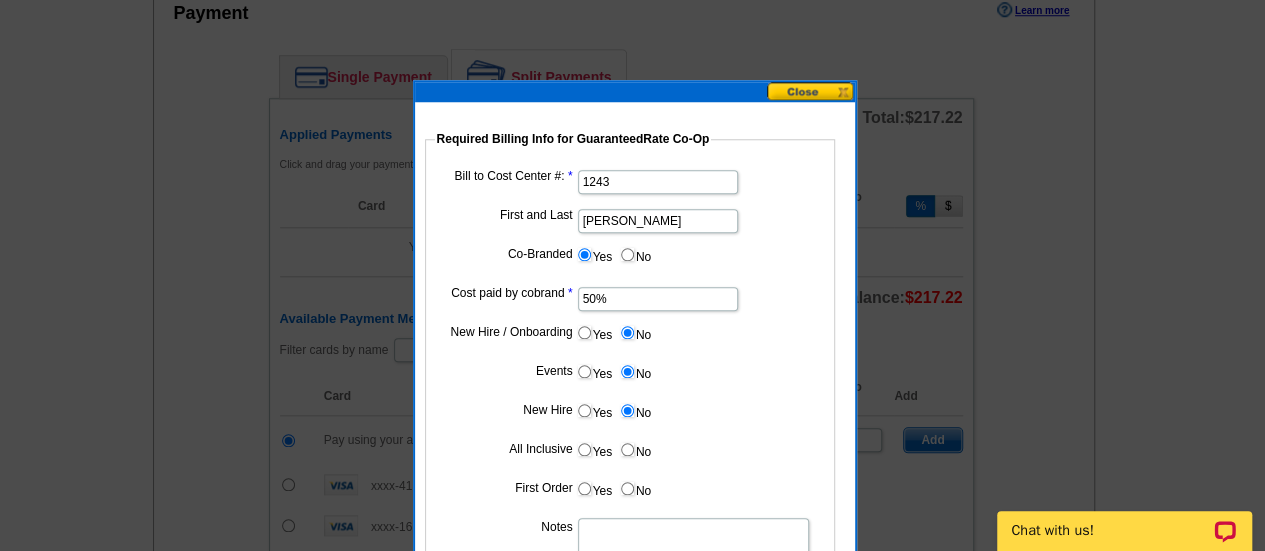 click on "No" at bounding box center (627, 449) 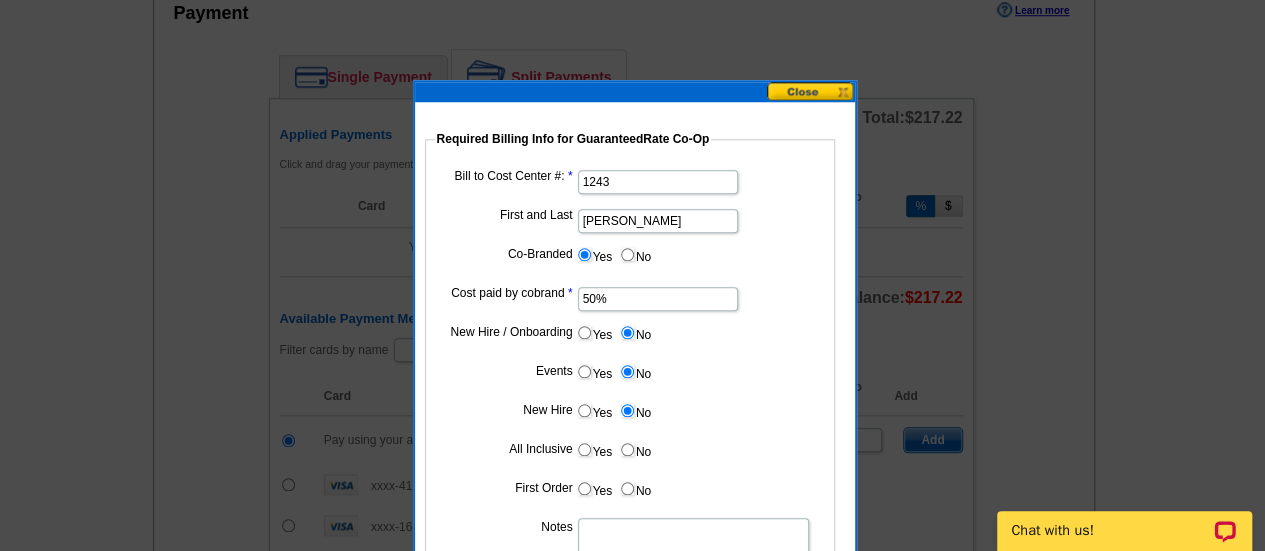 radio on "true" 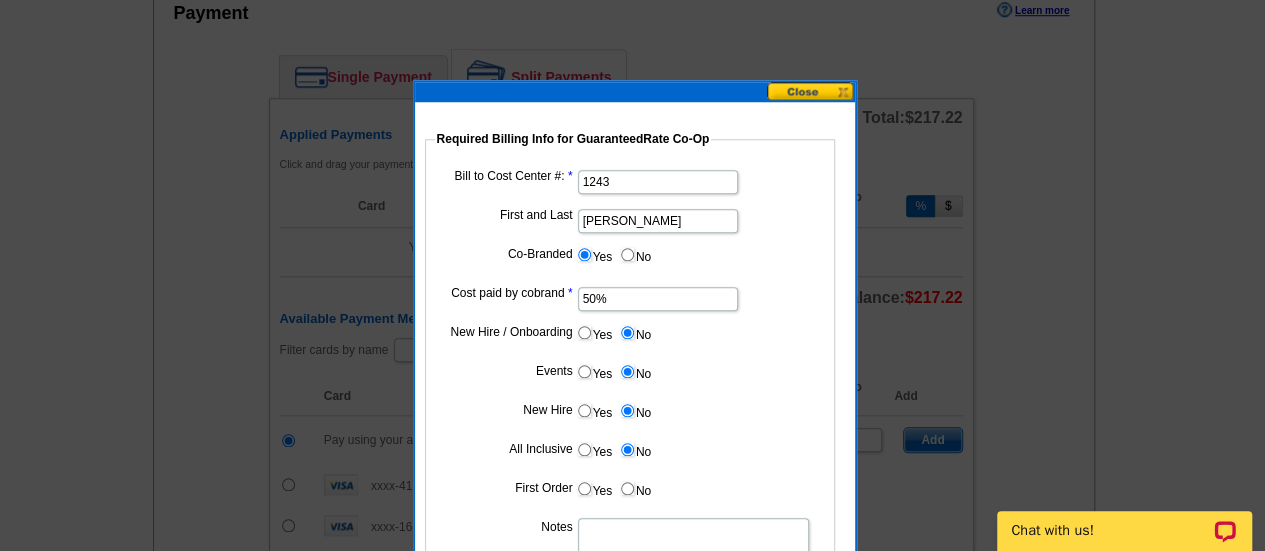 click on "No" at bounding box center [635, 488] 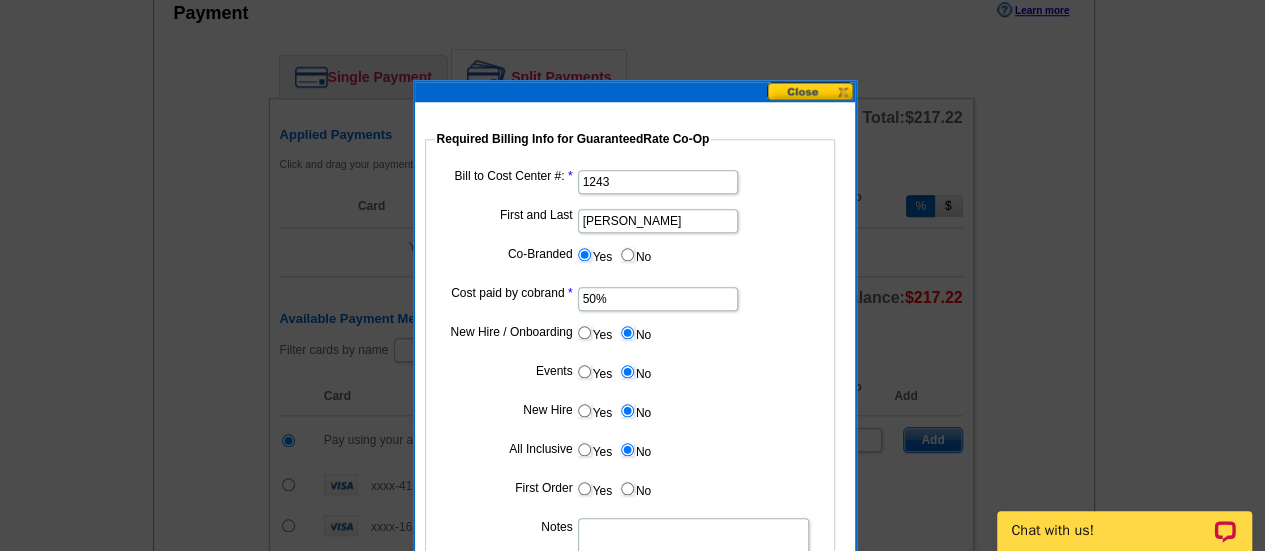 radio on "true" 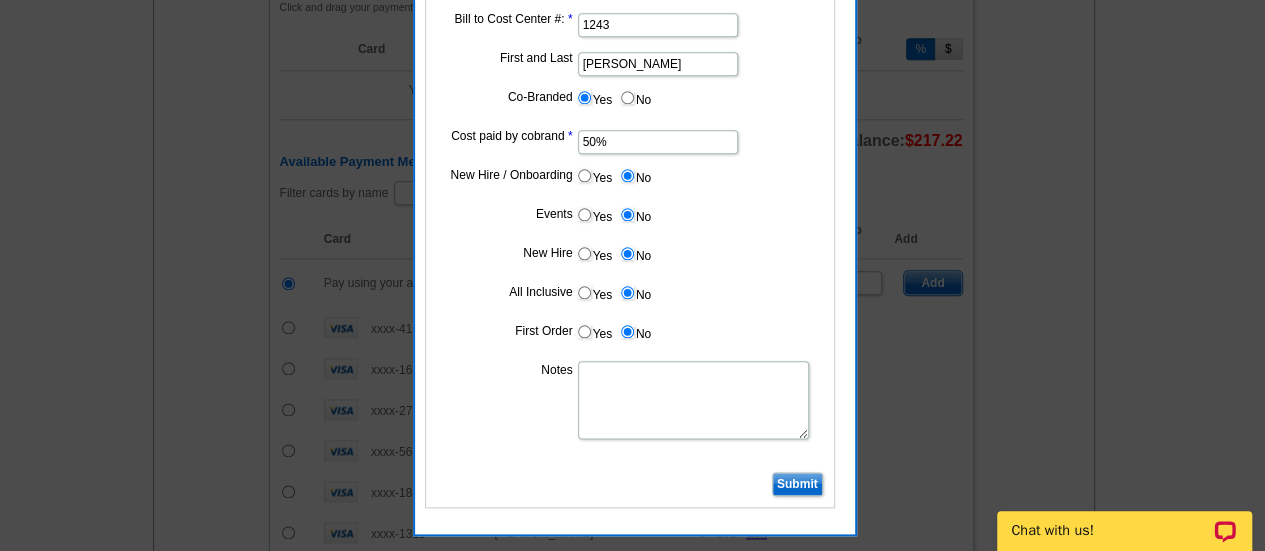 scroll, scrollTop: 1030, scrollLeft: 0, axis: vertical 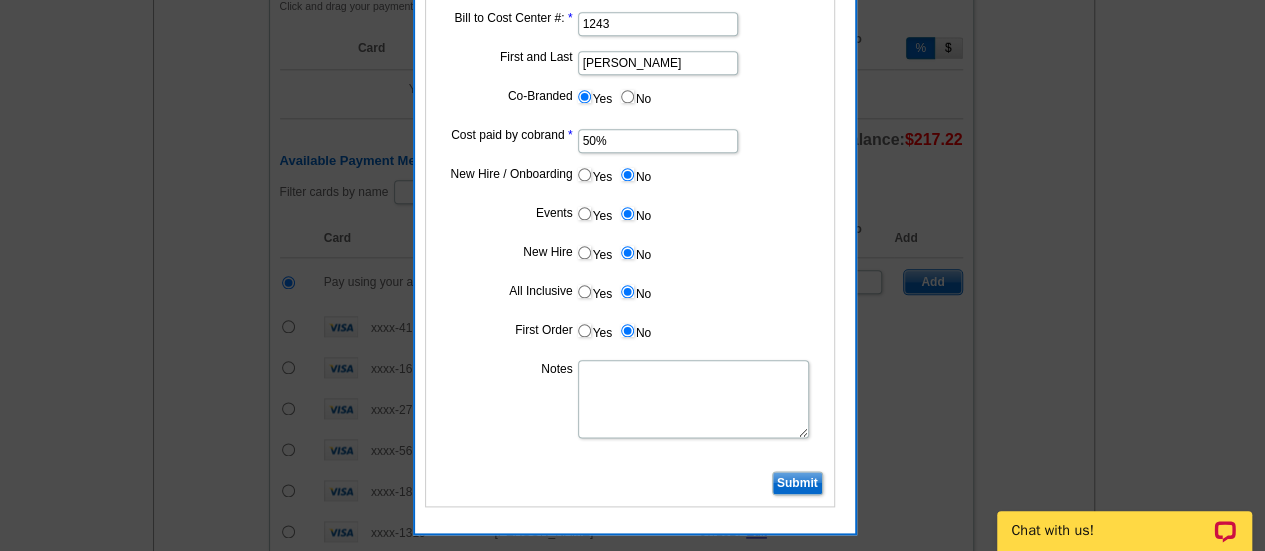 click on "Notes" at bounding box center [693, 399] 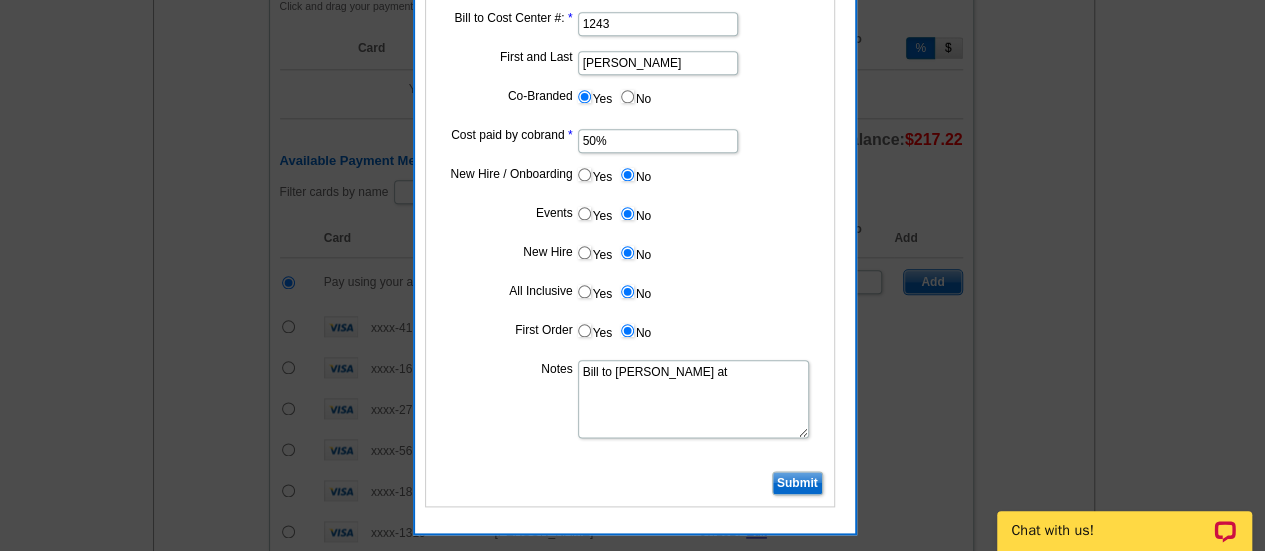 paste on "1243" 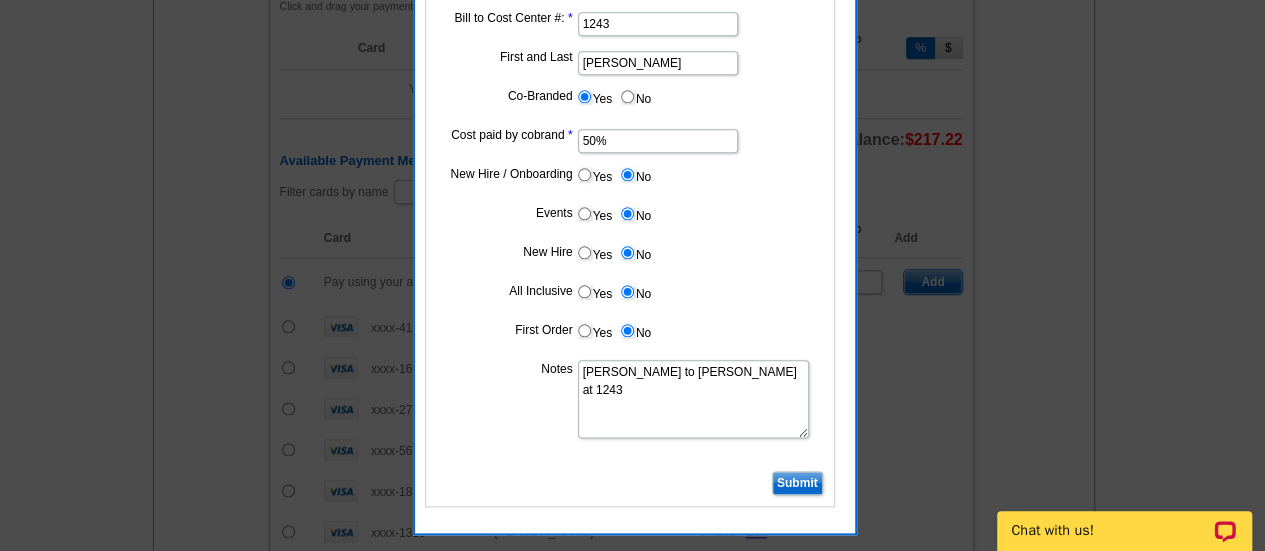 type on "Bill to Ben Cohen at 1243" 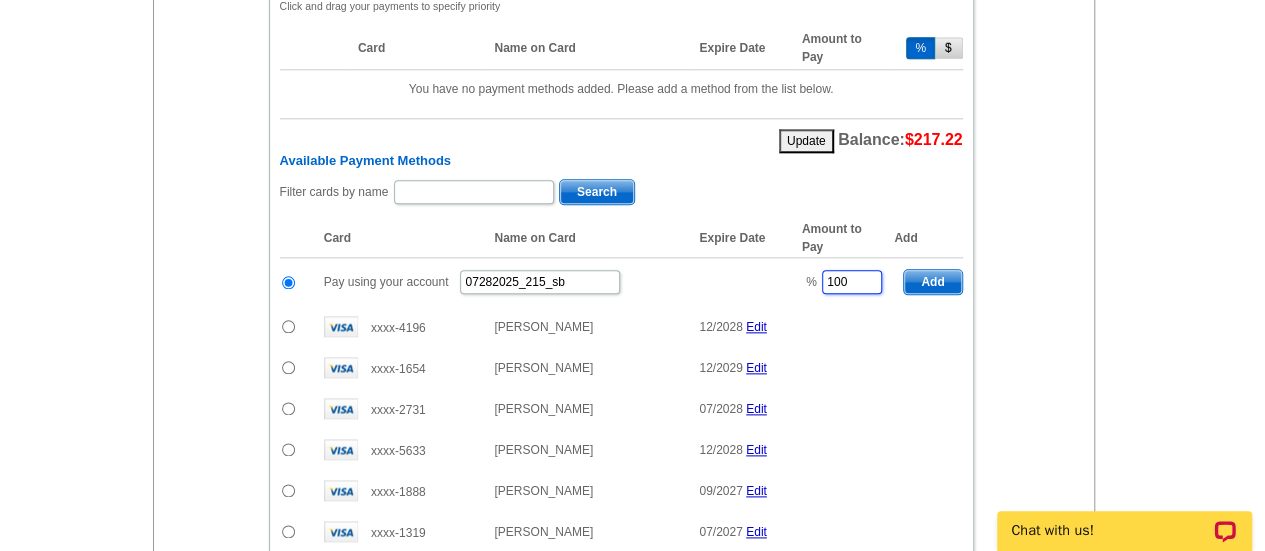 drag, startPoint x: 873, startPoint y: 265, endPoint x: 776, endPoint y: 276, distance: 97.62172 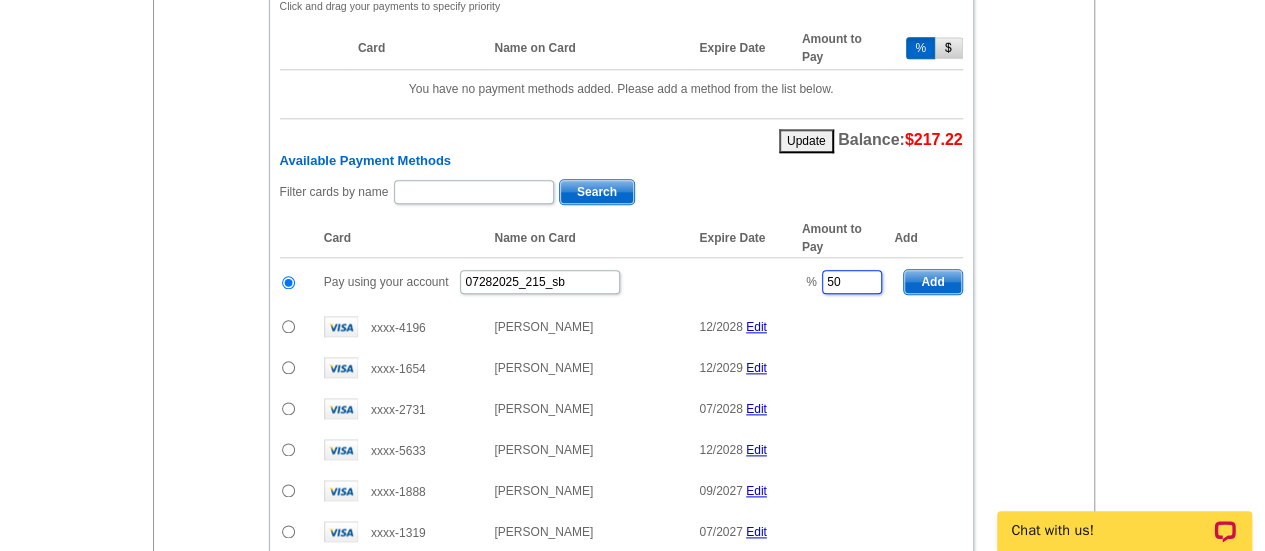 type on "50" 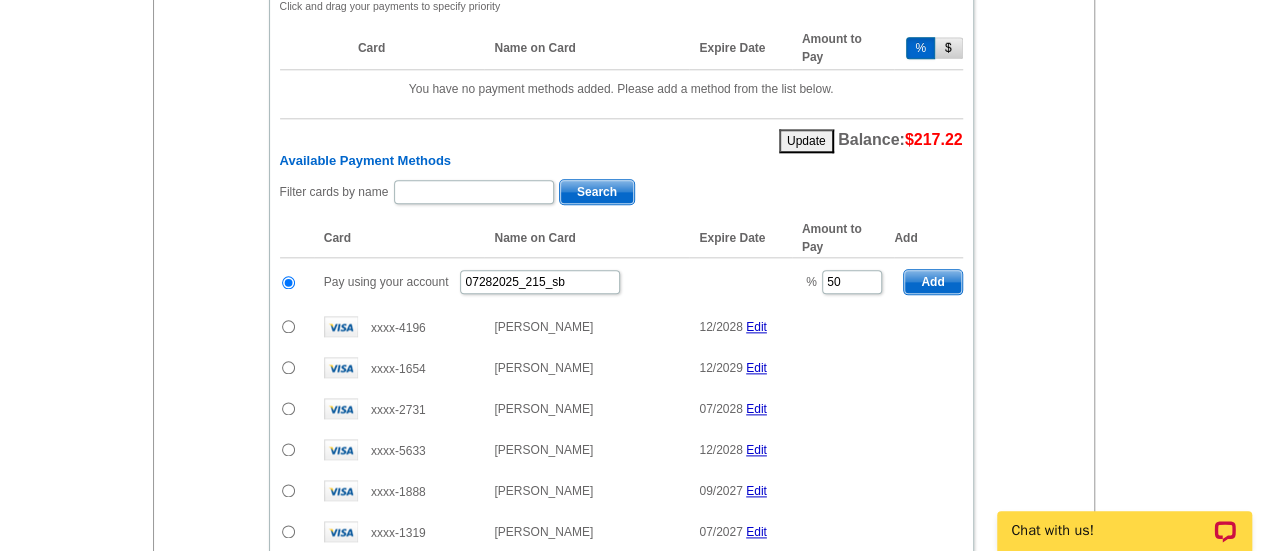 click on "Add" at bounding box center [932, 282] 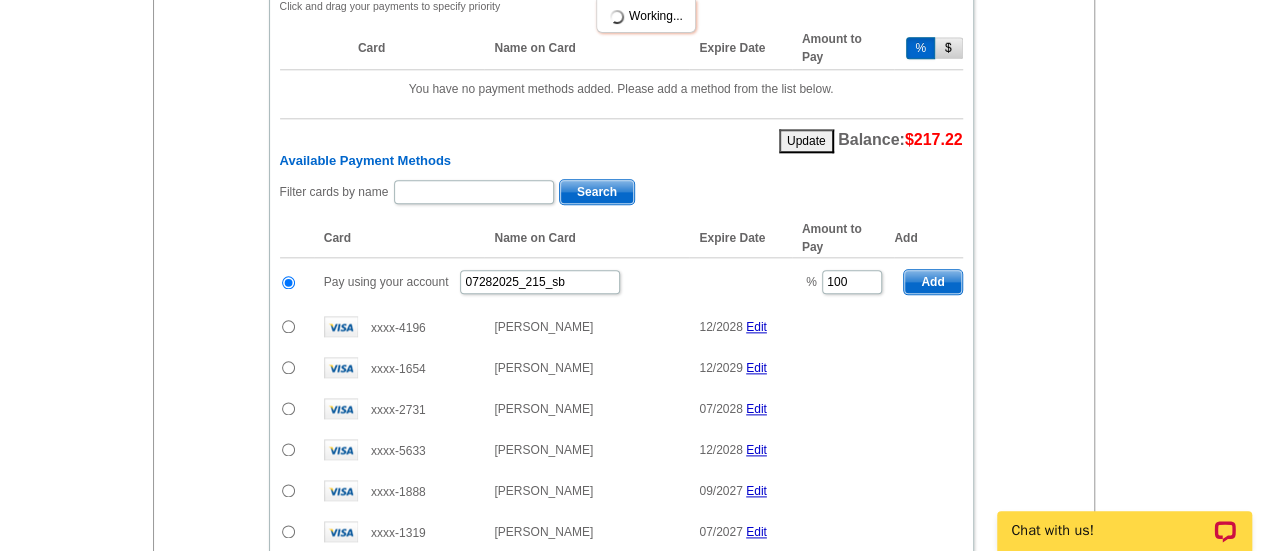 radio on "false" 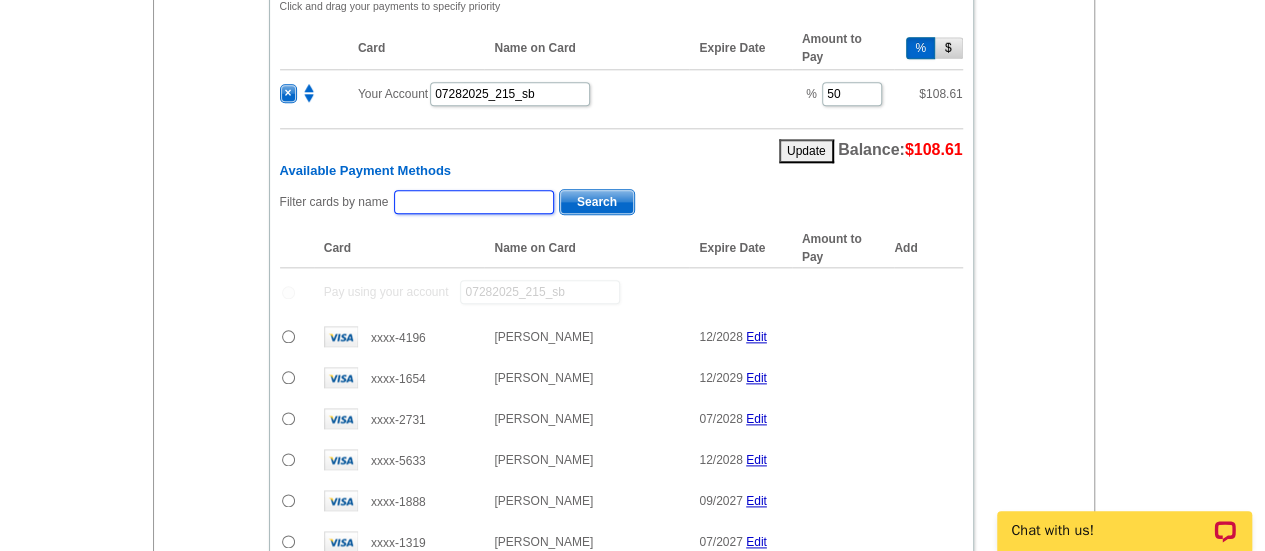 click at bounding box center [474, 202] 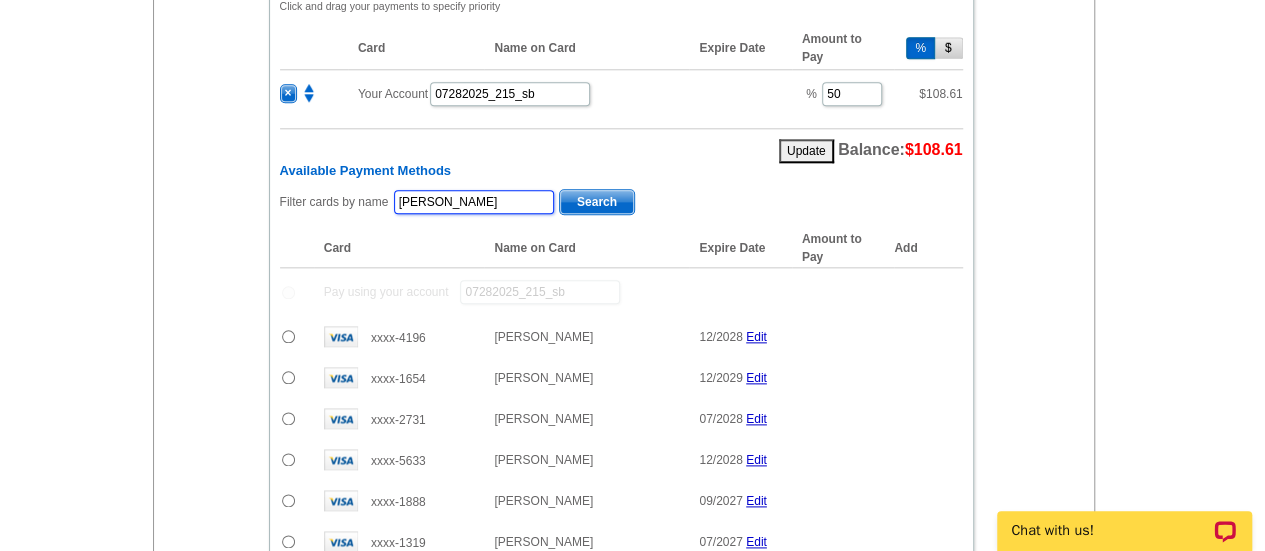 type on "Jividen" 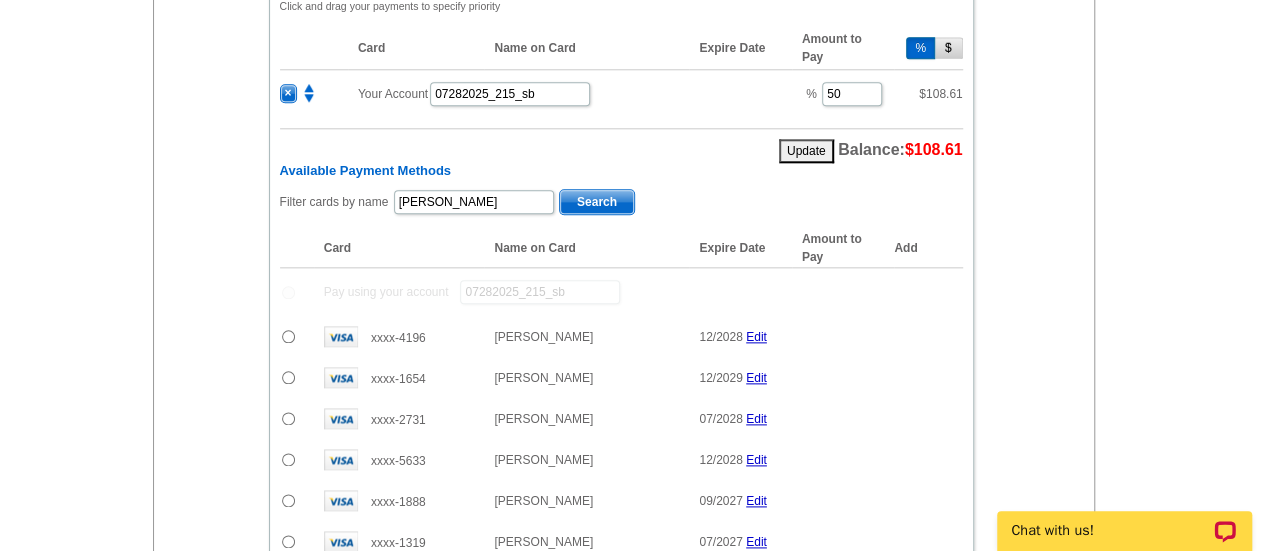 click on "Search" at bounding box center (597, 202) 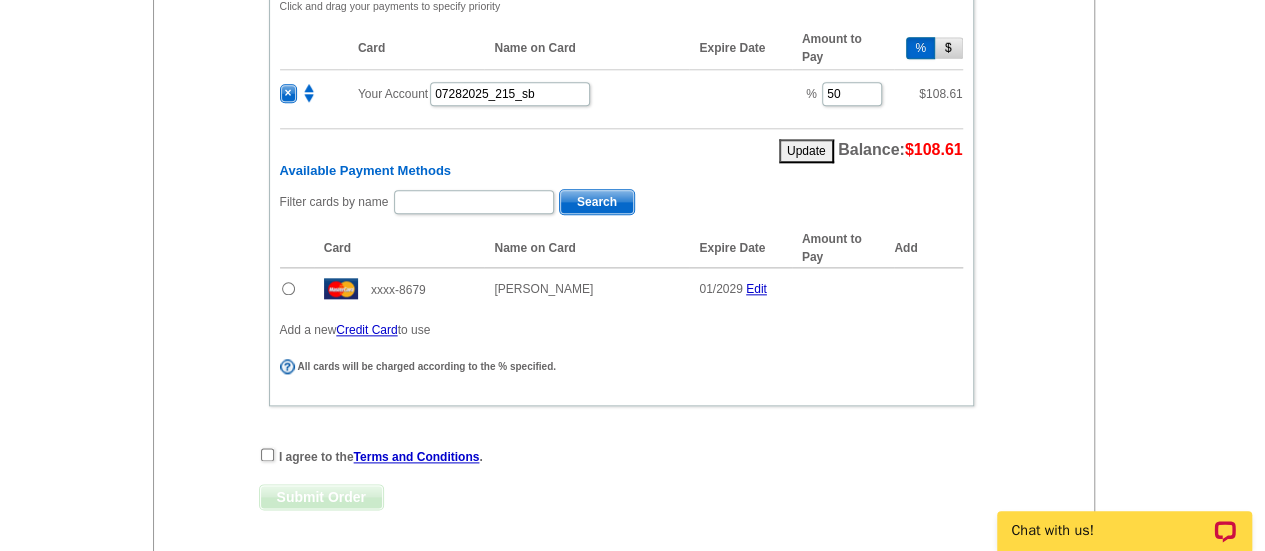 click at bounding box center [288, 288] 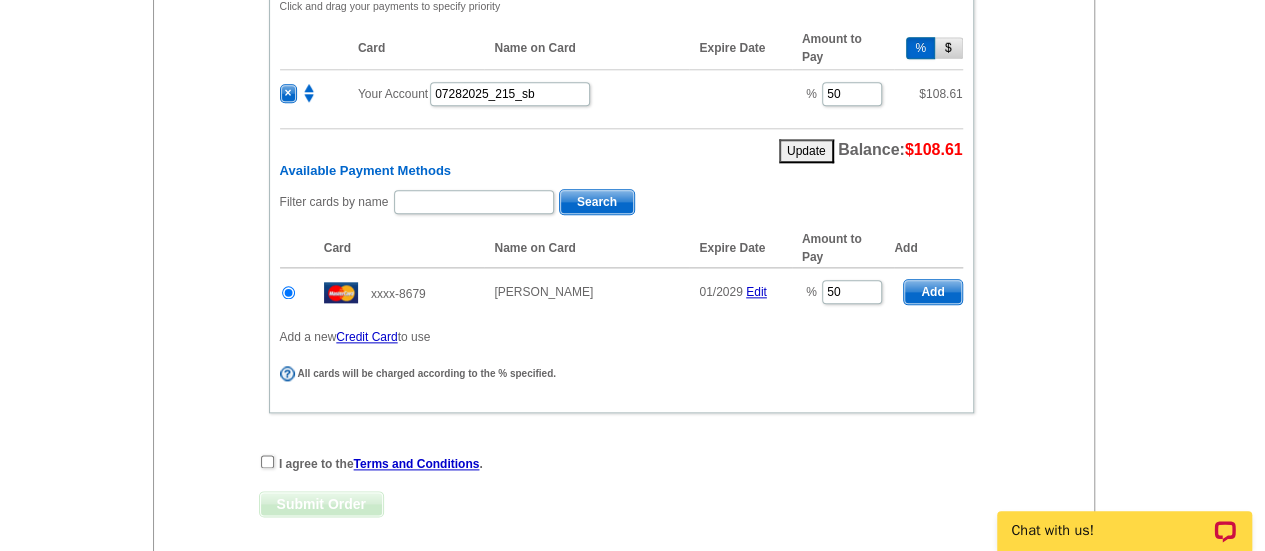 click on "Add" at bounding box center (932, 292) 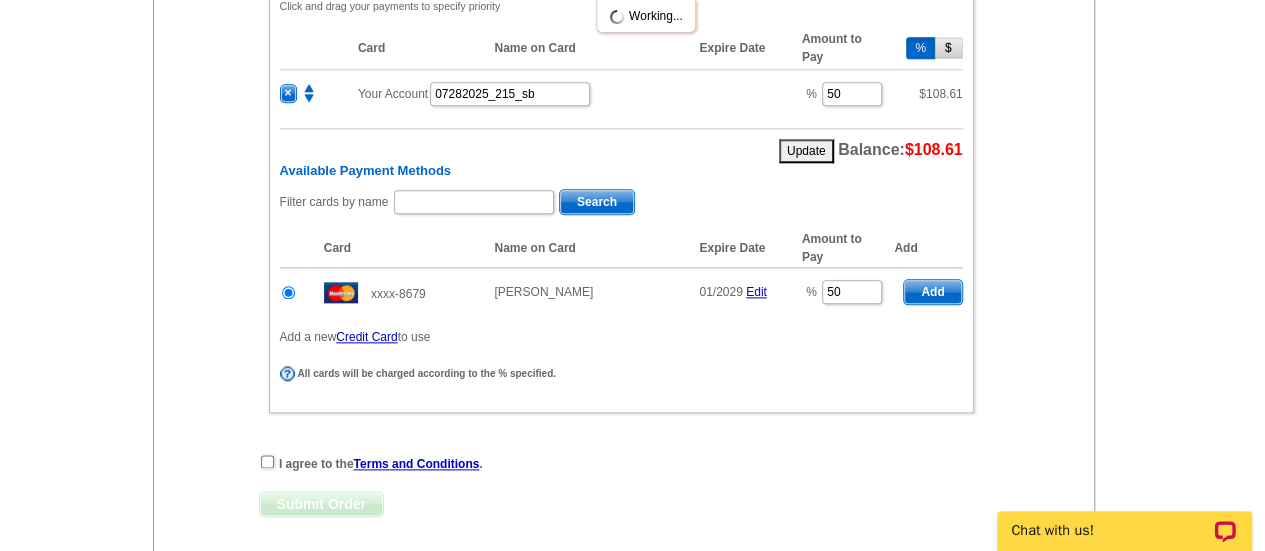 scroll, scrollTop: 0, scrollLeft: 0, axis: both 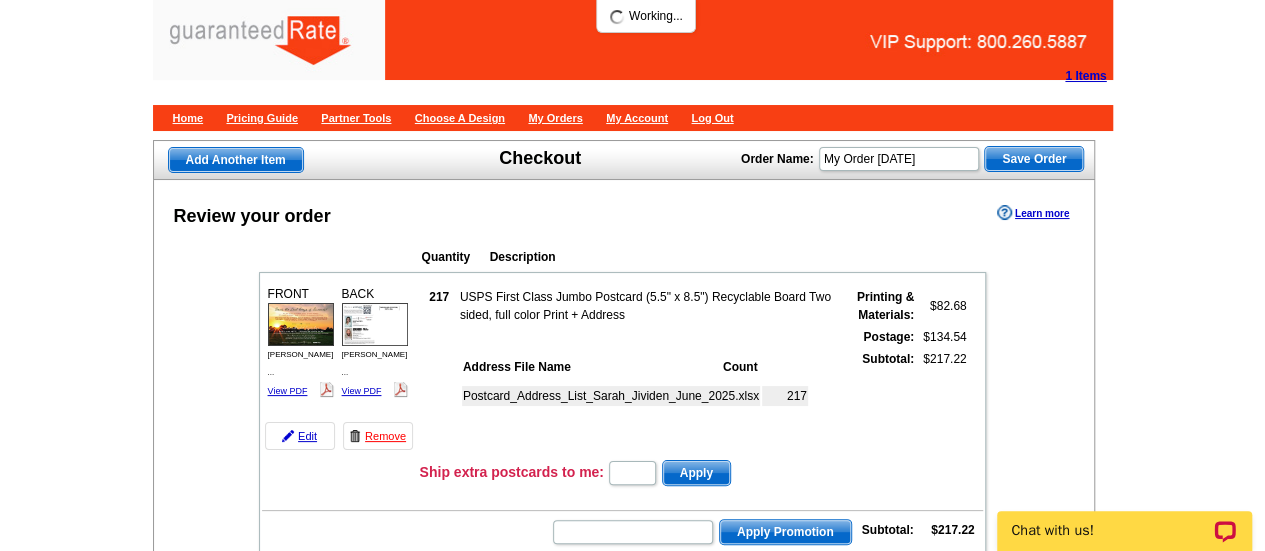radio on "false" 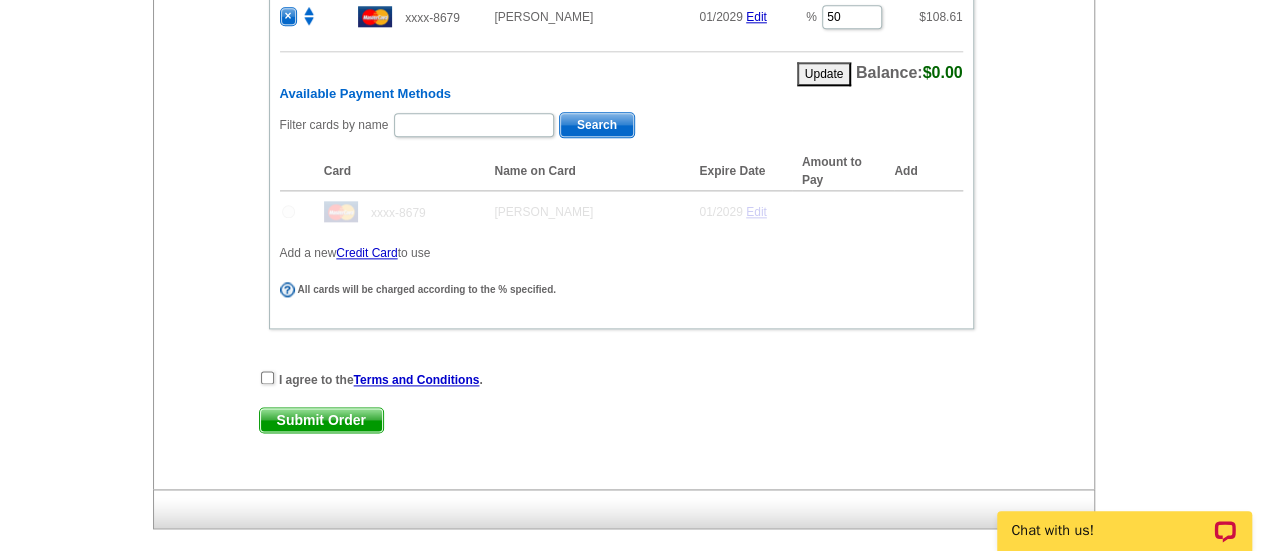 scroll, scrollTop: 1156, scrollLeft: 0, axis: vertical 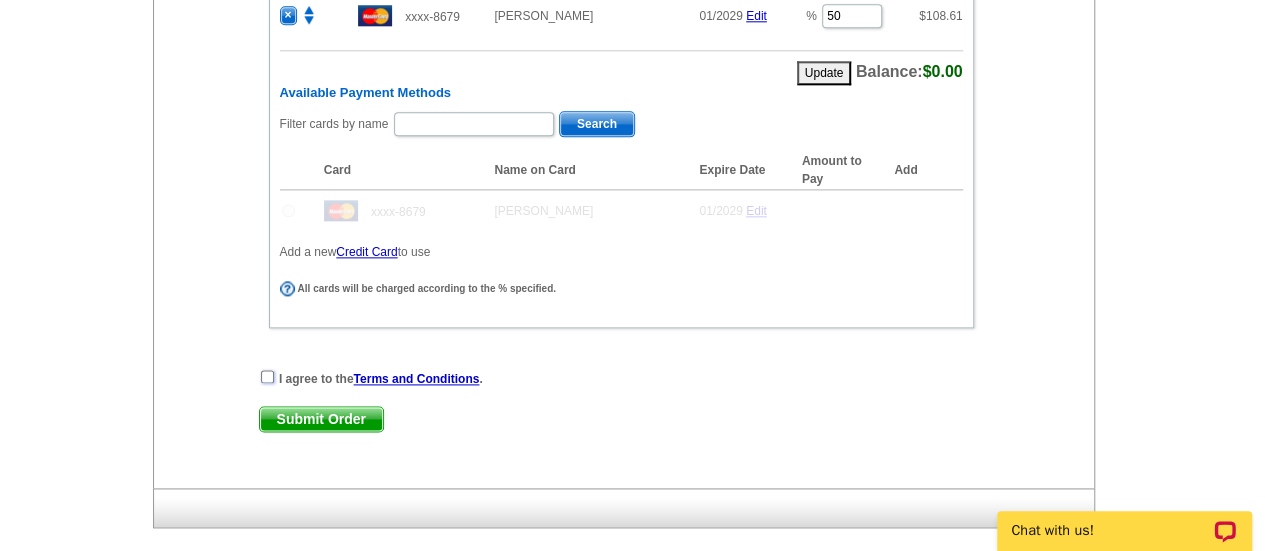 click at bounding box center [267, 376] 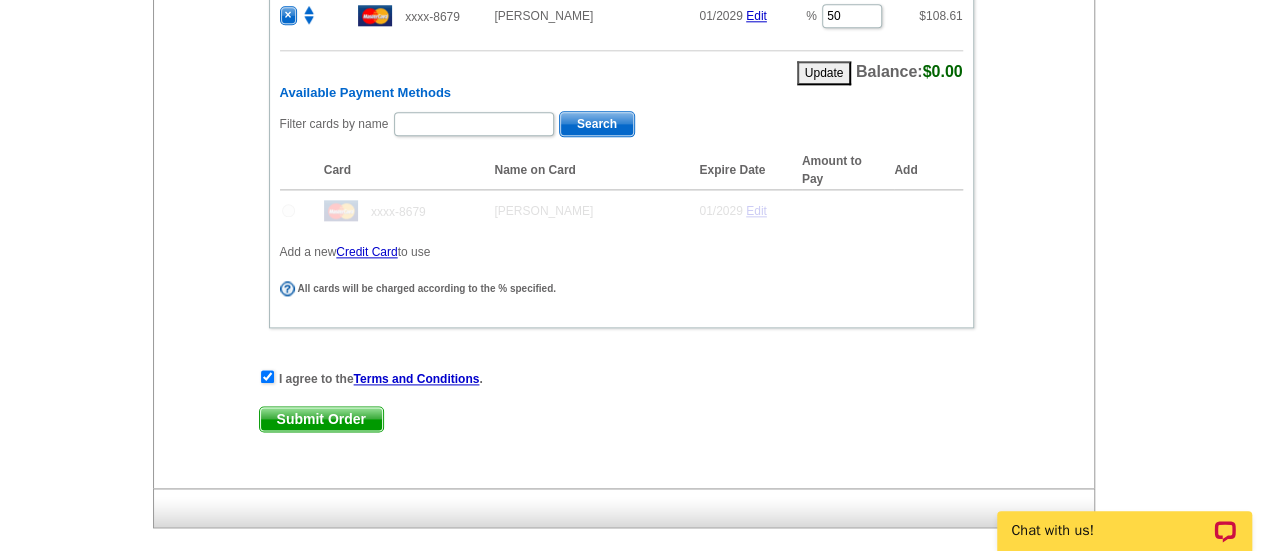 click on "Submit Order" at bounding box center (321, 419) 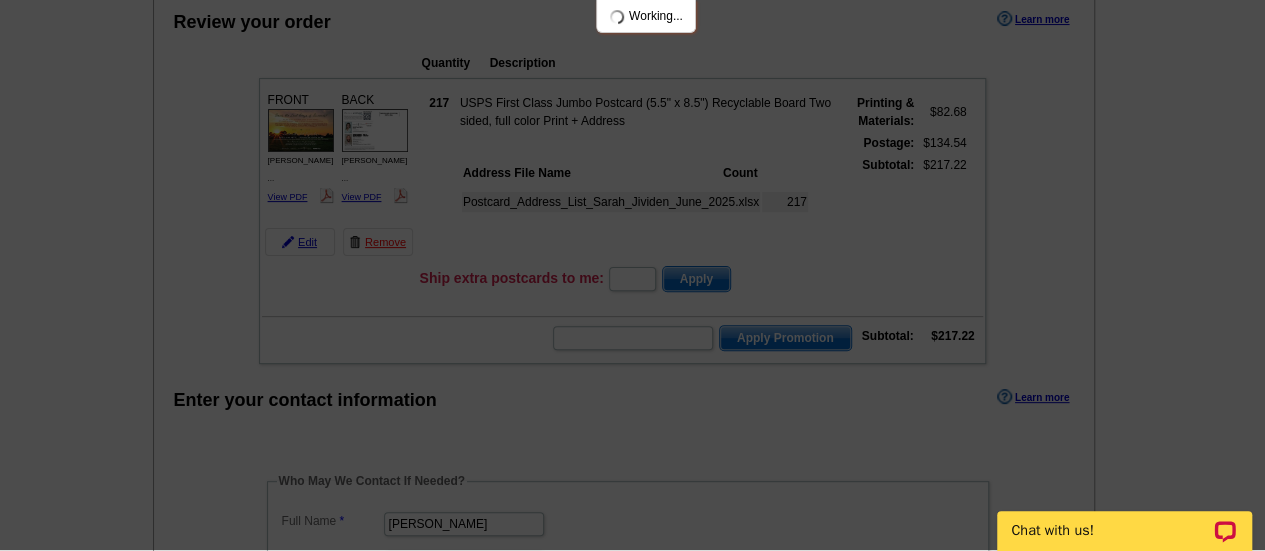 scroll, scrollTop: 192, scrollLeft: 0, axis: vertical 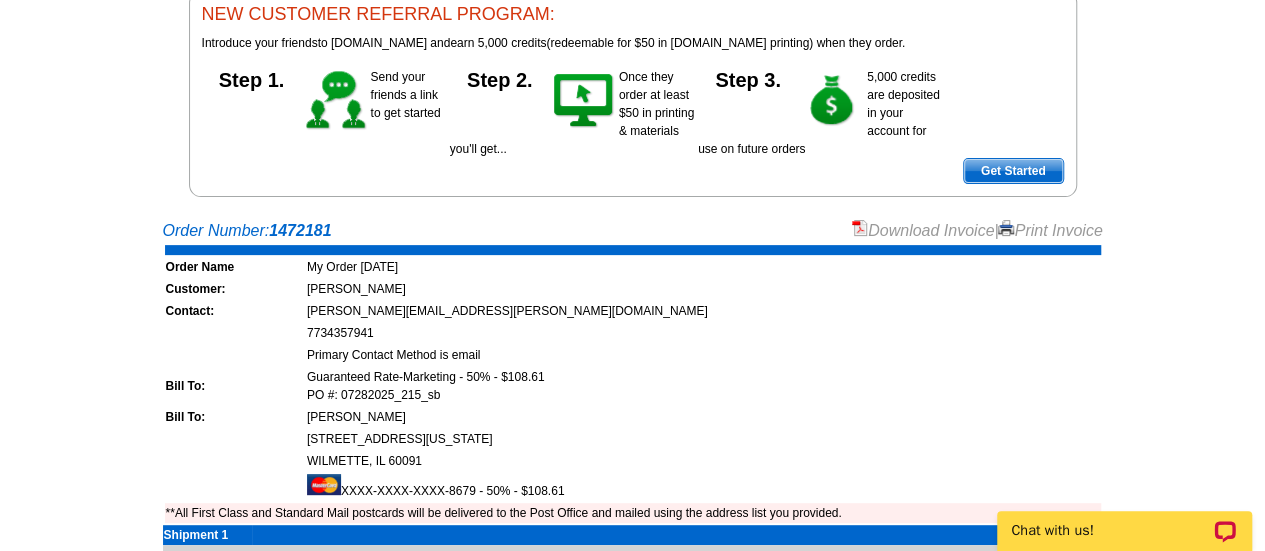 click on "Download Invoice" at bounding box center [923, 230] 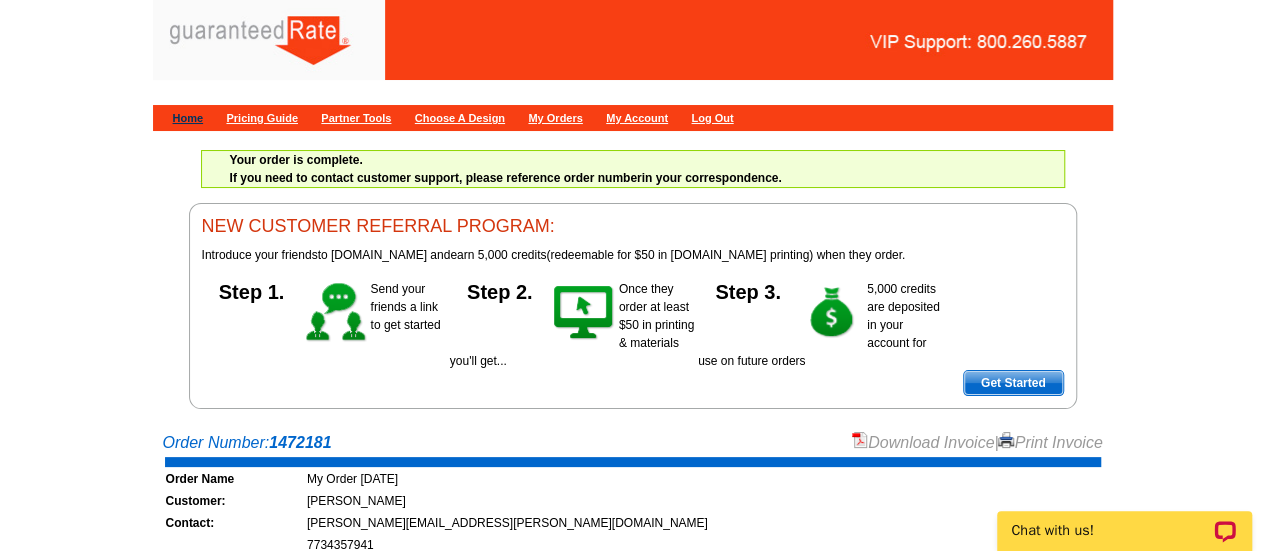 click on "Home" at bounding box center [188, 118] 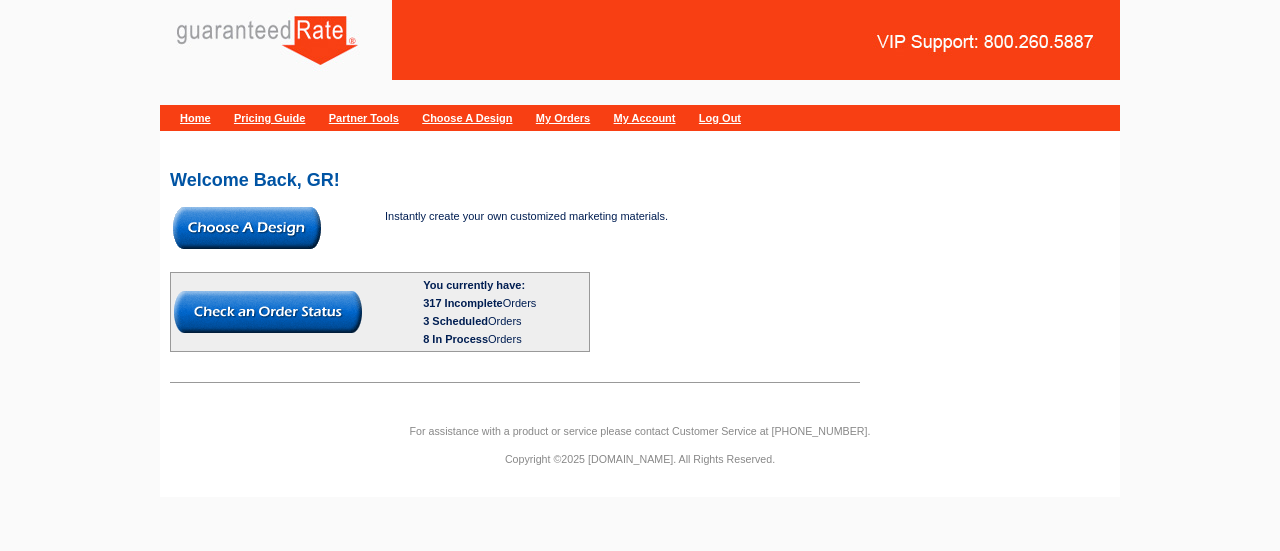 scroll, scrollTop: 0, scrollLeft: 0, axis: both 